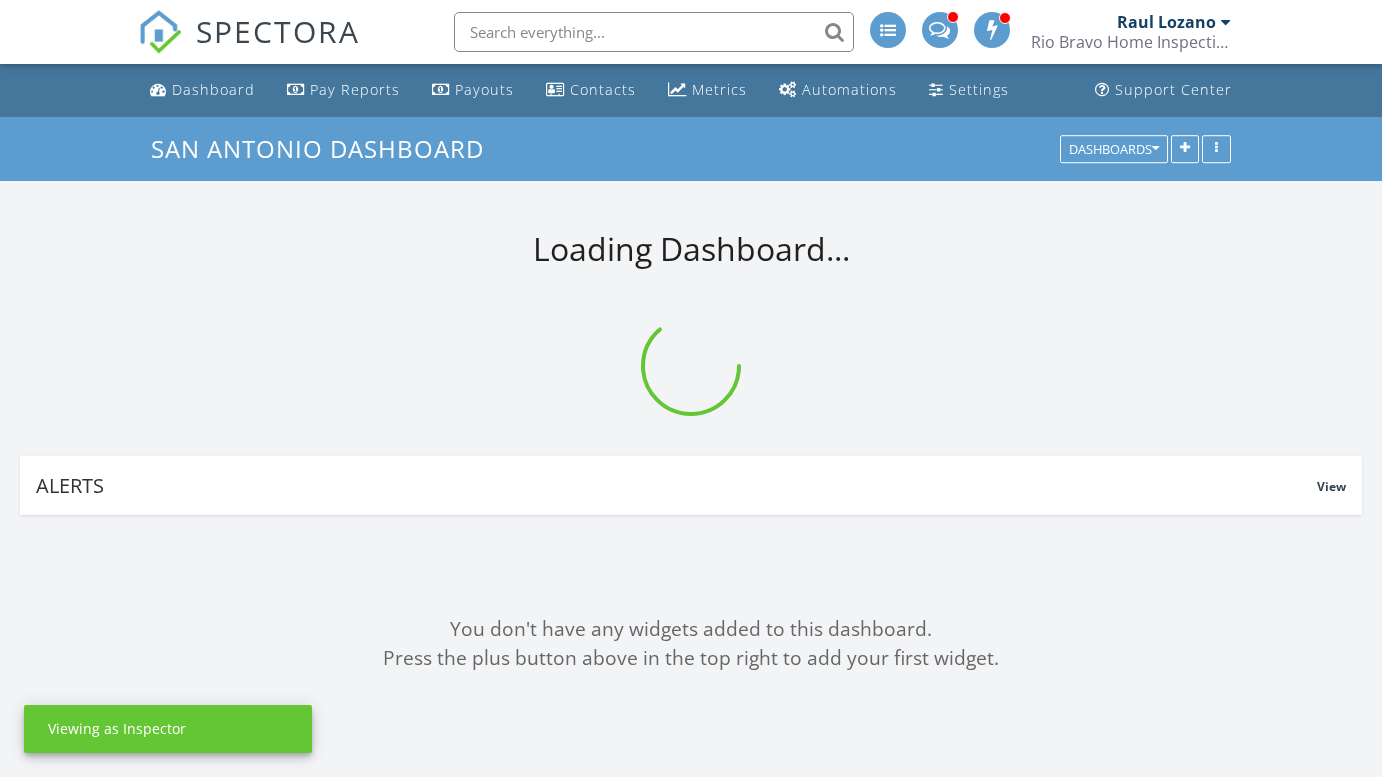 scroll, scrollTop: 0, scrollLeft: 0, axis: both 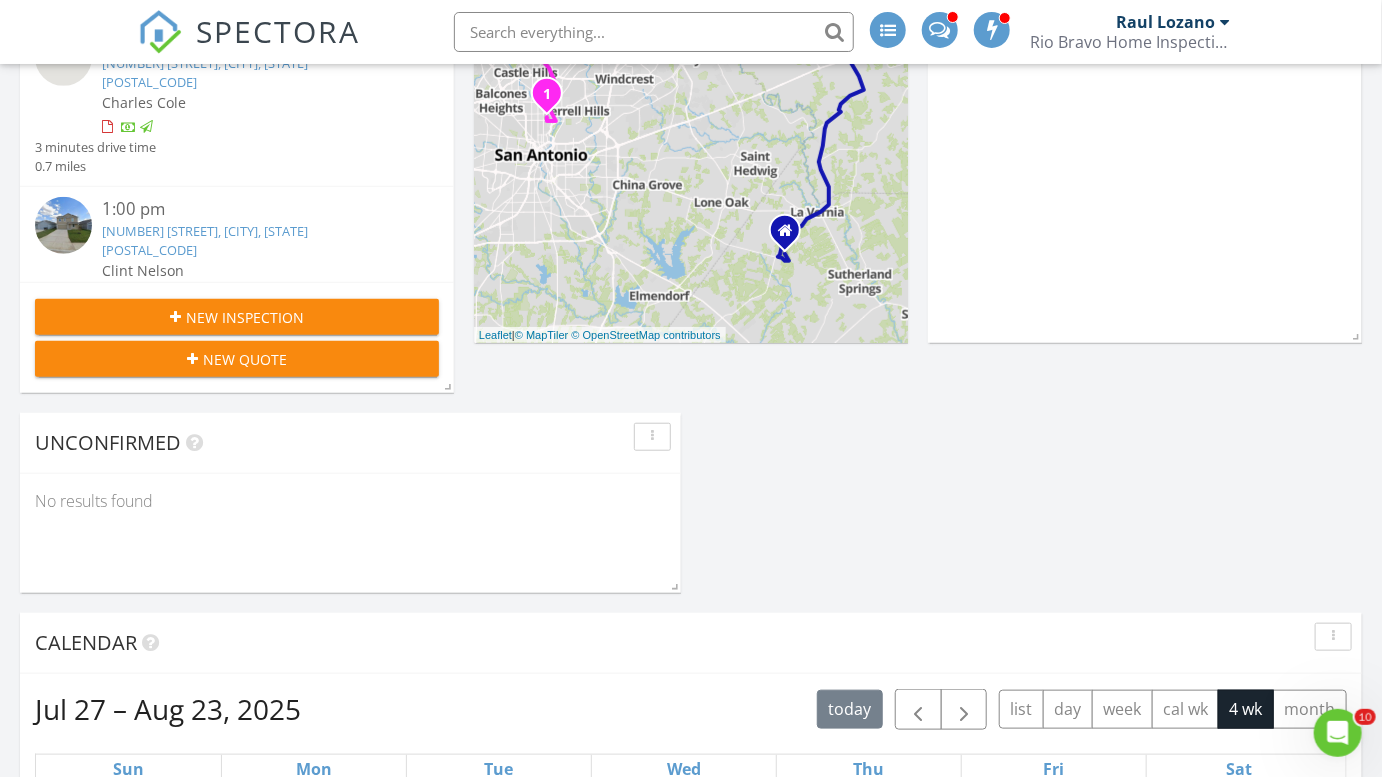click at bounding box center (175, 317) 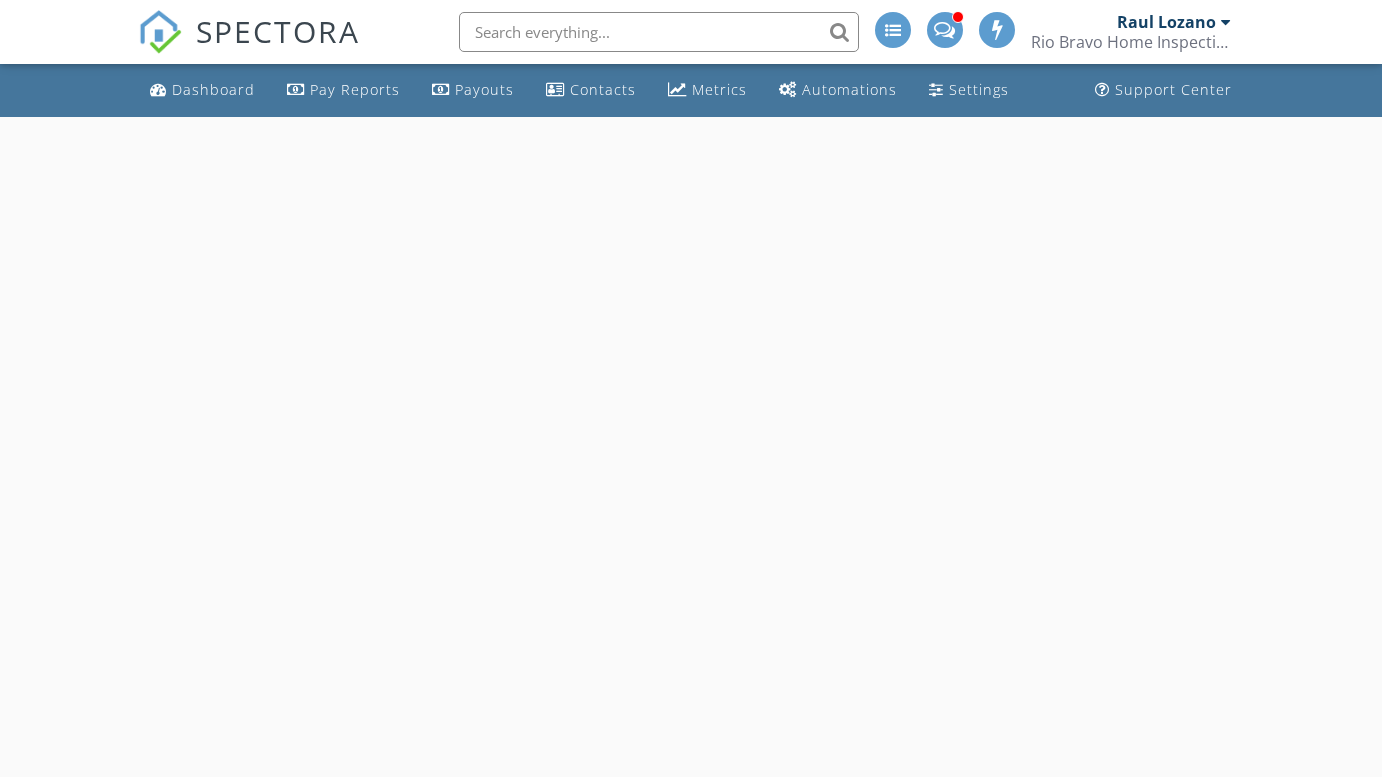 scroll, scrollTop: 0, scrollLeft: 0, axis: both 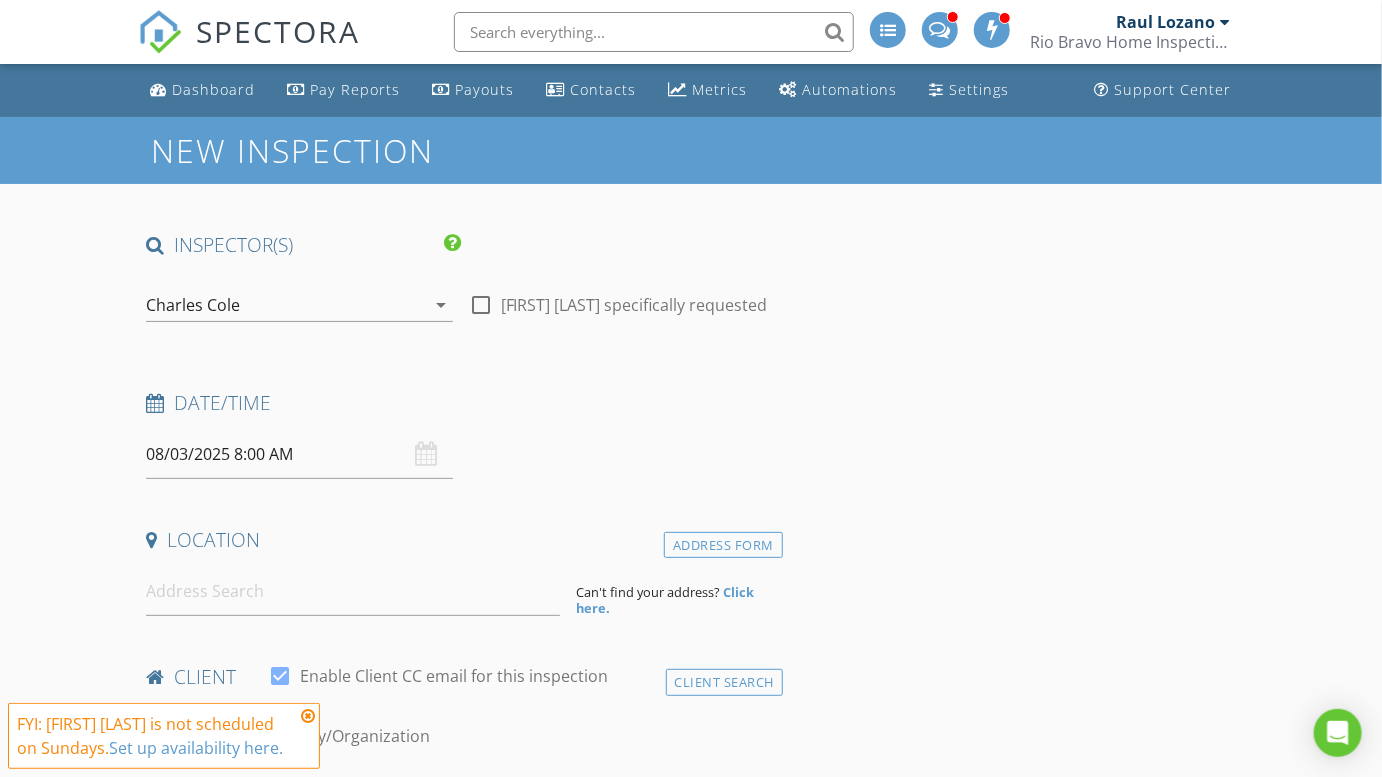 drag, startPoint x: 0, startPoint y: 0, endPoint x: 181, endPoint y: 312, distance: 360.7007 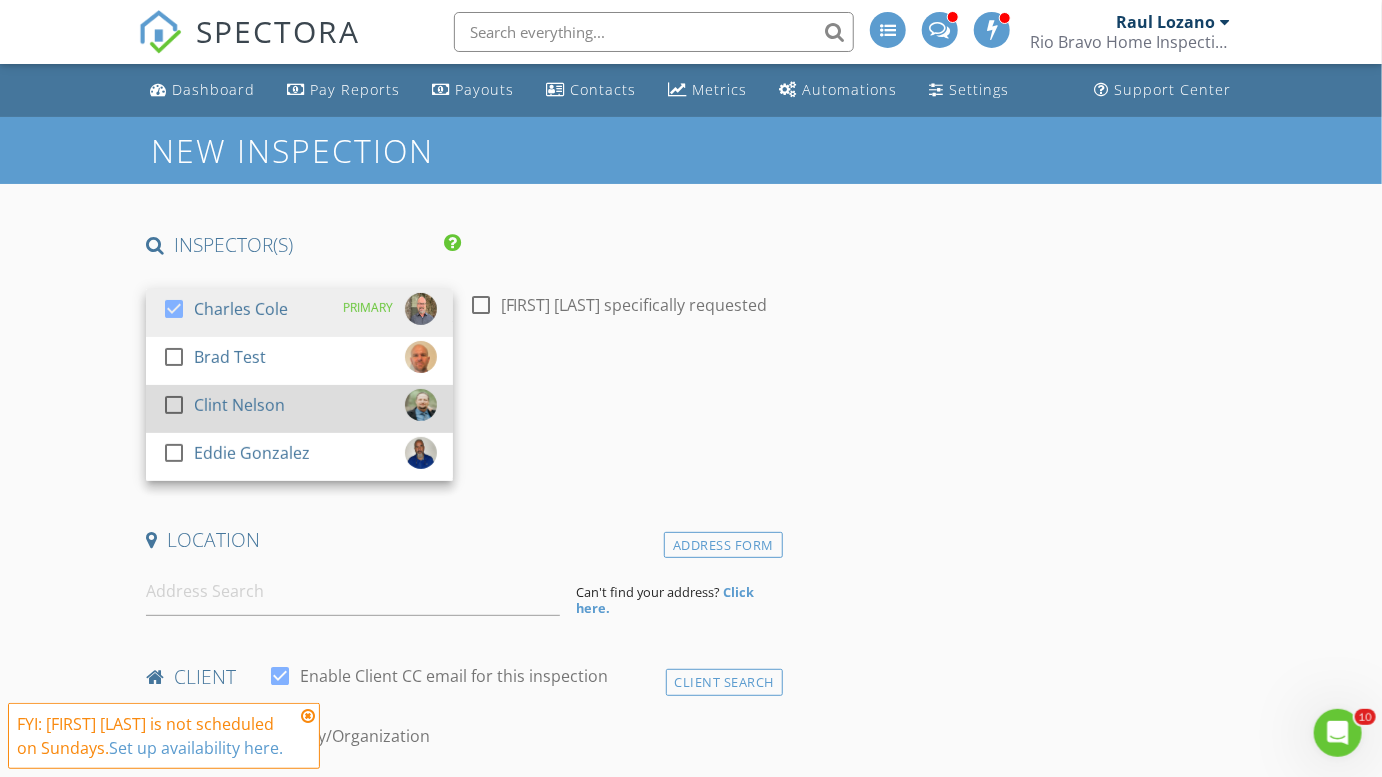 scroll, scrollTop: 0, scrollLeft: 0, axis: both 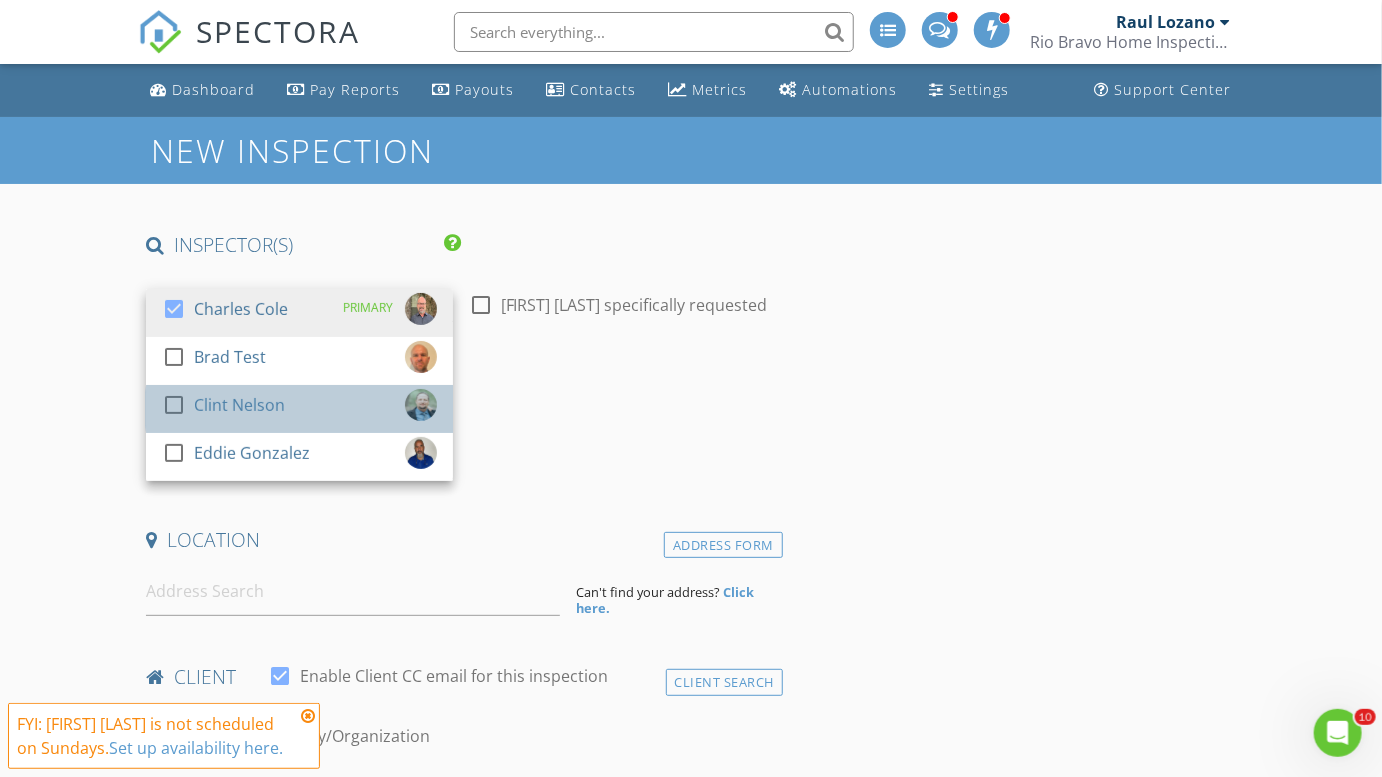 click on "check_box_outline_blank" at bounding box center [178, 405] 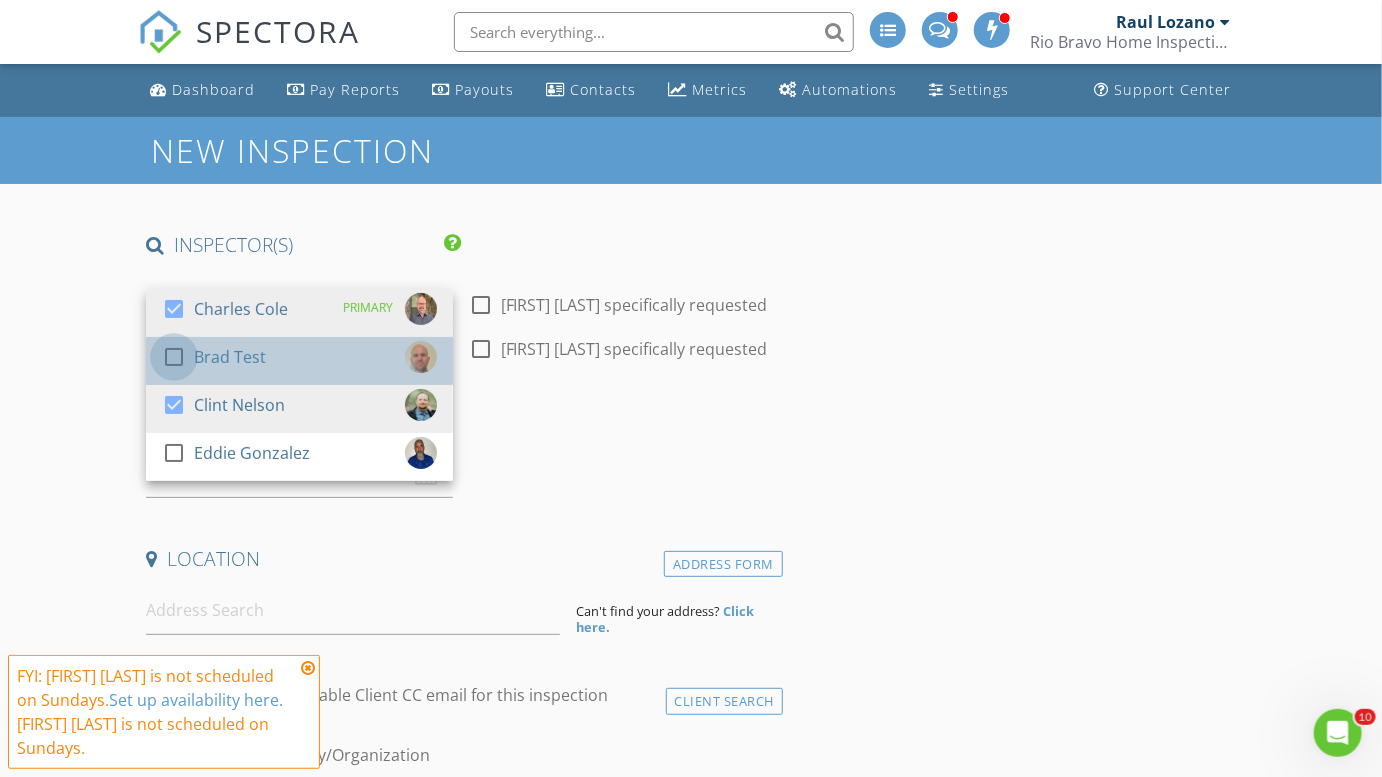 click at bounding box center (174, 357) 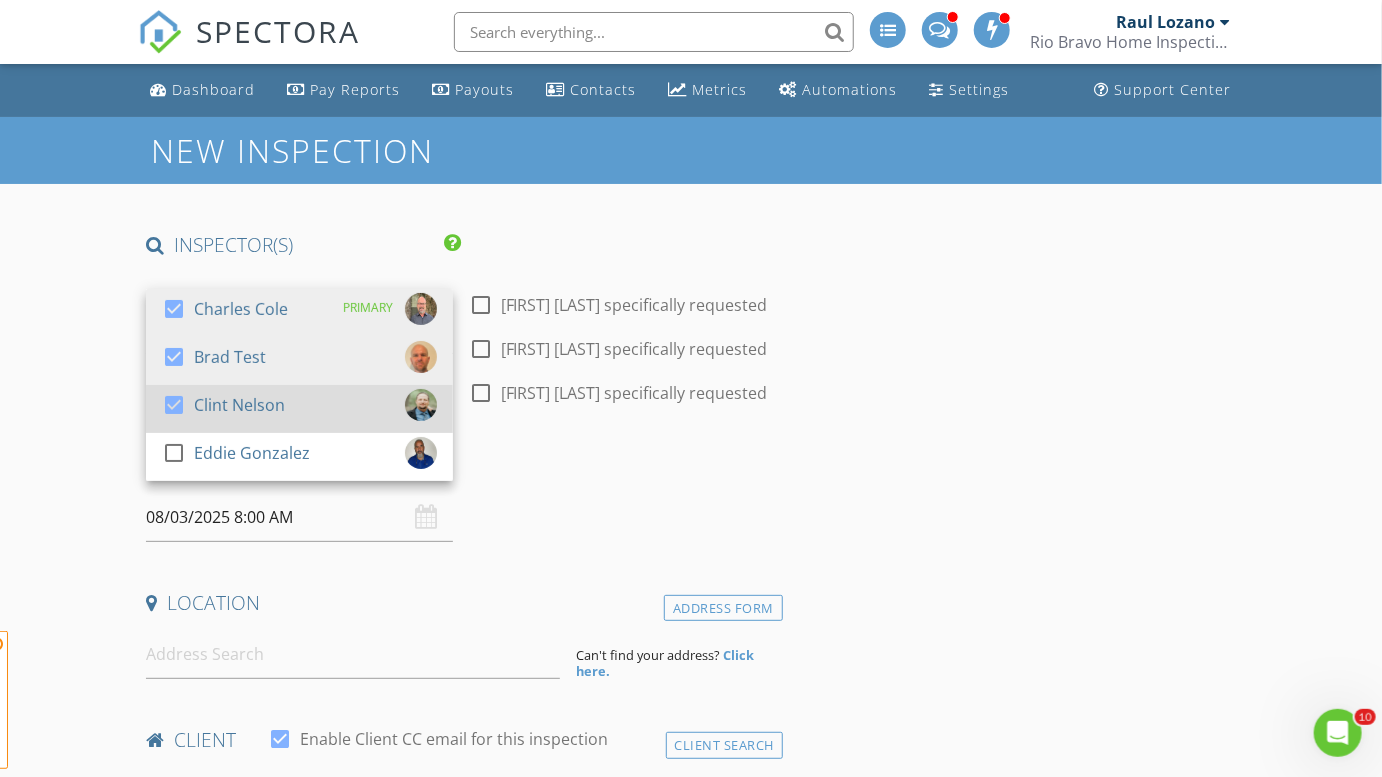 click on "Clint Nelson" at bounding box center [239, 405] 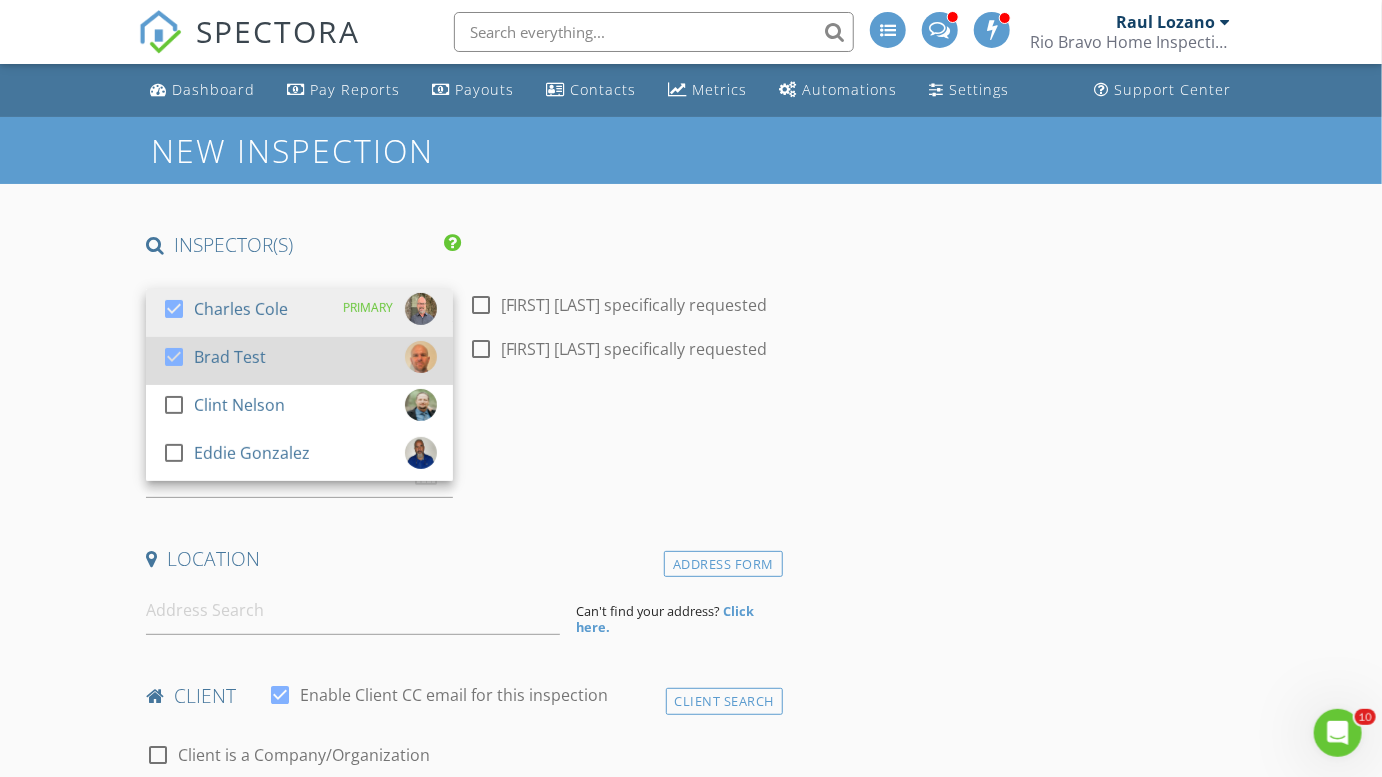 click at bounding box center [178, 375] 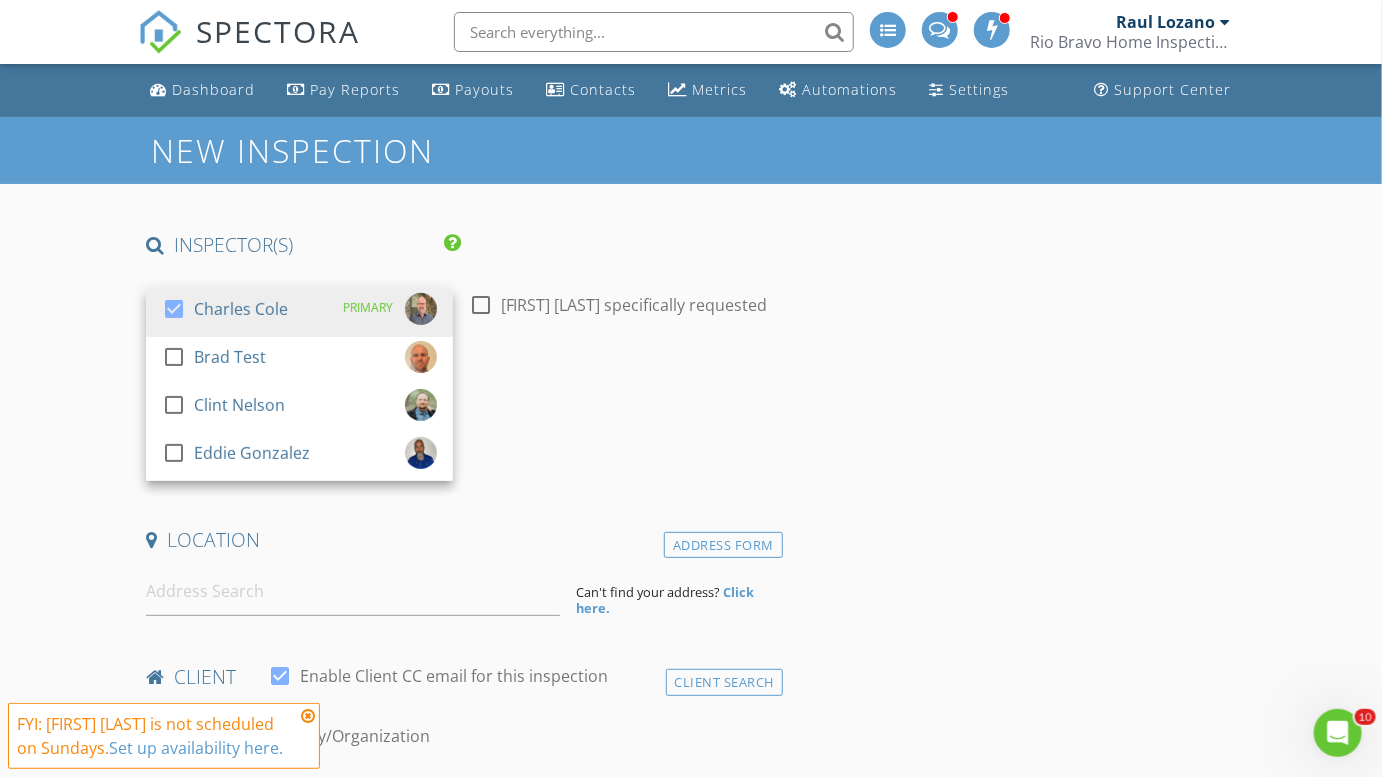 click on "New Inspection
INSPECTOR(S)
check_box   [FIRST] [LAST]   PRIMARY   check_box_outline_blank   [FIRST] [LAST]   check_box_outline_blank   [FIRST] [LAST]   check_box_outline_blank   [FIRST] [LAST]   [FIRST] [LAST] arrow_drop_down   check_box_outline_blank [FIRST] [LAST] specifically requested
Date/Time
08/03/2025 8:00 AM
Location
Address Form       Can't find your address?   Click here.
client
check_box Enable Client CC email for this inspection   Client Search     check_box_outline_blank Client is a Company/Organization     First Name   Last Name   Email   CC Email   Phone         Tags         Notes   Private Notes
ADDITIONAL client
SERVICES
check_box_outline_blank   Residential Inspection   check_box_outline_blank   Residential Inspection - New Build" at bounding box center (691, 1811) 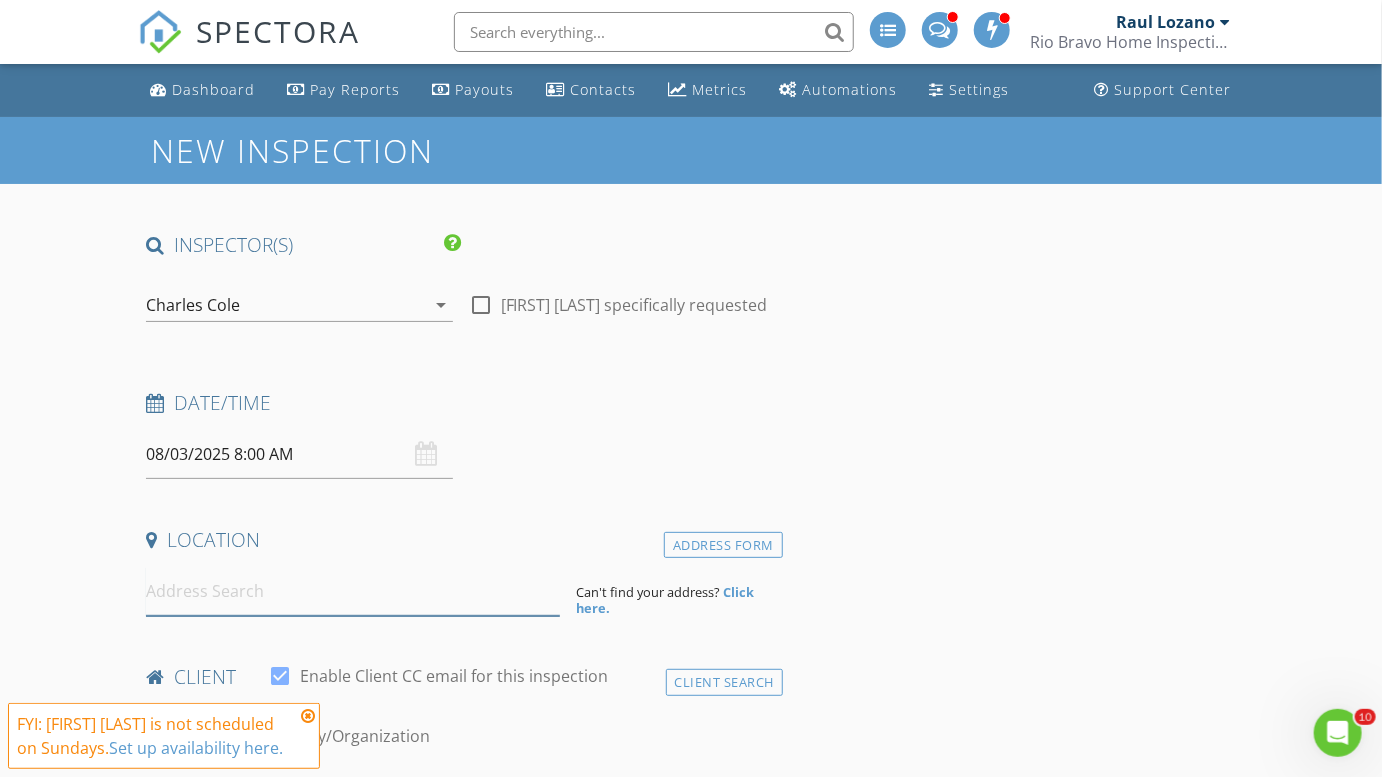 click at bounding box center (353, 591) 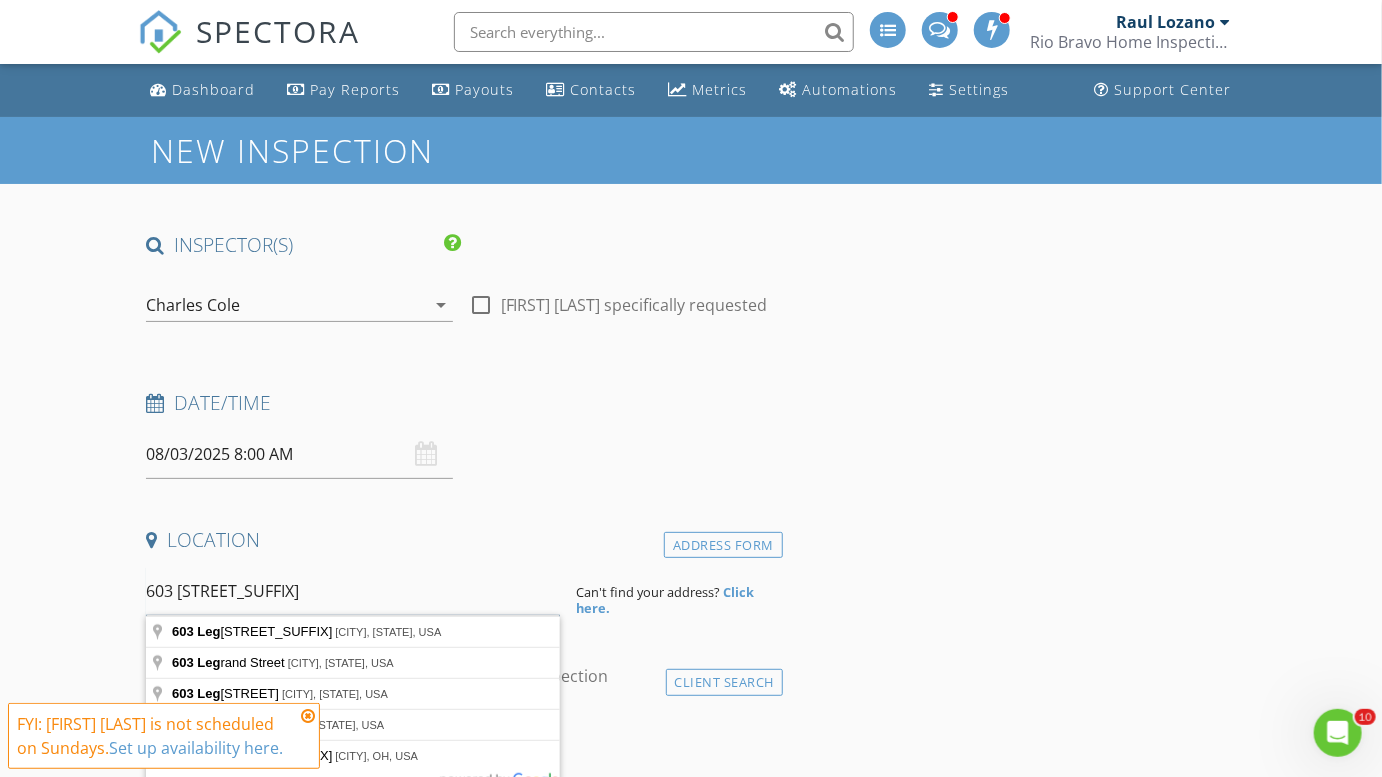 type on "603 [STREET_SUFFIX]" 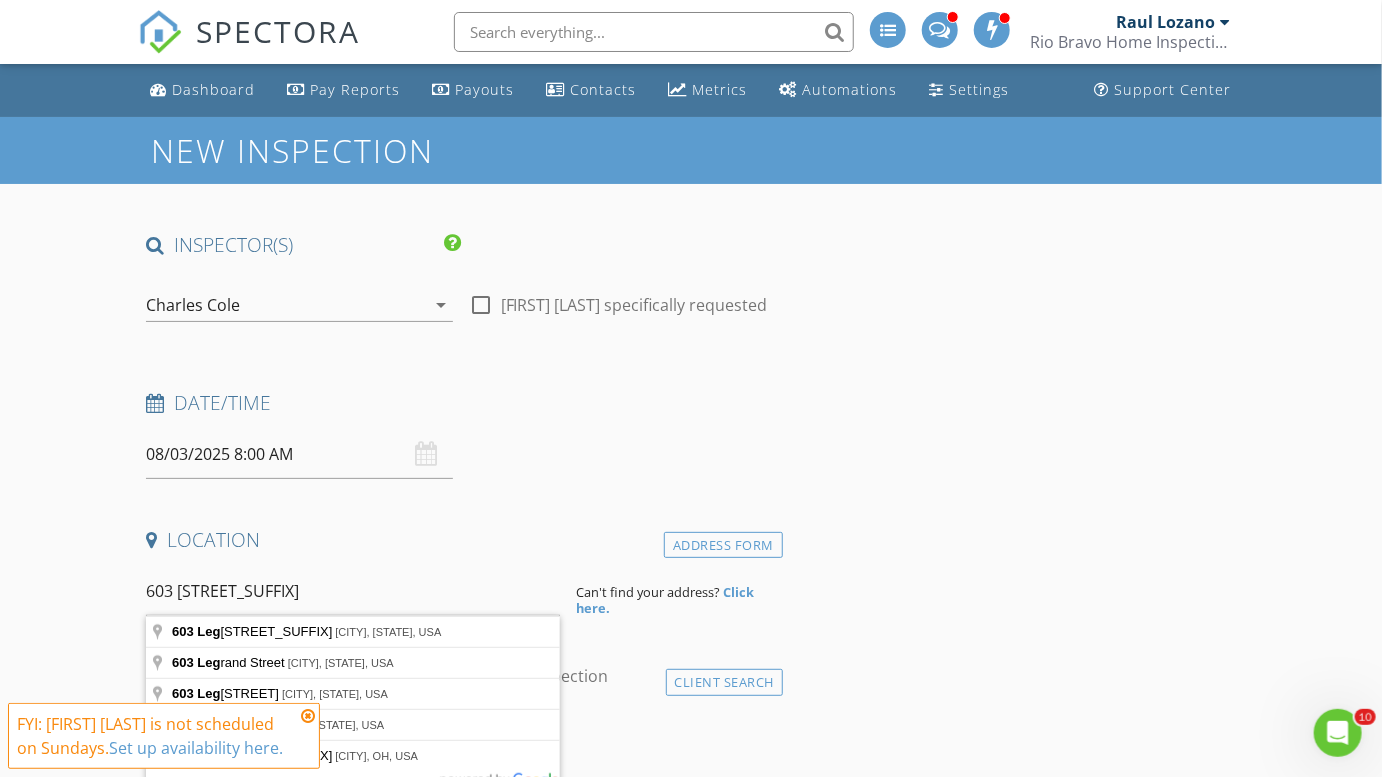 click on "08/03/2025 8:00 AM" at bounding box center (299, 454) 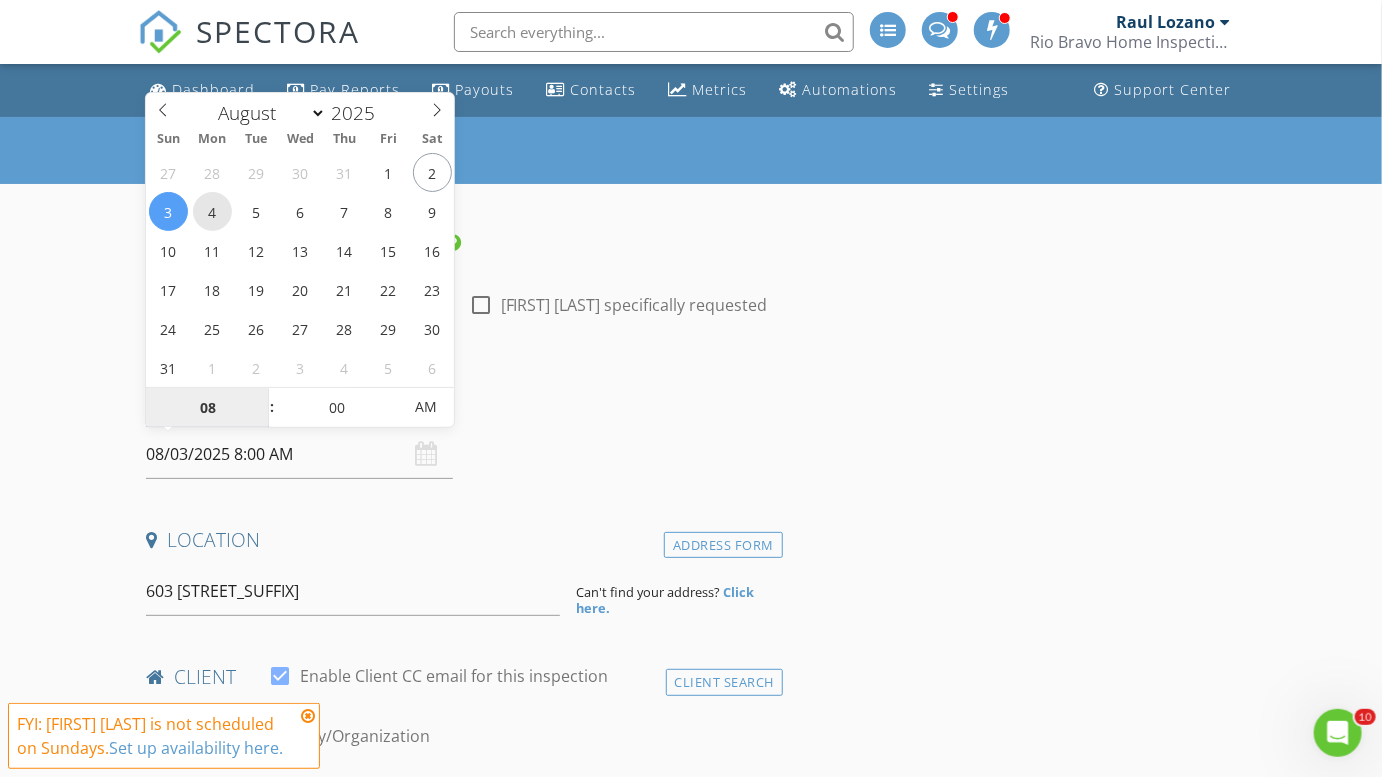 type on "08/04/2025 8:00 AM" 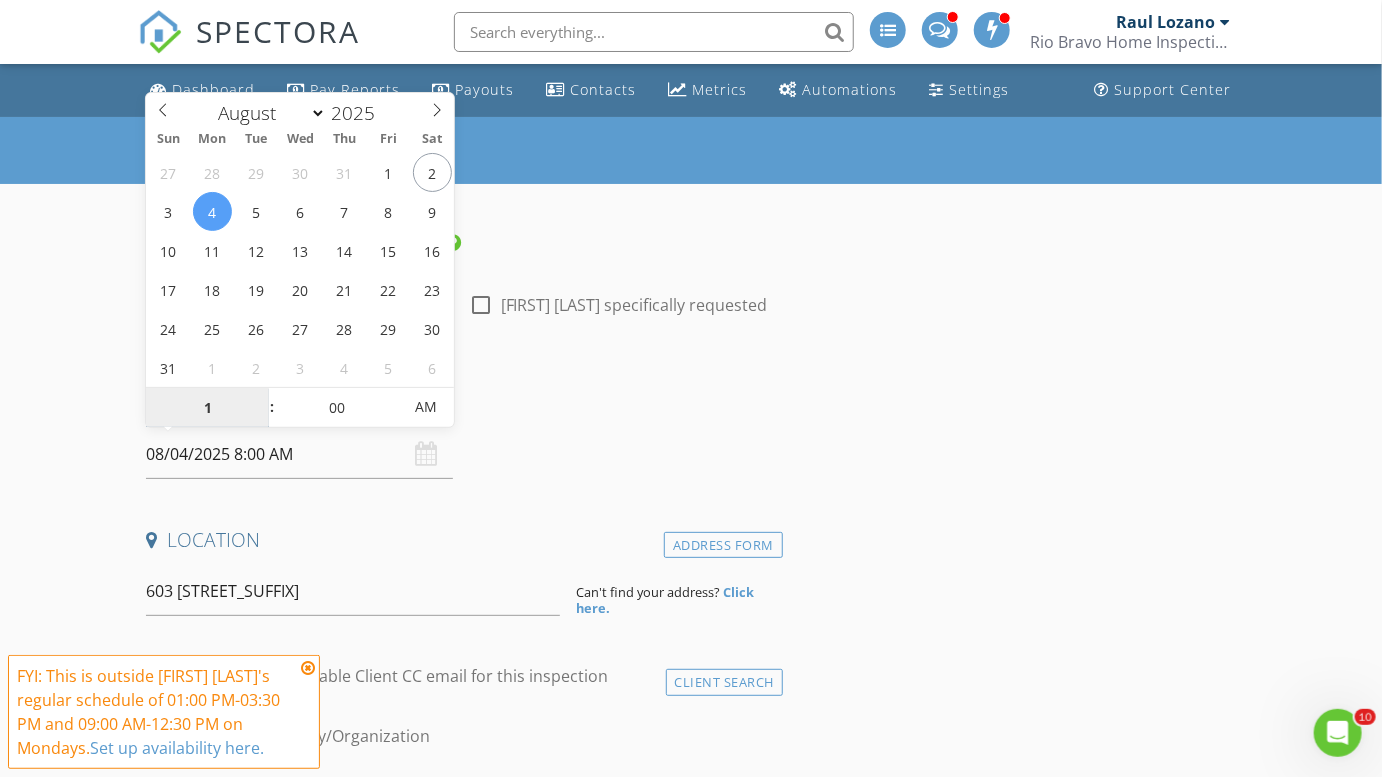 type on "12" 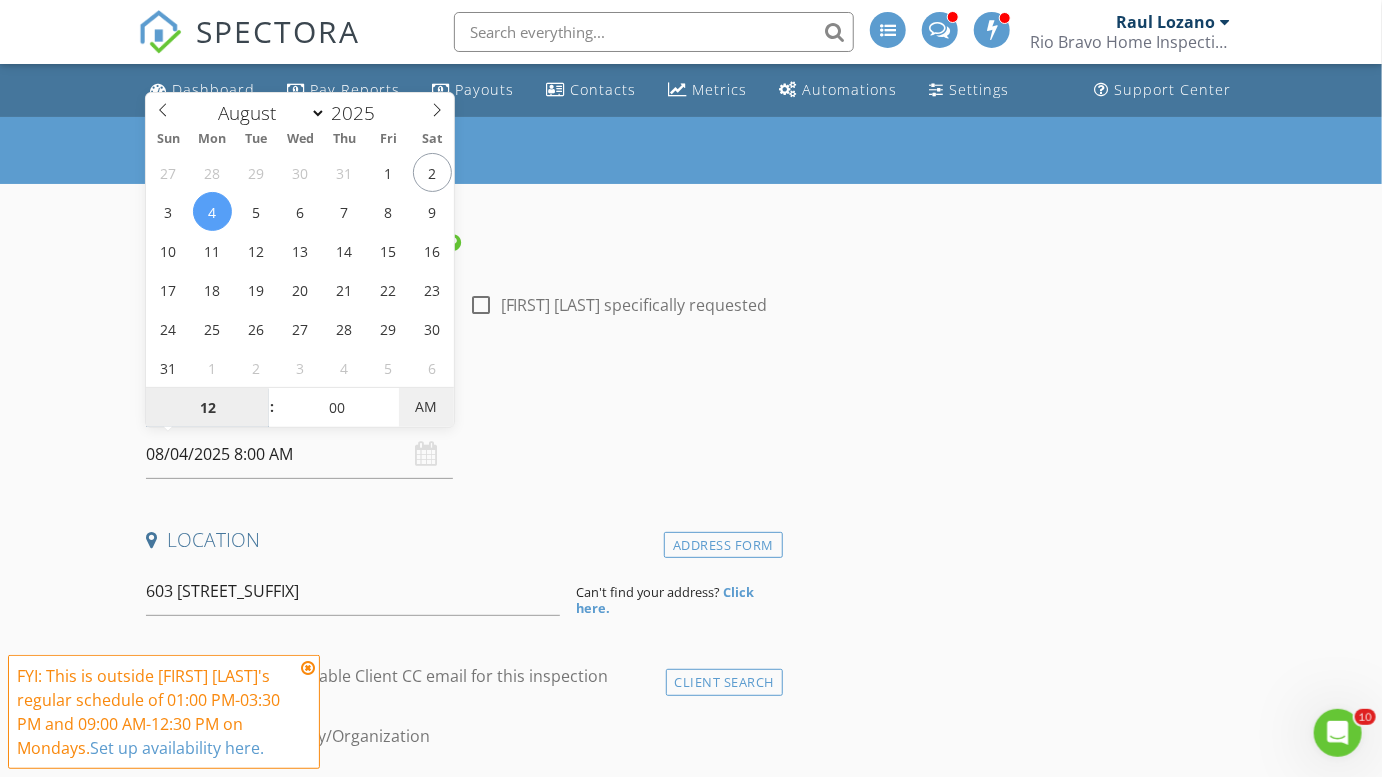 type on "08/04/2025 12:00 PM" 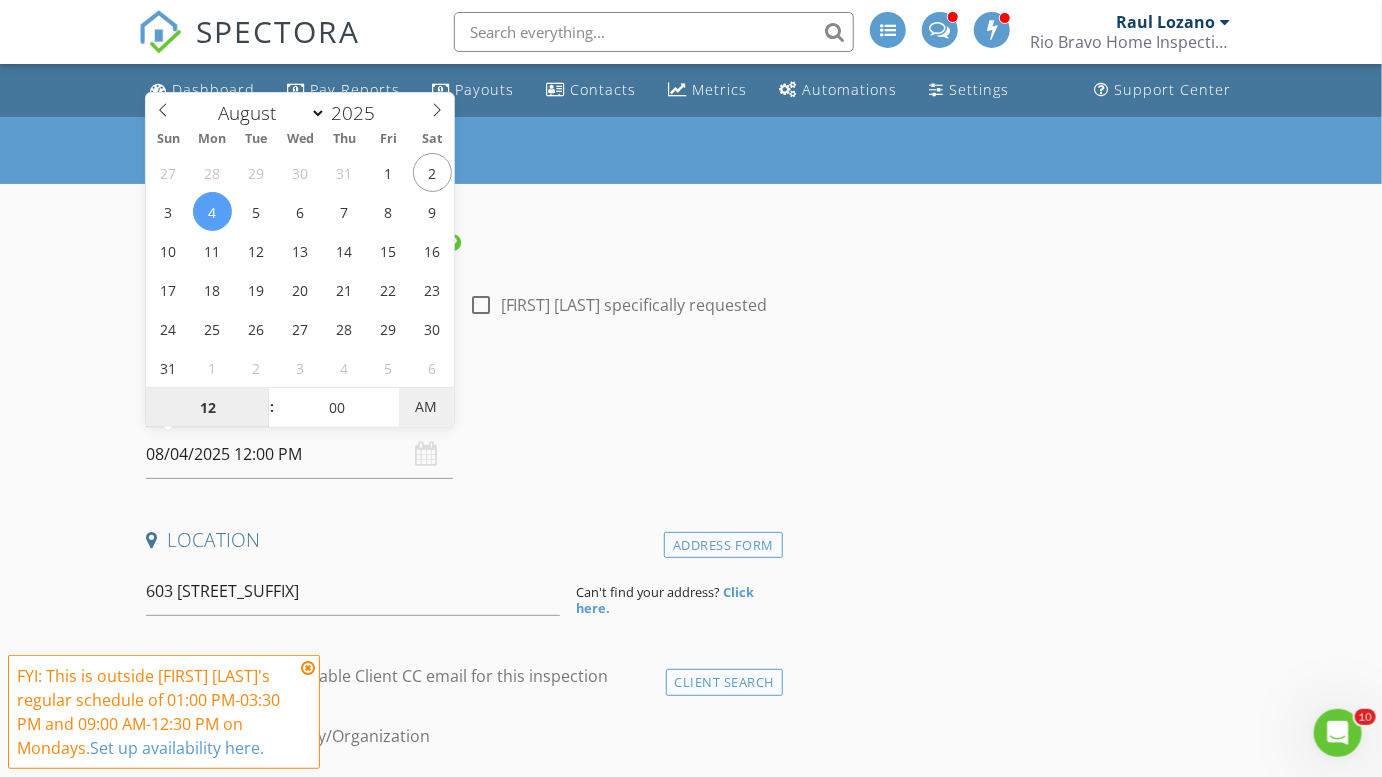 click on "AM" at bounding box center (426, 407) 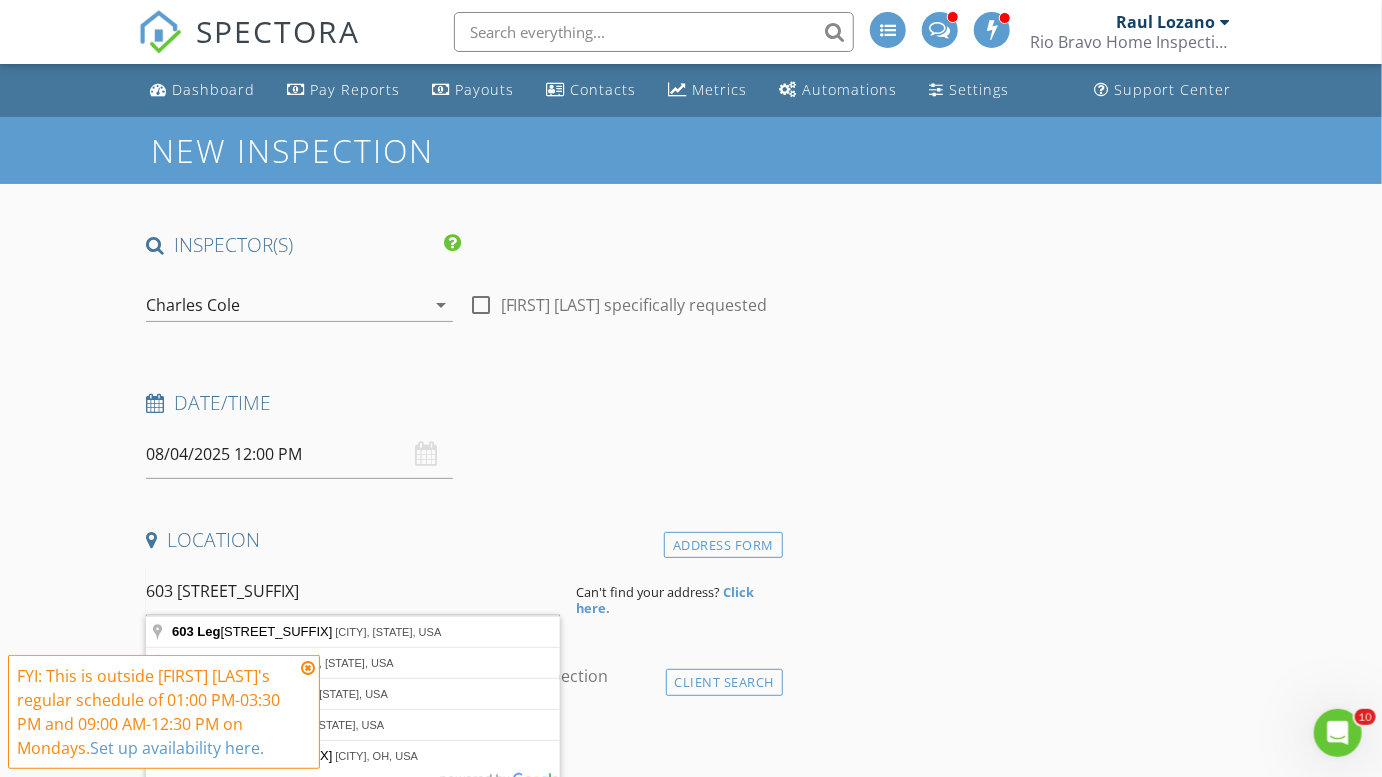 click on "603 leg" at bounding box center (353, 591) 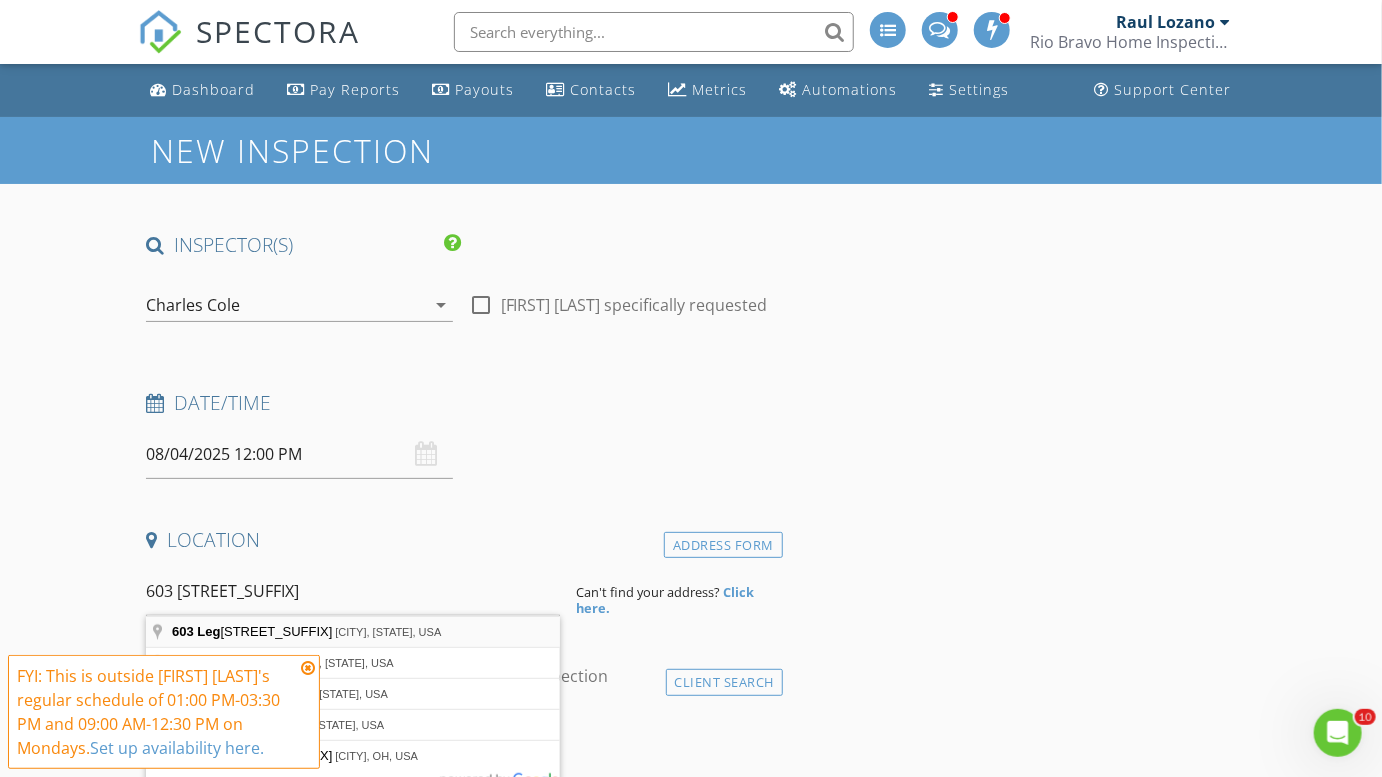 type on "603 Legacy Ridge, San Antonio, TX, USA" 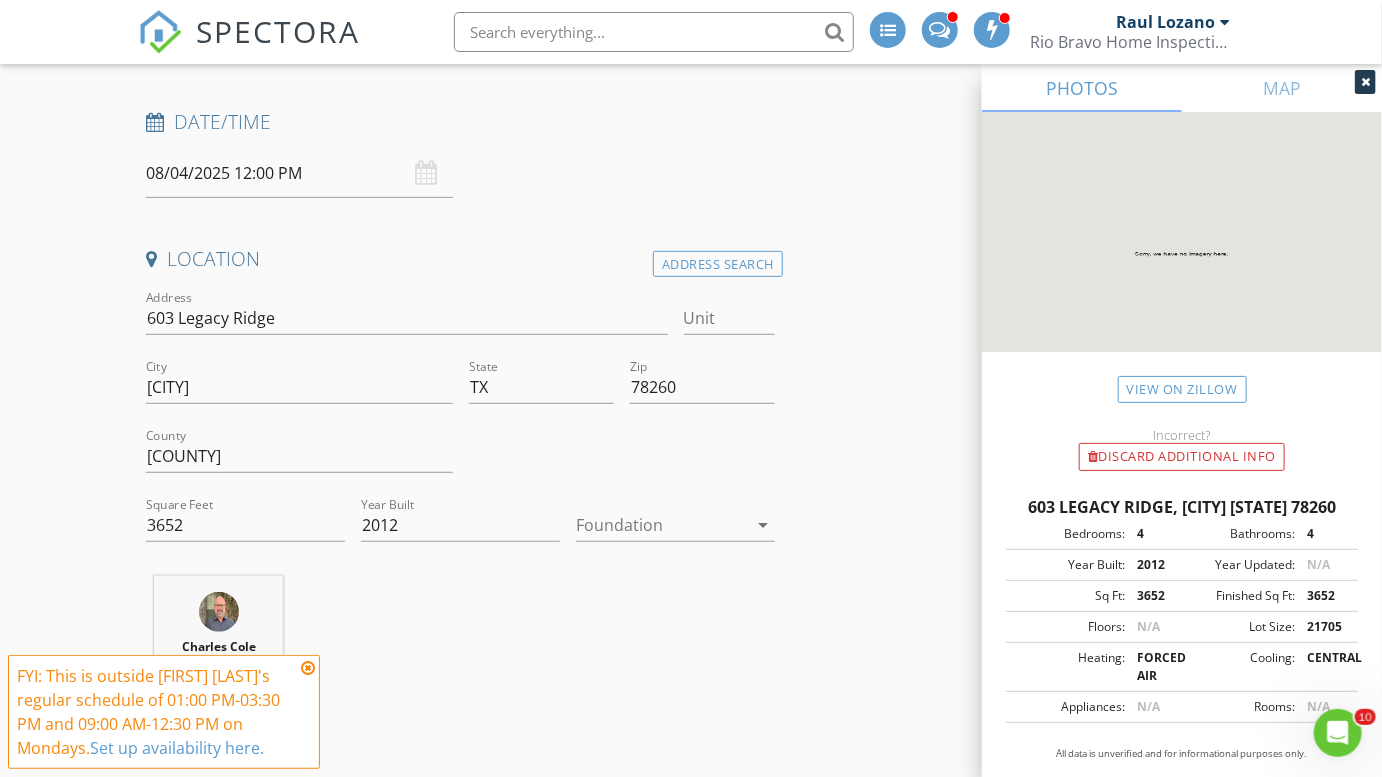 scroll, scrollTop: 521, scrollLeft: 0, axis: vertical 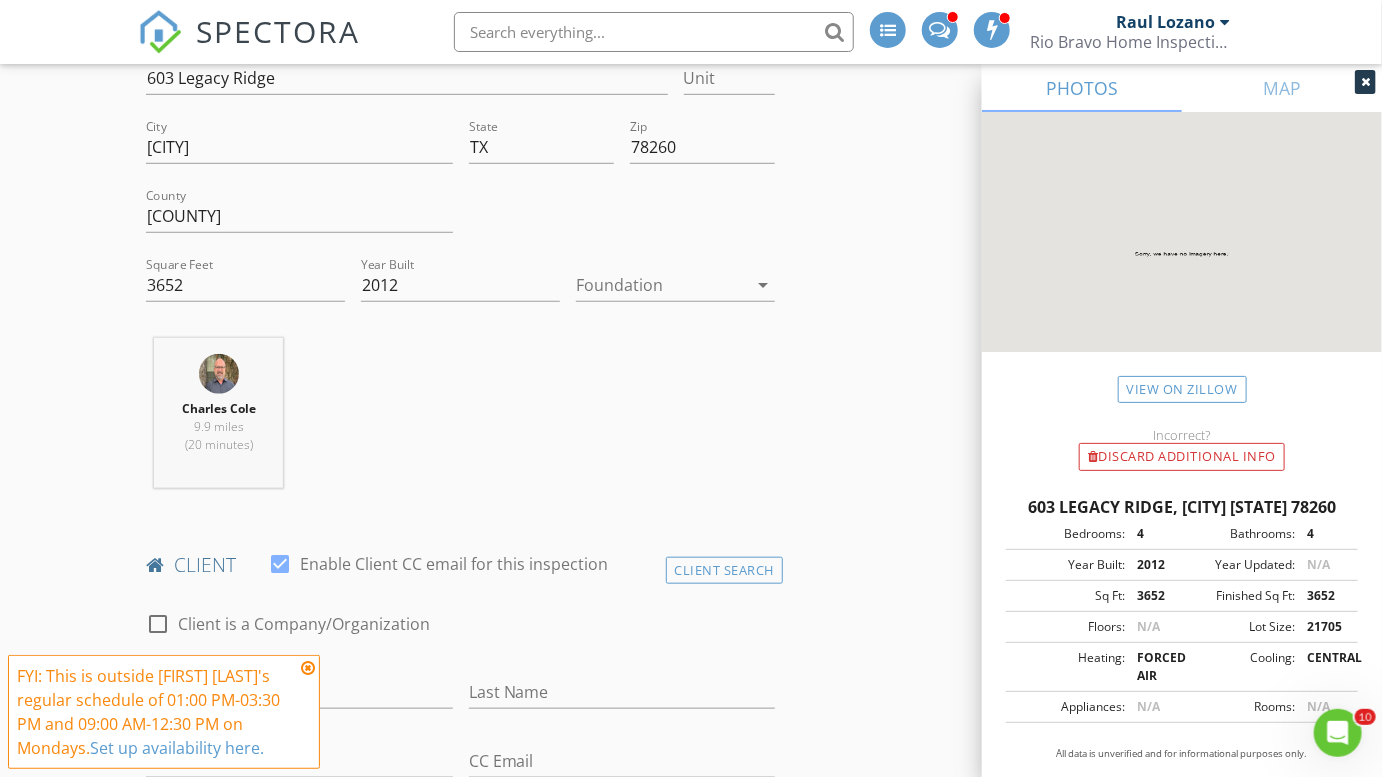 click at bounding box center (308, 668) 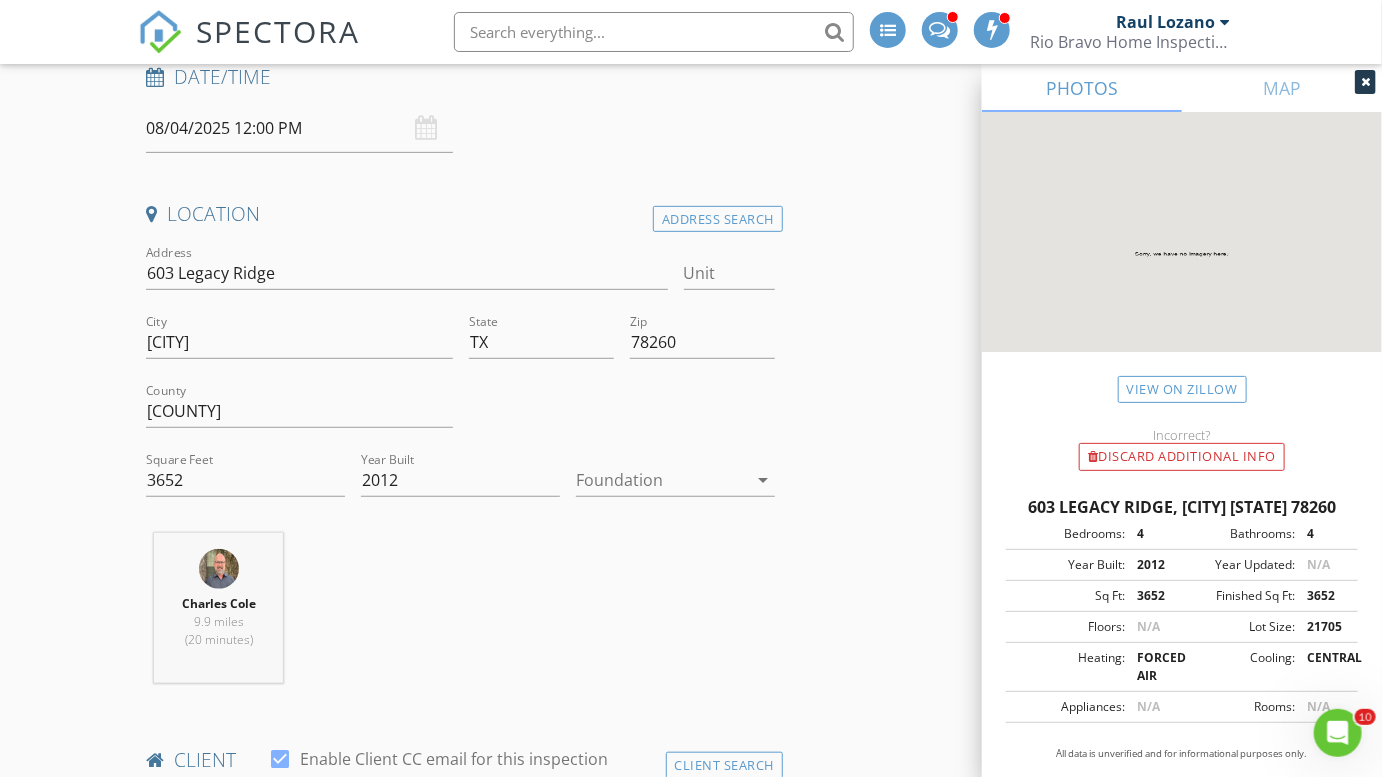 scroll, scrollTop: 327, scrollLeft: 0, axis: vertical 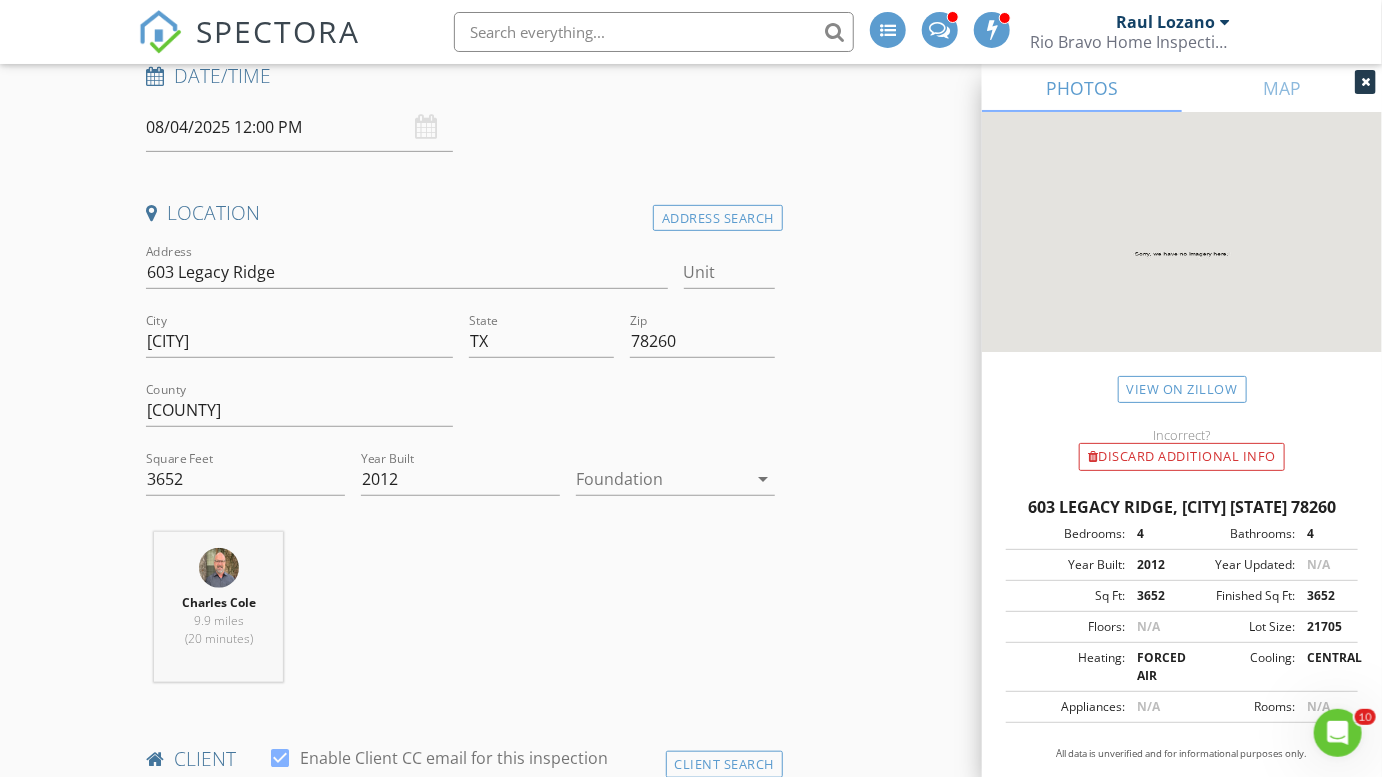 click at bounding box center [661, 479] 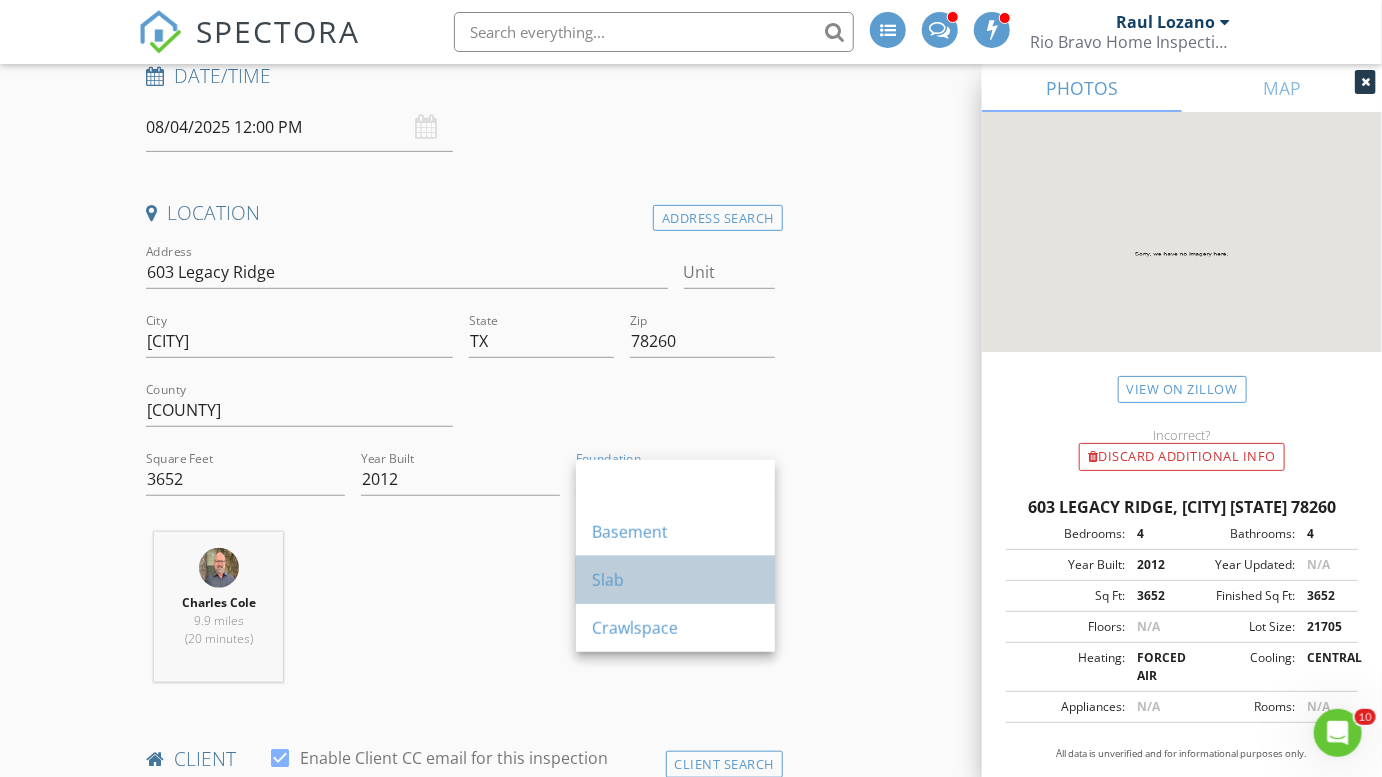 click on "Slab" at bounding box center [675, 580] 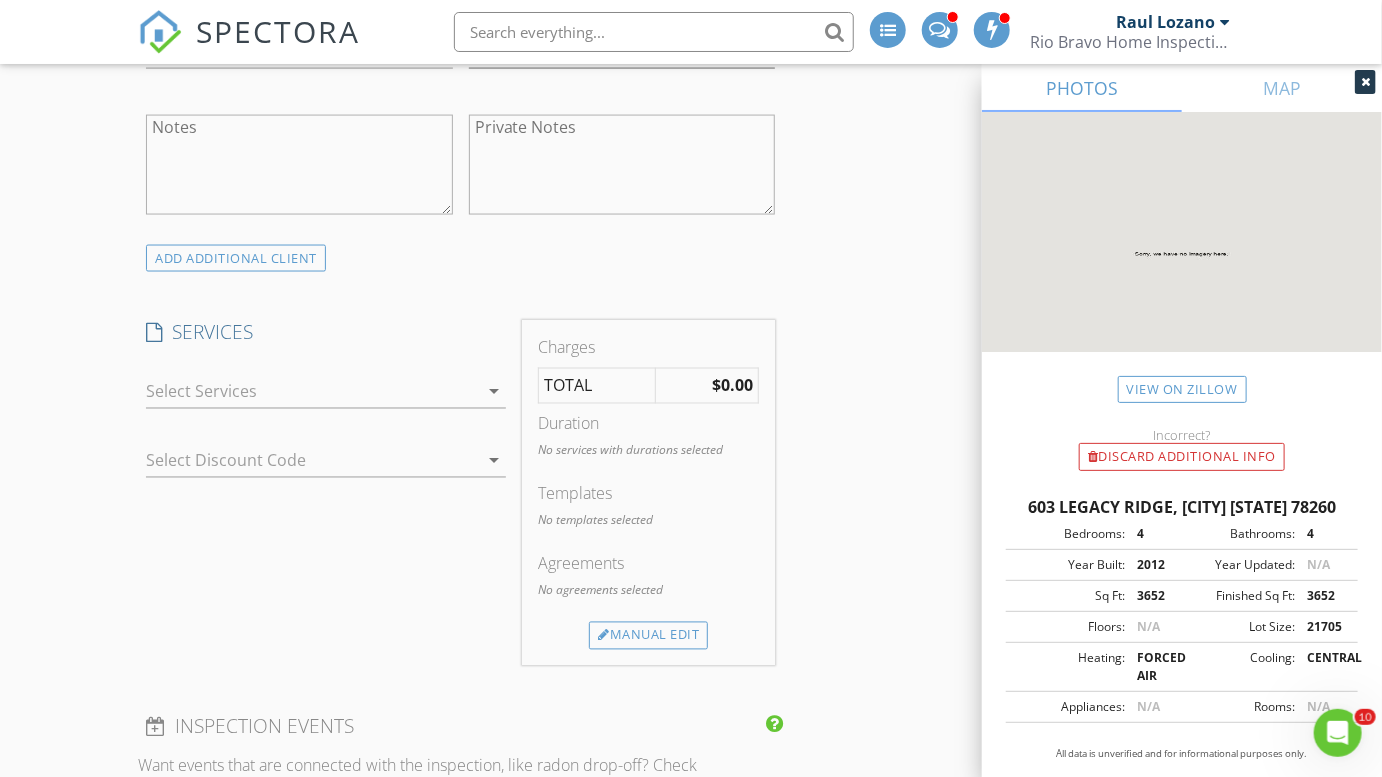 scroll, scrollTop: 1363, scrollLeft: 0, axis: vertical 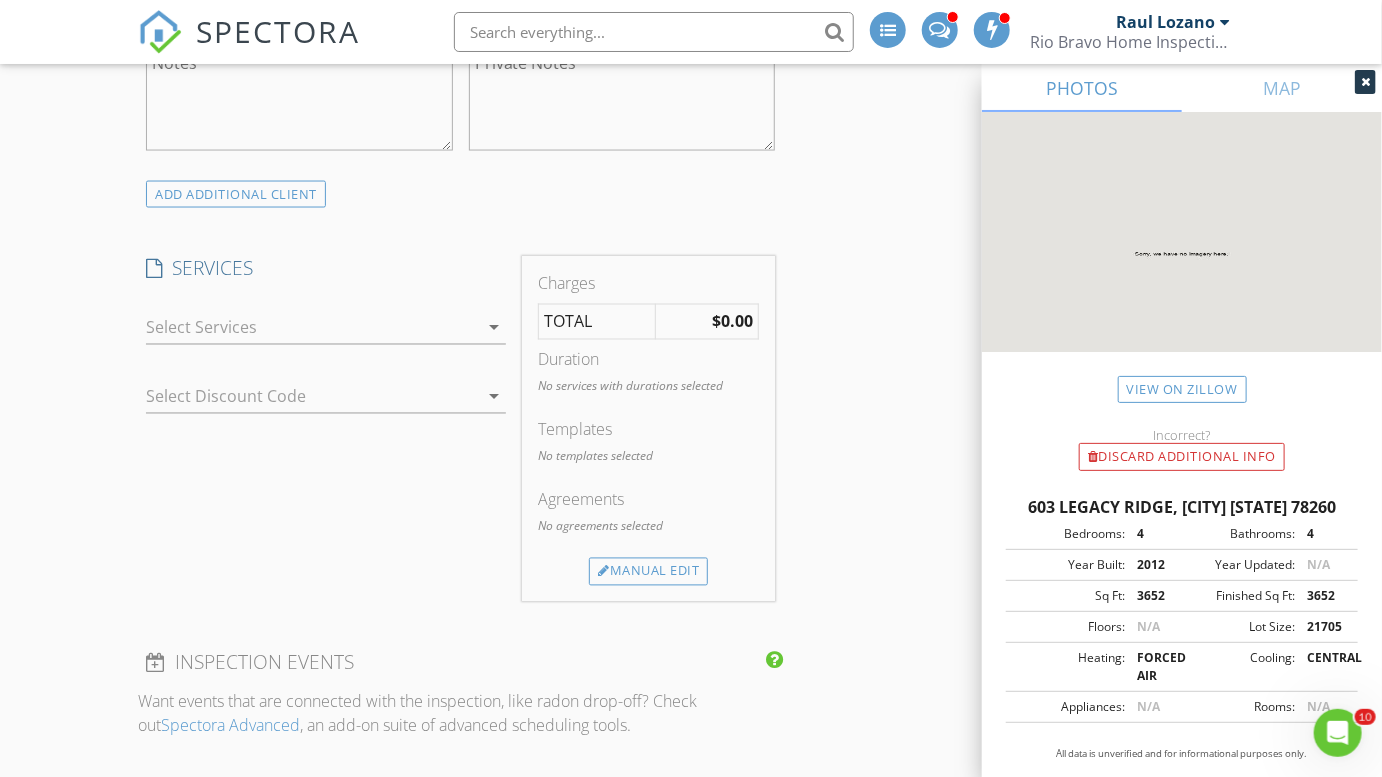 click at bounding box center [312, 328] 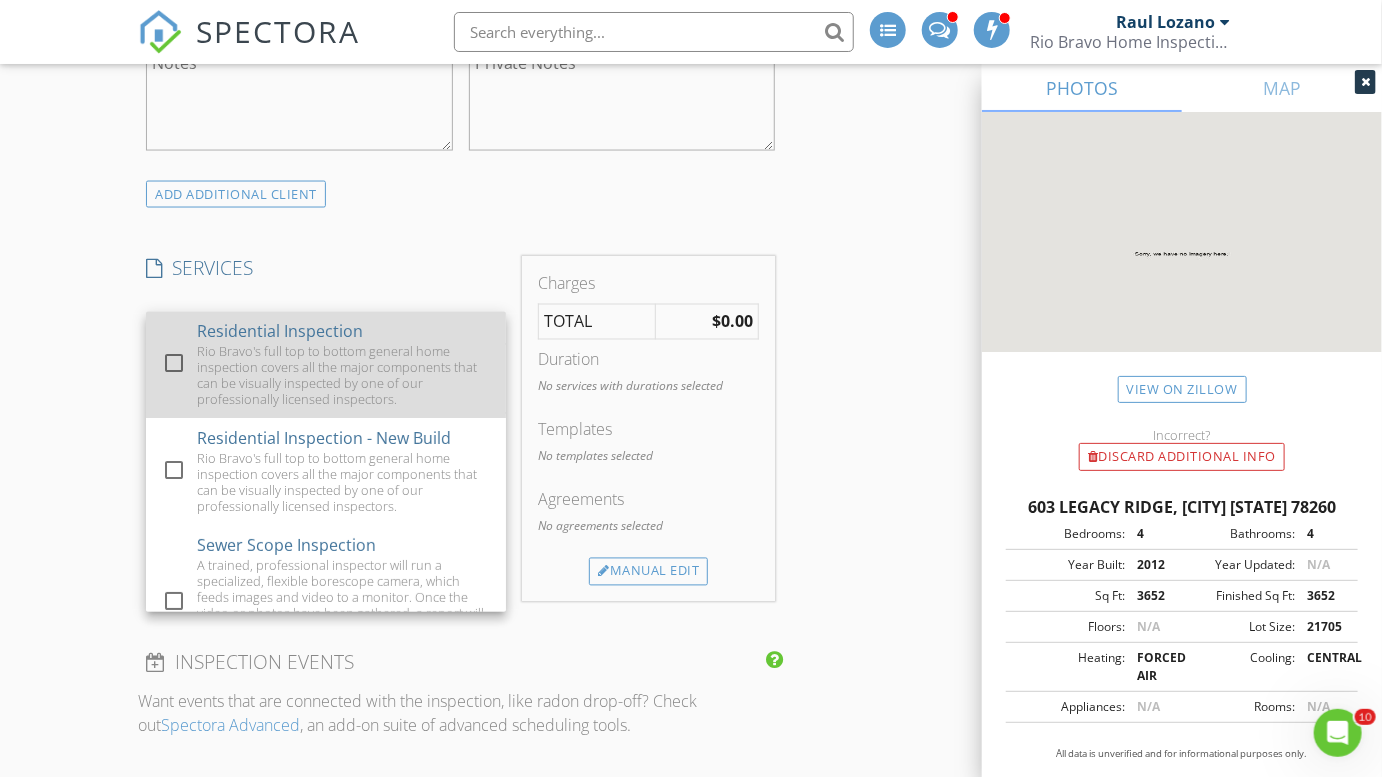 click on "Rio Bravo's full top to bottom general home inspection covers all the major components that can be visually inspected by one of our professionally licensed inspectors." at bounding box center [344, 376] 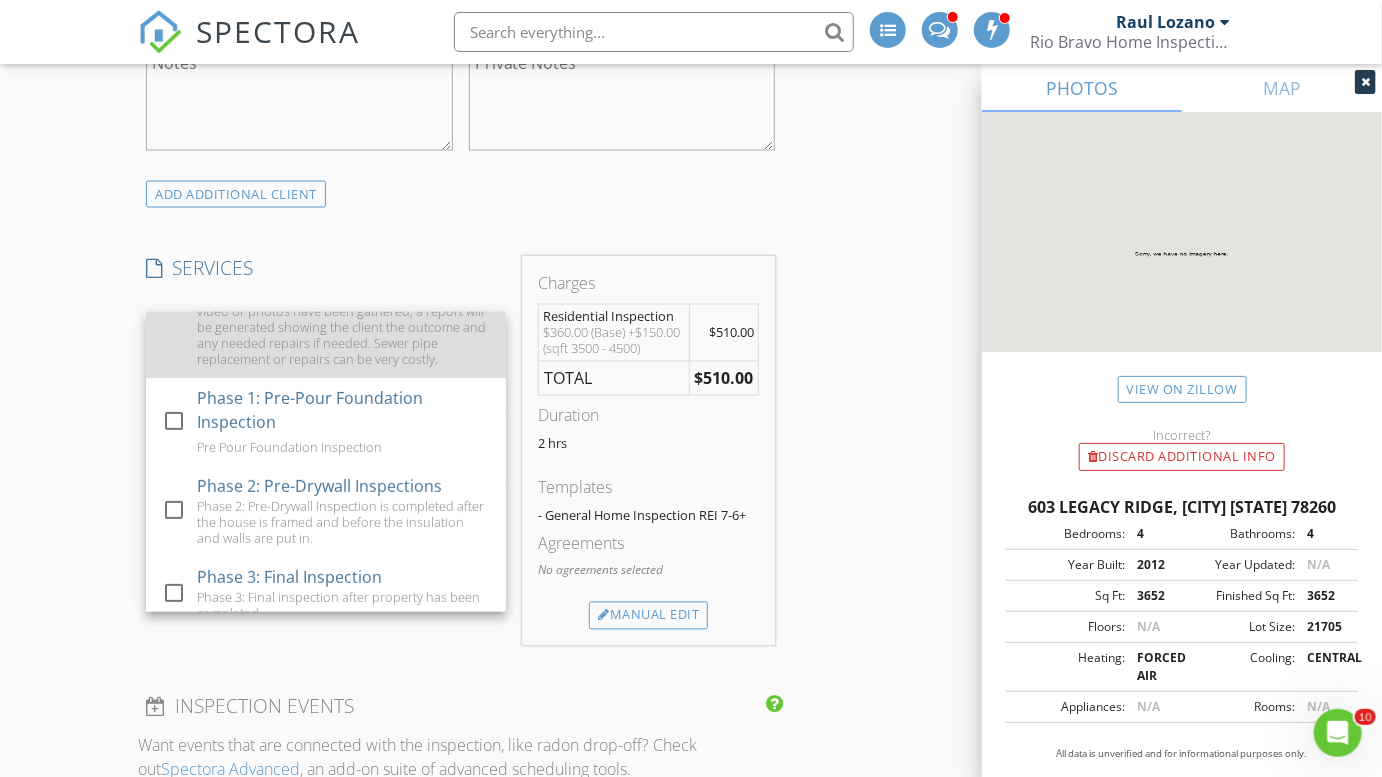 scroll, scrollTop: 0, scrollLeft: 0, axis: both 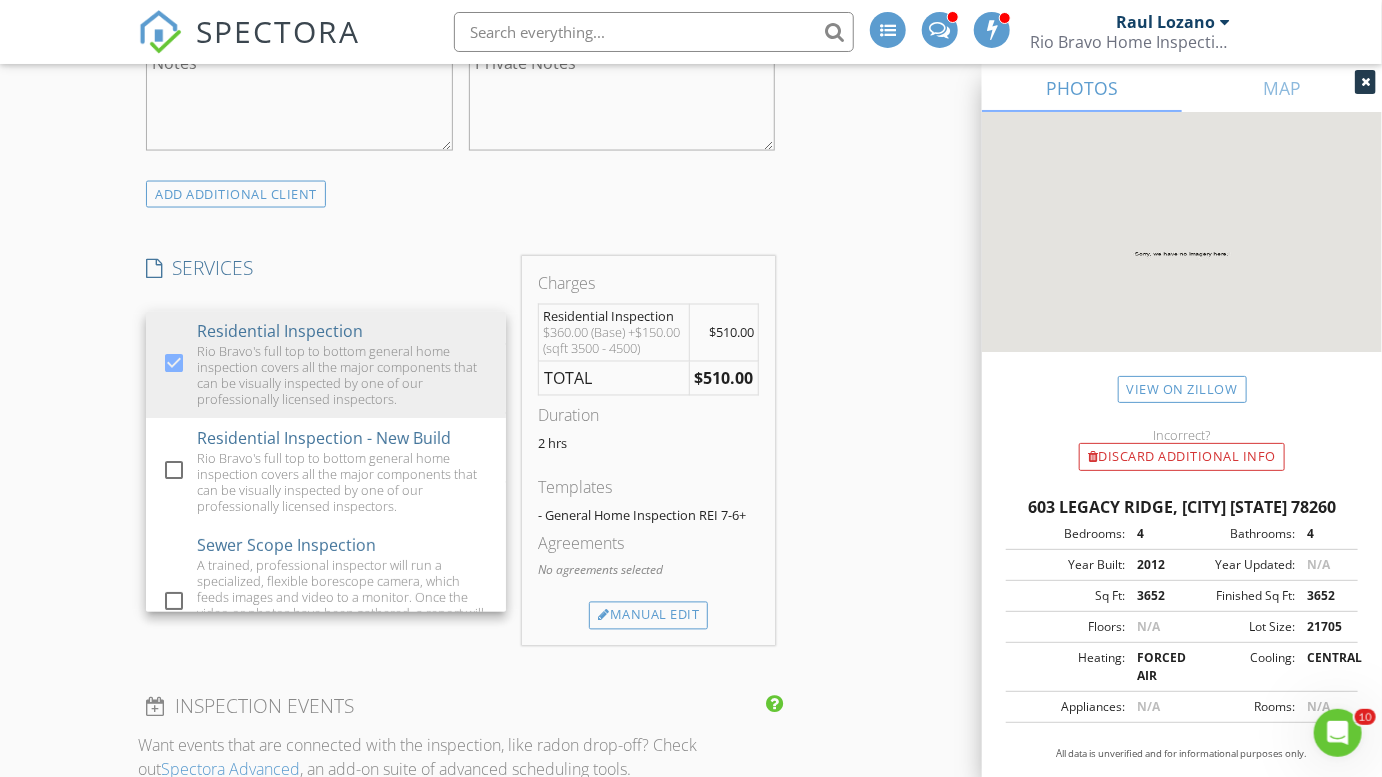 click on "New Inspection
INSPECTOR(S)
check_box   Charles Cole   PRIMARY   check_box_outline_blank   Brad Test     check_box_outline_blank   Clint Nelson     check_box_outline_blank   Eddie Gonzalez     Charles Cole arrow_drop_down   check_box_outline_blank Charles Cole specifically requested
Date/Time
08/04/2025 12:00 PM
Location
Address Search       Address 603 Legacy Ridge   Unit   City San Antonio   State TX   Zip 78260   County Bexar     Square Feet 3652   Year Built 2012   Foundation Slab arrow_drop_down     Charles Cole     9.9 miles     (20 minutes)
client
check_box Enable Client CC email for this inspection   Client Search     check_box_outline_blank Client is a Company/Organization     First Name   Last Name   Email   CC Email   Phone         Tags         Notes   Private Notes
ADD ADDITIONAL client" at bounding box center [691, 675] 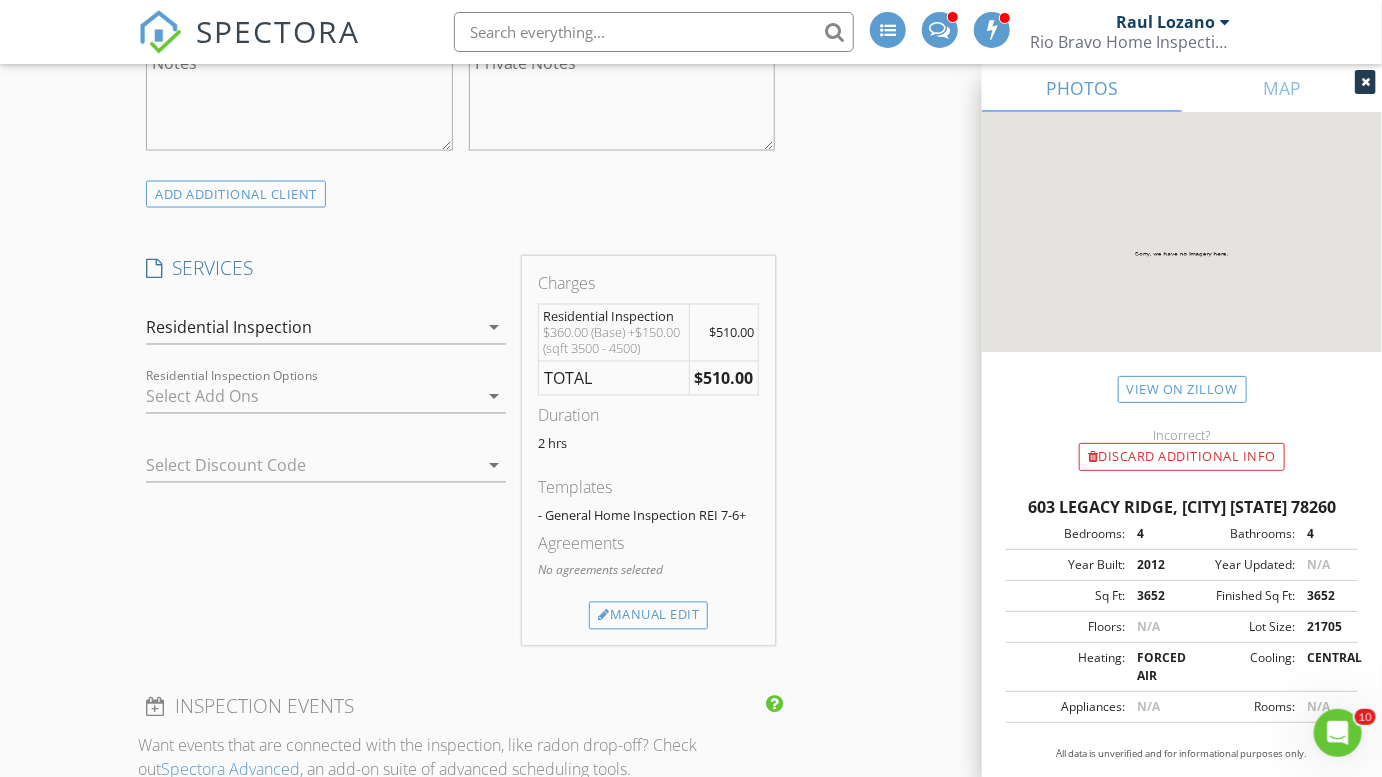 click at bounding box center [312, 397] 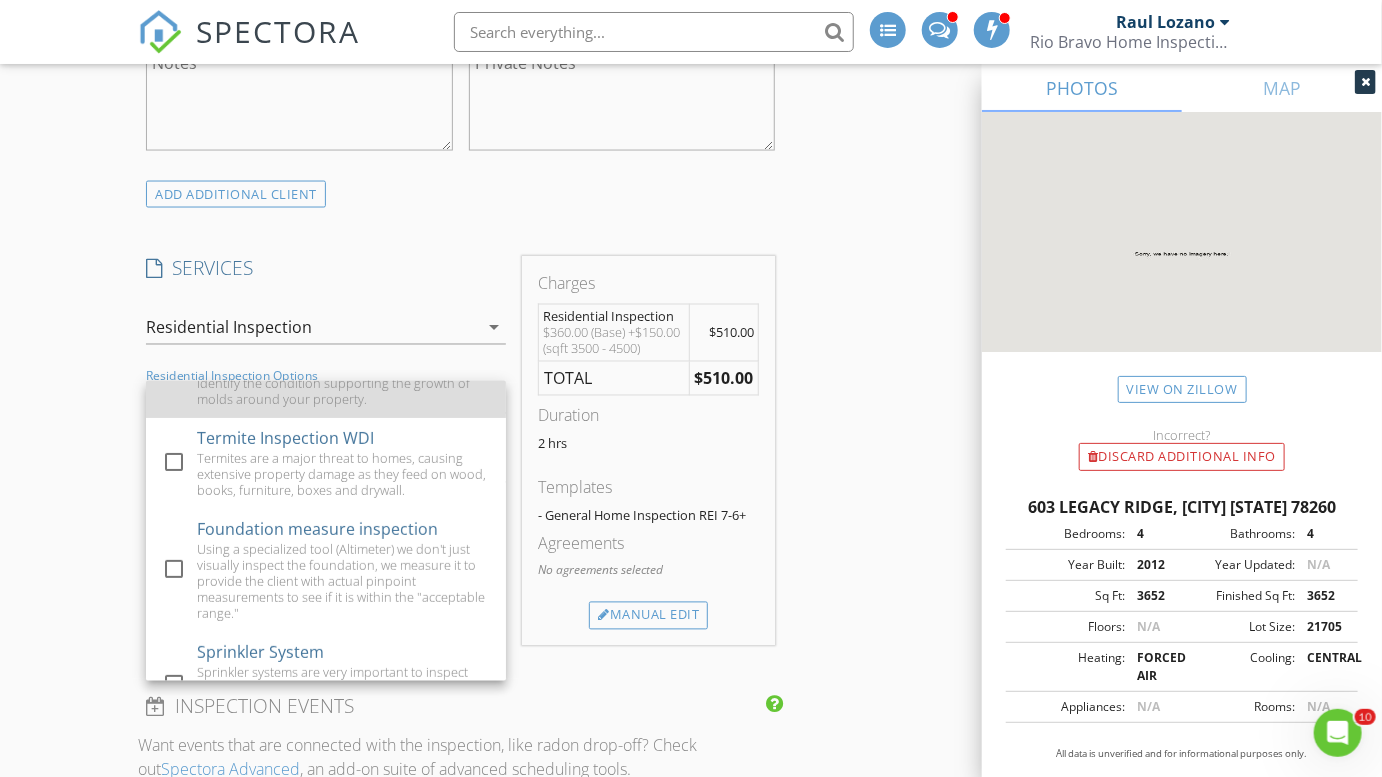 scroll, scrollTop: 0, scrollLeft: 0, axis: both 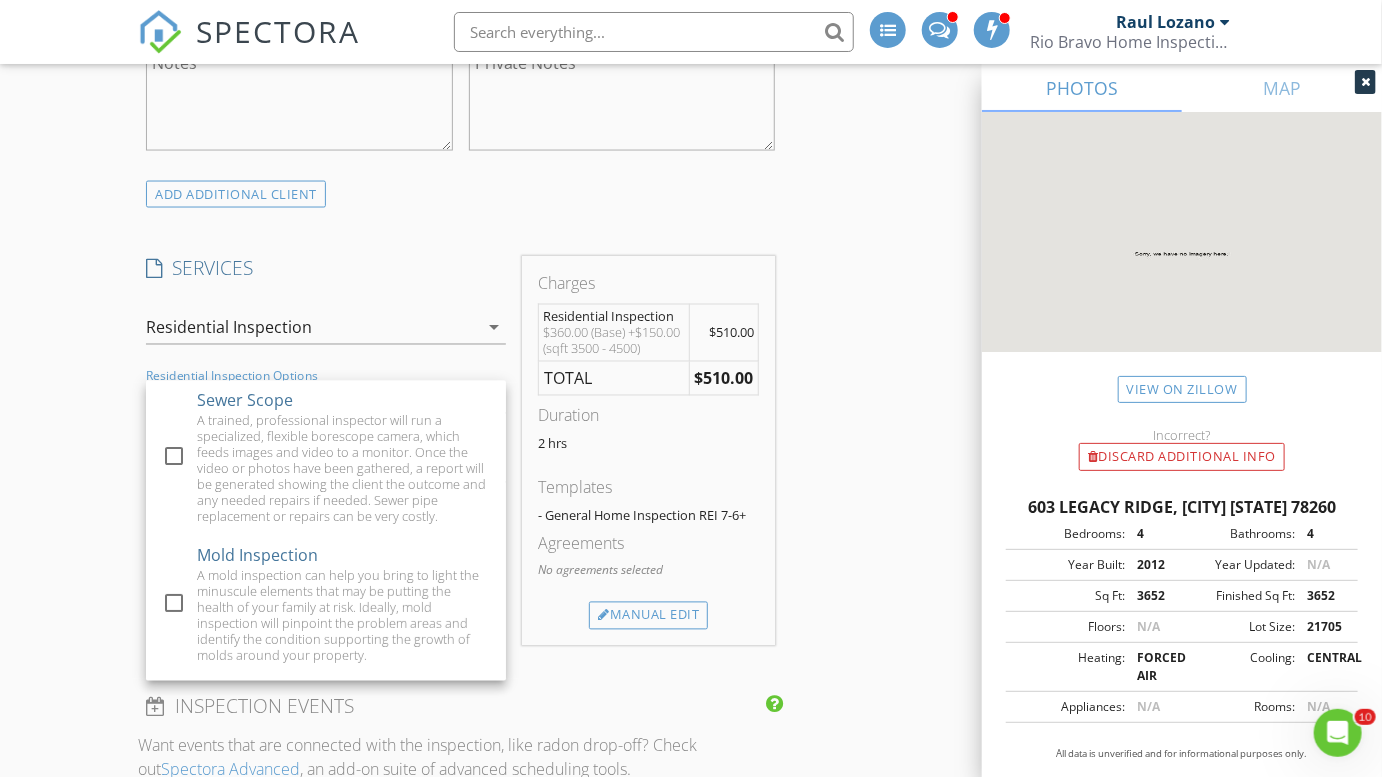 click on "New Inspection
INSPECTOR(S)
check_box   Charles Cole   PRIMARY   check_box_outline_blank   Brad Test     check_box_outline_blank   Clint Nelson     check_box_outline_blank   Eddie Gonzalez     Charles Cole arrow_drop_down   check_box_outline_blank Charles Cole specifically requested
Date/Time
08/04/2025 12:00 PM
Location
Address Search       Address 603 Legacy Ridge   Unit   City San Antonio   State TX   Zip 78260   County Bexar     Square Feet 3652   Year Built 2012   Foundation Slab arrow_drop_down     Charles Cole     9.9 miles     (20 minutes)
client
check_box Enable Client CC email for this inspection   Client Search     check_box_outline_blank Client is a Company/Organization     First Name   Last Name   Email   CC Email   Phone         Tags         Notes   Private Notes
ADD ADDITIONAL client" at bounding box center (691, 675) 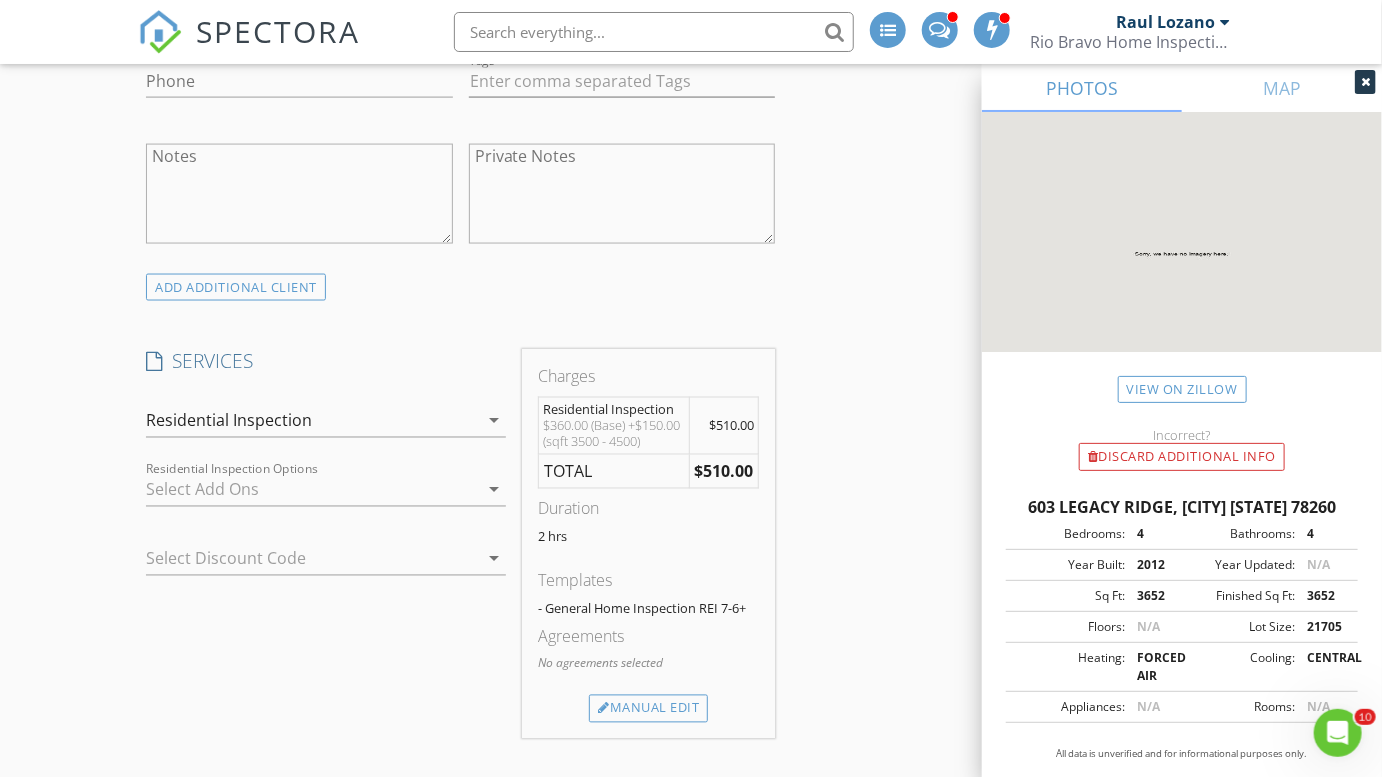 scroll, scrollTop: 1268, scrollLeft: 0, axis: vertical 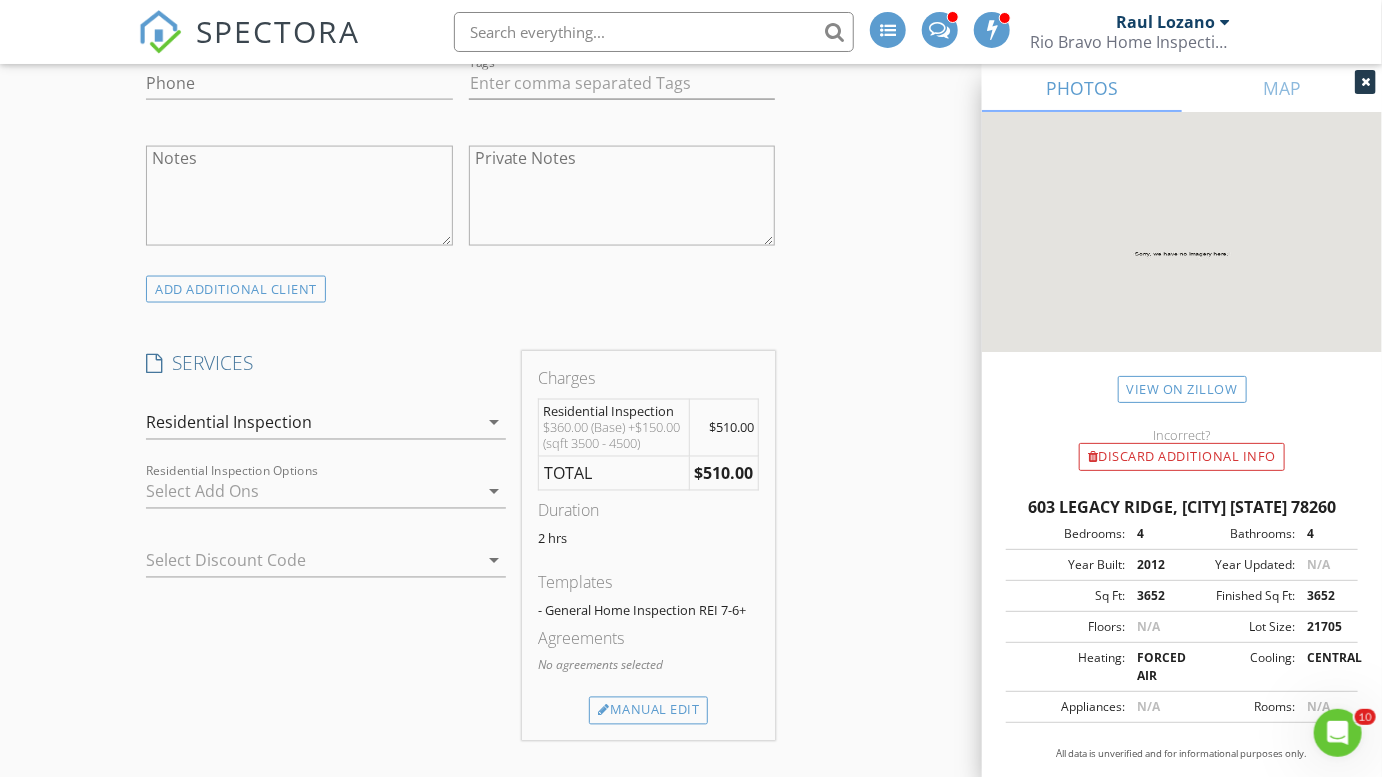click at bounding box center [312, 492] 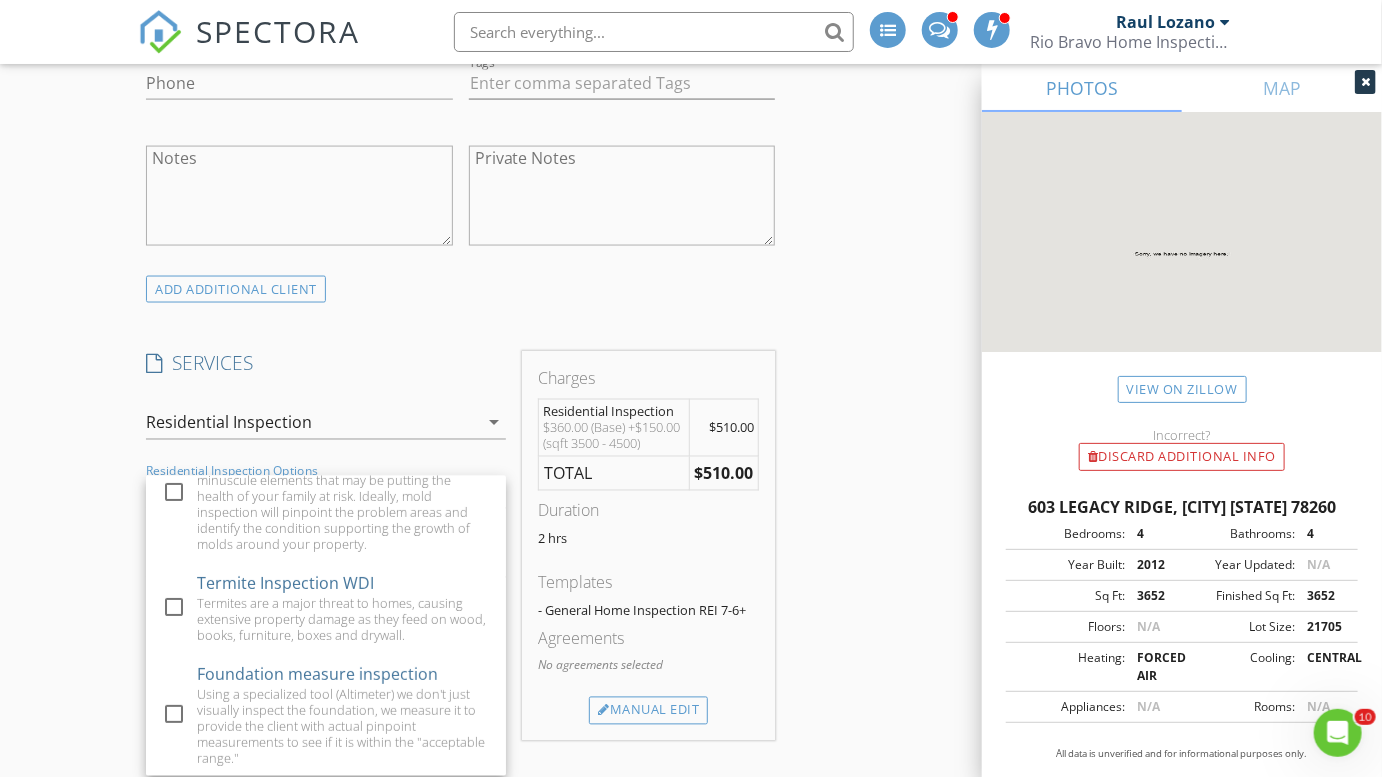 scroll, scrollTop: 206, scrollLeft: 0, axis: vertical 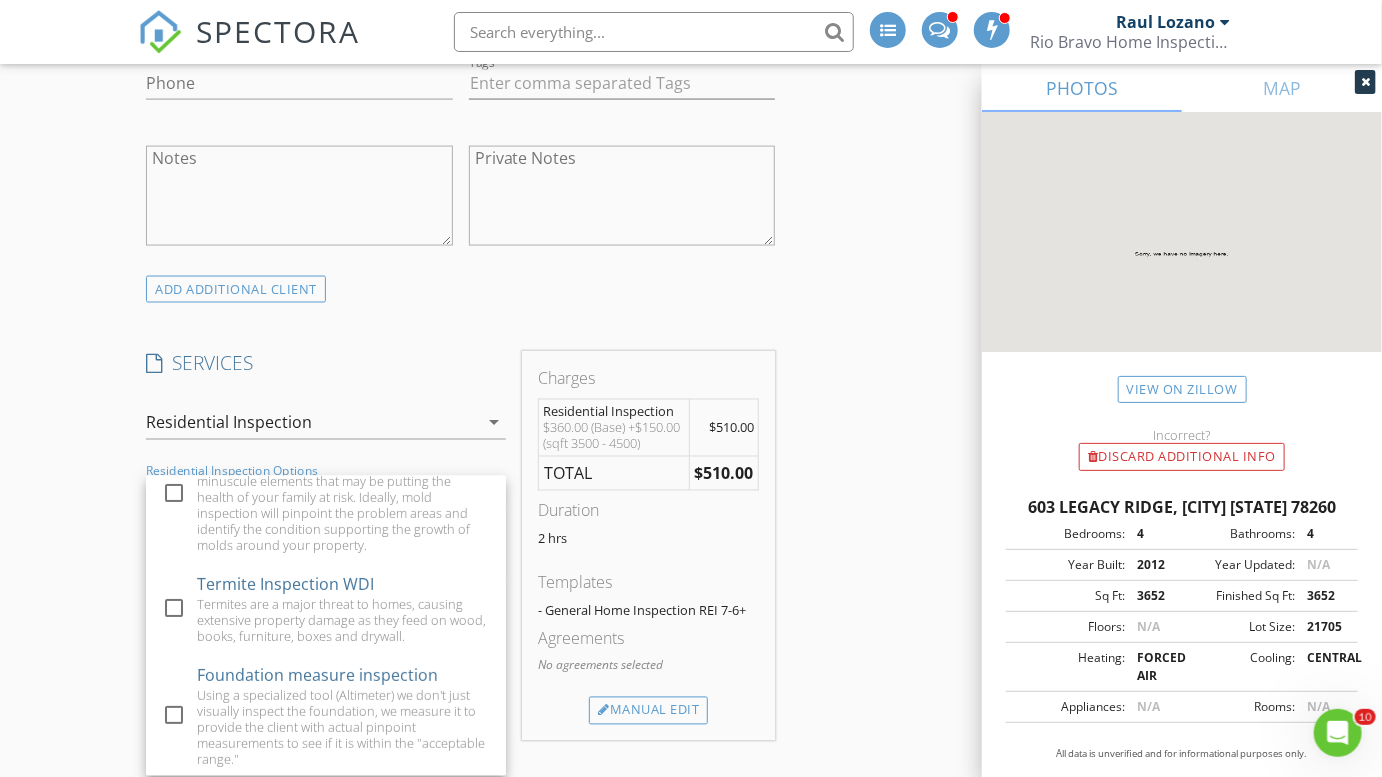 click on "Termites are a major threat to homes, causing extensive property damage as they feed on wood, books, furniture, boxes and drywall." at bounding box center [344, 620] 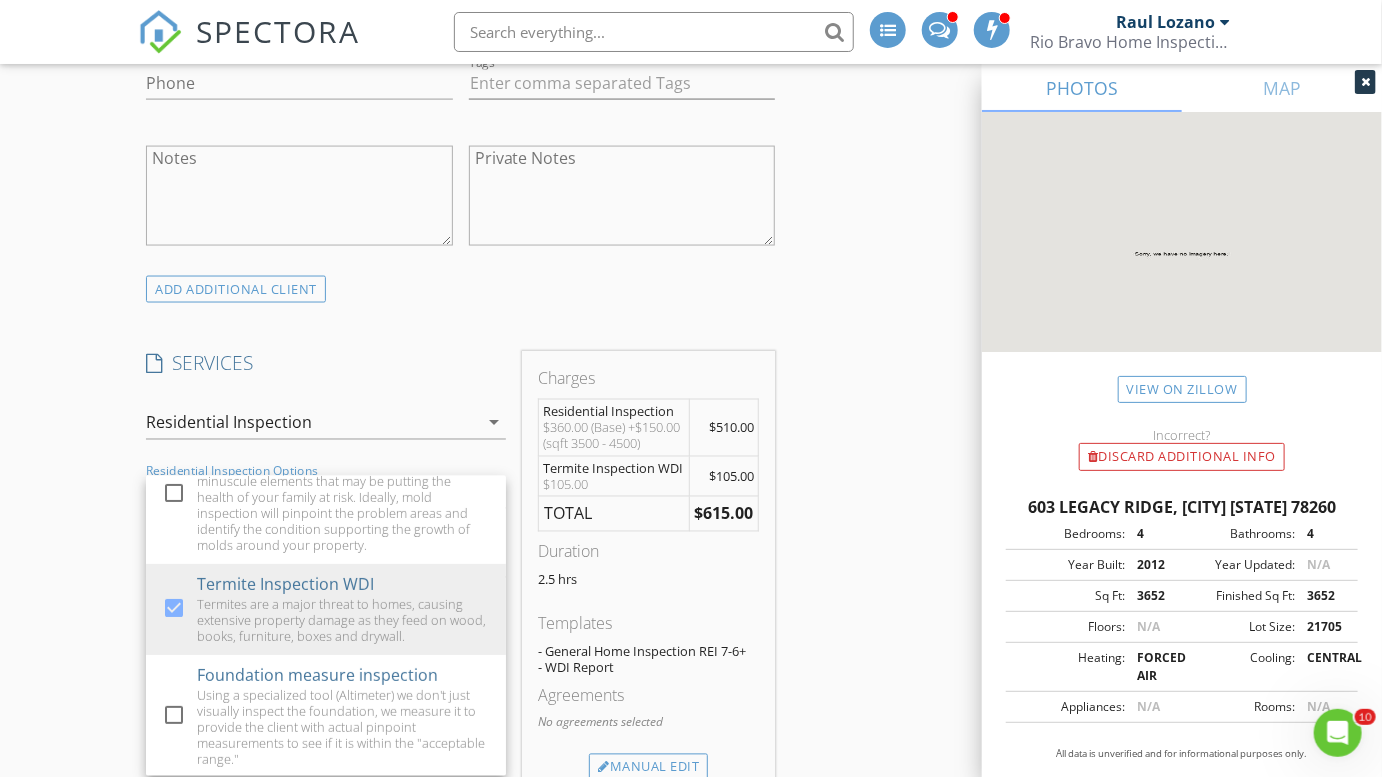 click on "ADD ADDITIONAL client" at bounding box center [460, 289] 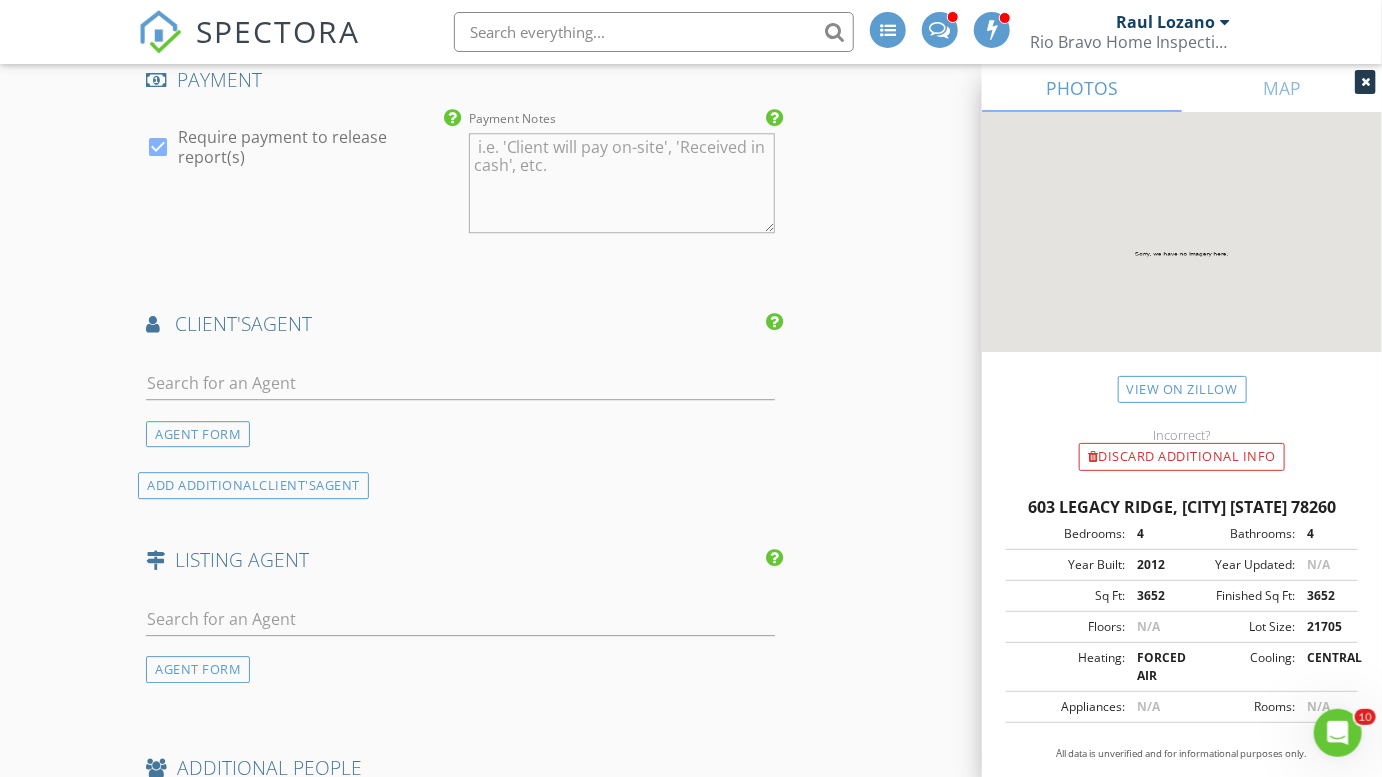 scroll, scrollTop: 2247, scrollLeft: 0, axis: vertical 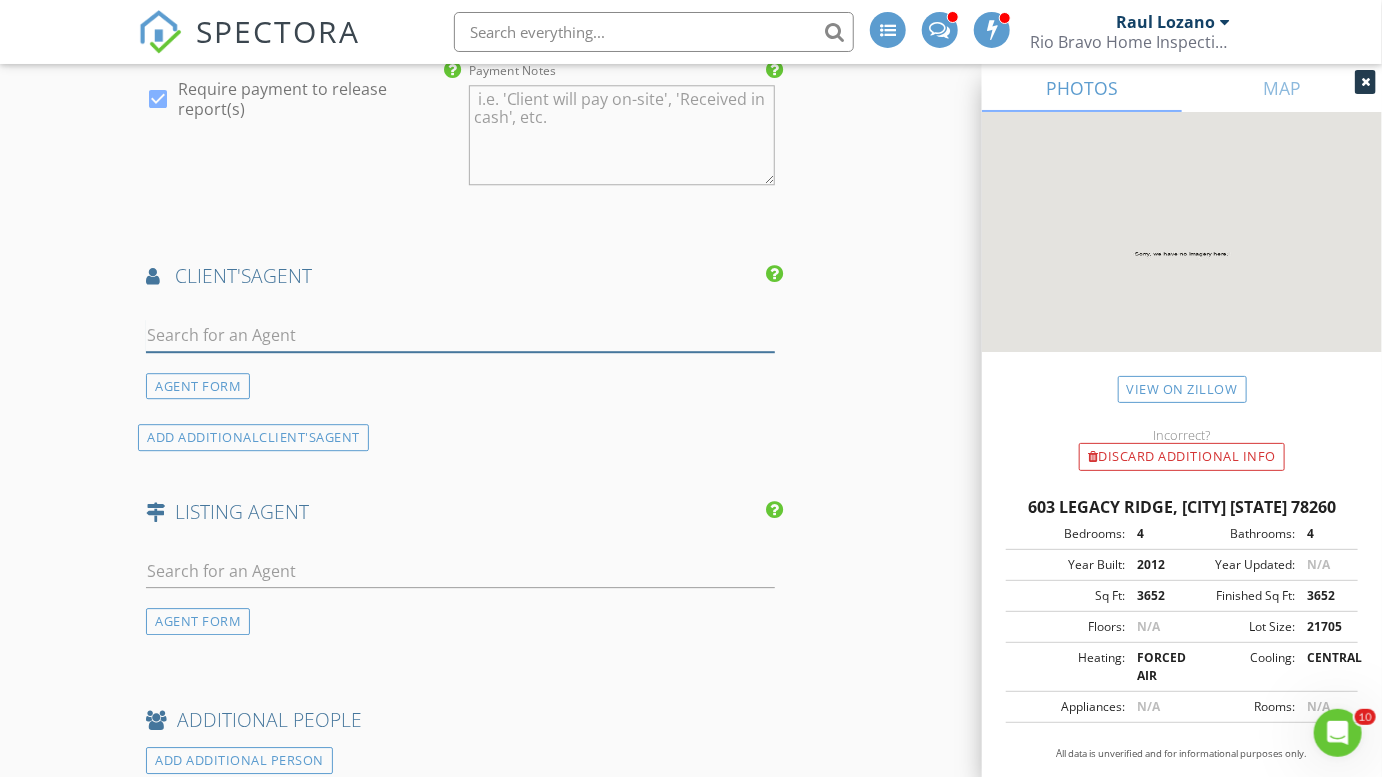 click at bounding box center [460, 335] 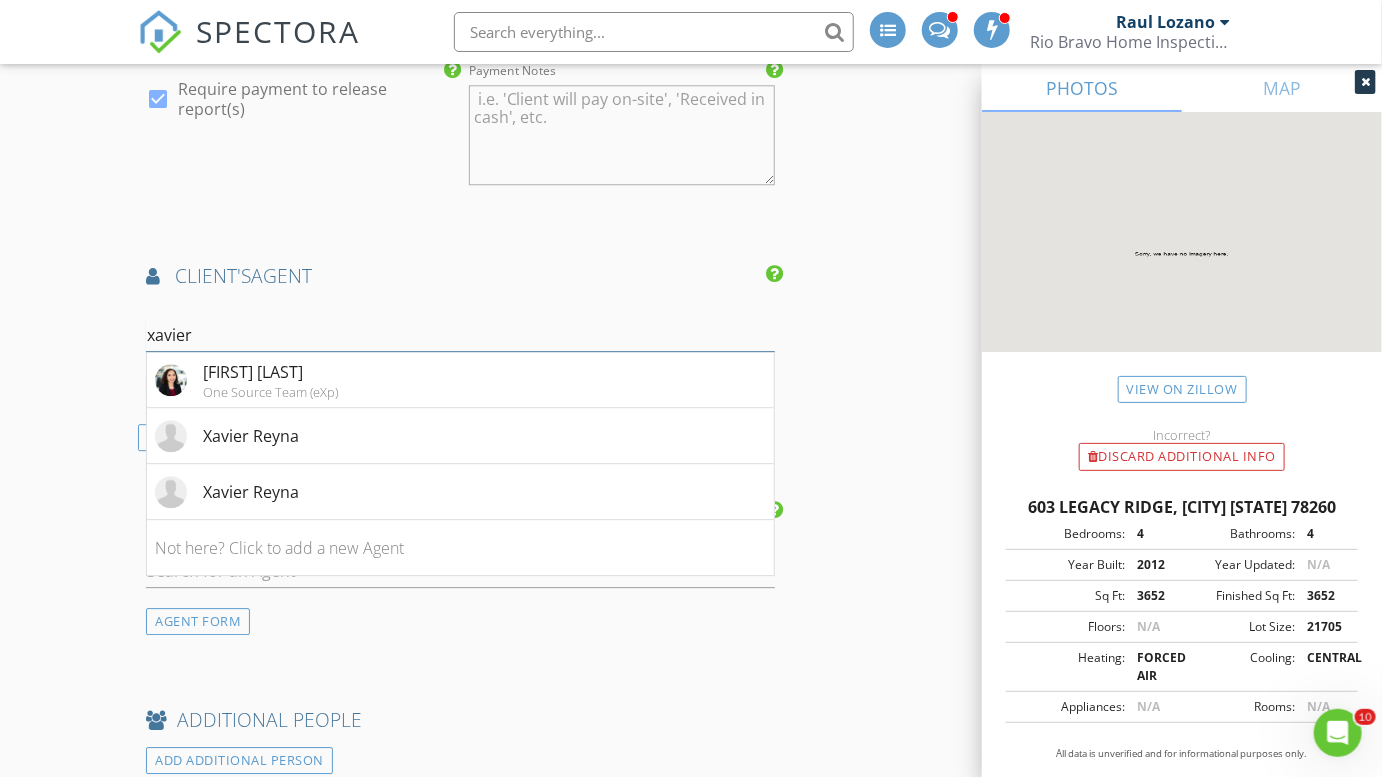 type on "xavier" 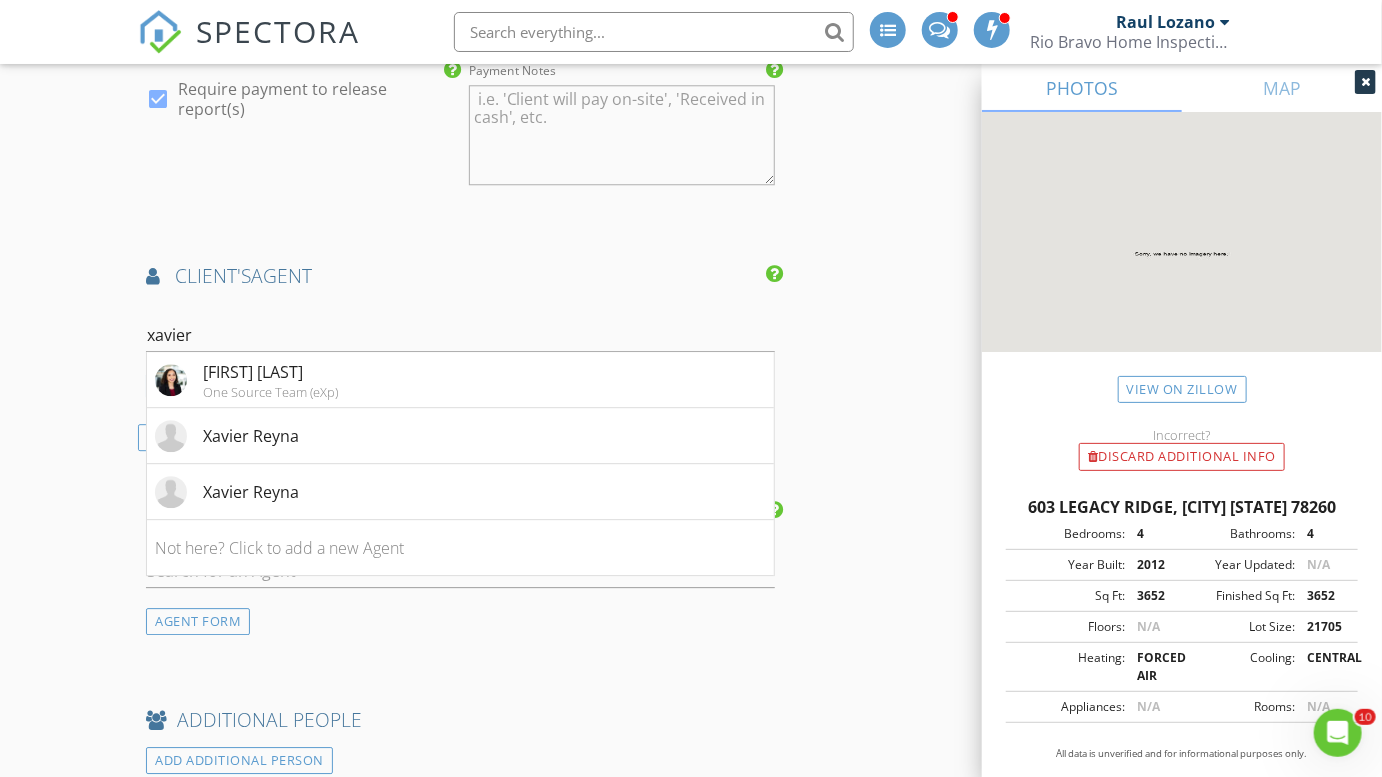 click on "New Inspection
INSPECTOR(S)
check_box   Charles Cole   PRIMARY   check_box_outline_blank   Brad Test     check_box_outline_blank   Clint Nelson     check_box_outline_blank   Eddie Gonzalez     Charles Cole arrow_drop_down   check_box_outline_blank Charles Cole specifically requested
Date/Time
08/04/2025 12:00 PM
Location
Address Search       Address 603 Legacy Ridge   Unit   City San Antonio   State TX   Zip 78260   County Bexar     Square Feet 3652   Year Built 2012   Foundation Slab arrow_drop_down     Charles Cole     9.9 miles     (20 minutes)
client
check_box Enable Client CC email for this inspection   Client Search     check_box_outline_blank Client is a Company/Organization     First Name   Last Name   Email   CC Email   Phone         Tags         Notes   Private Notes
ADD ADDITIONAL client" at bounding box center [691, -181] 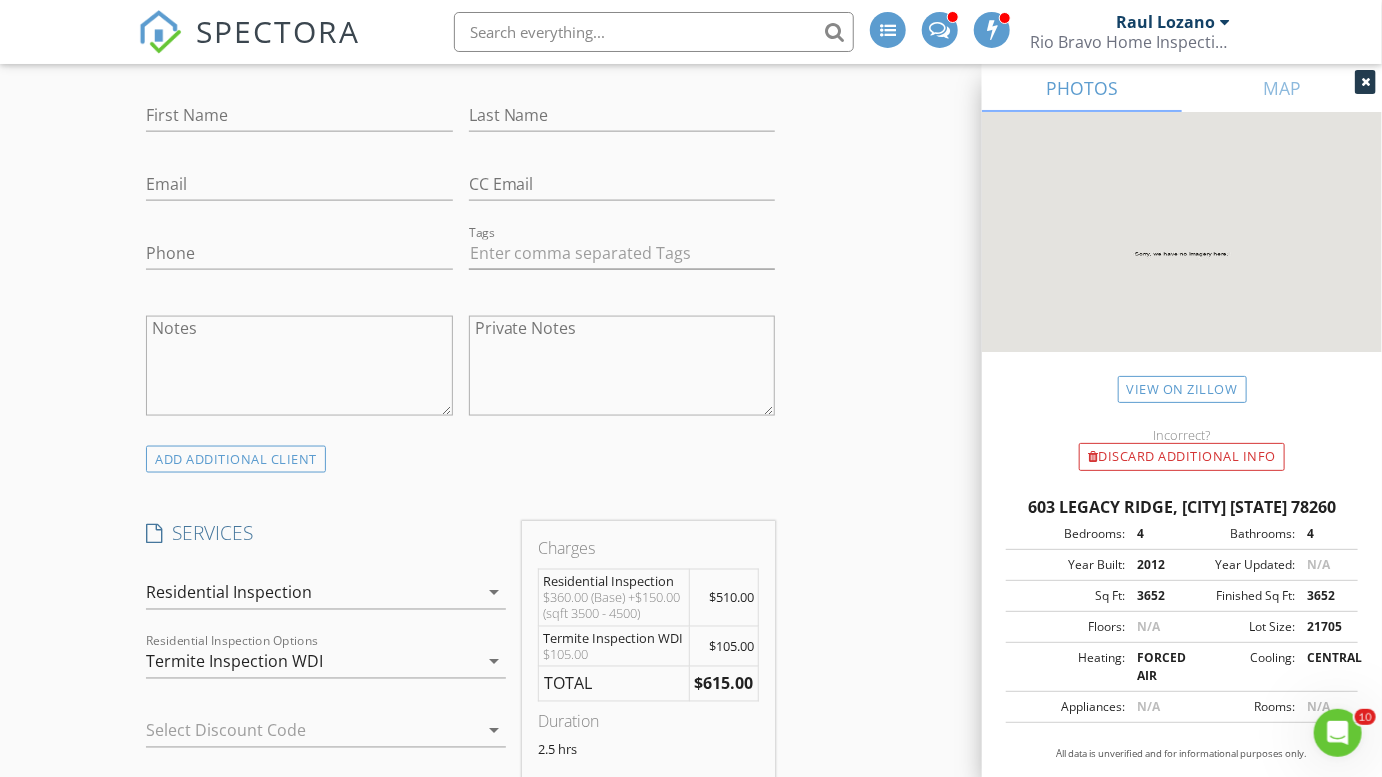 scroll, scrollTop: 930, scrollLeft: 0, axis: vertical 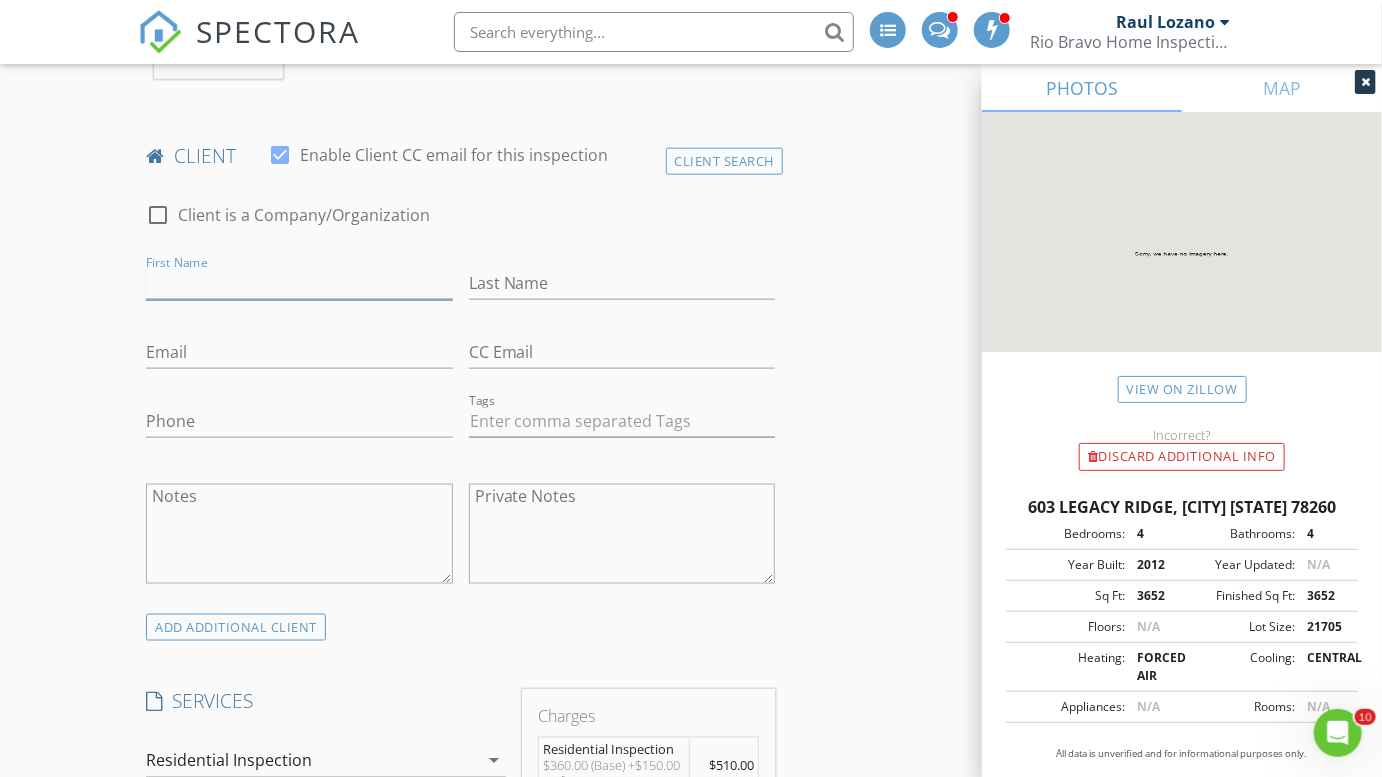 click on "First Name" at bounding box center (299, 283) 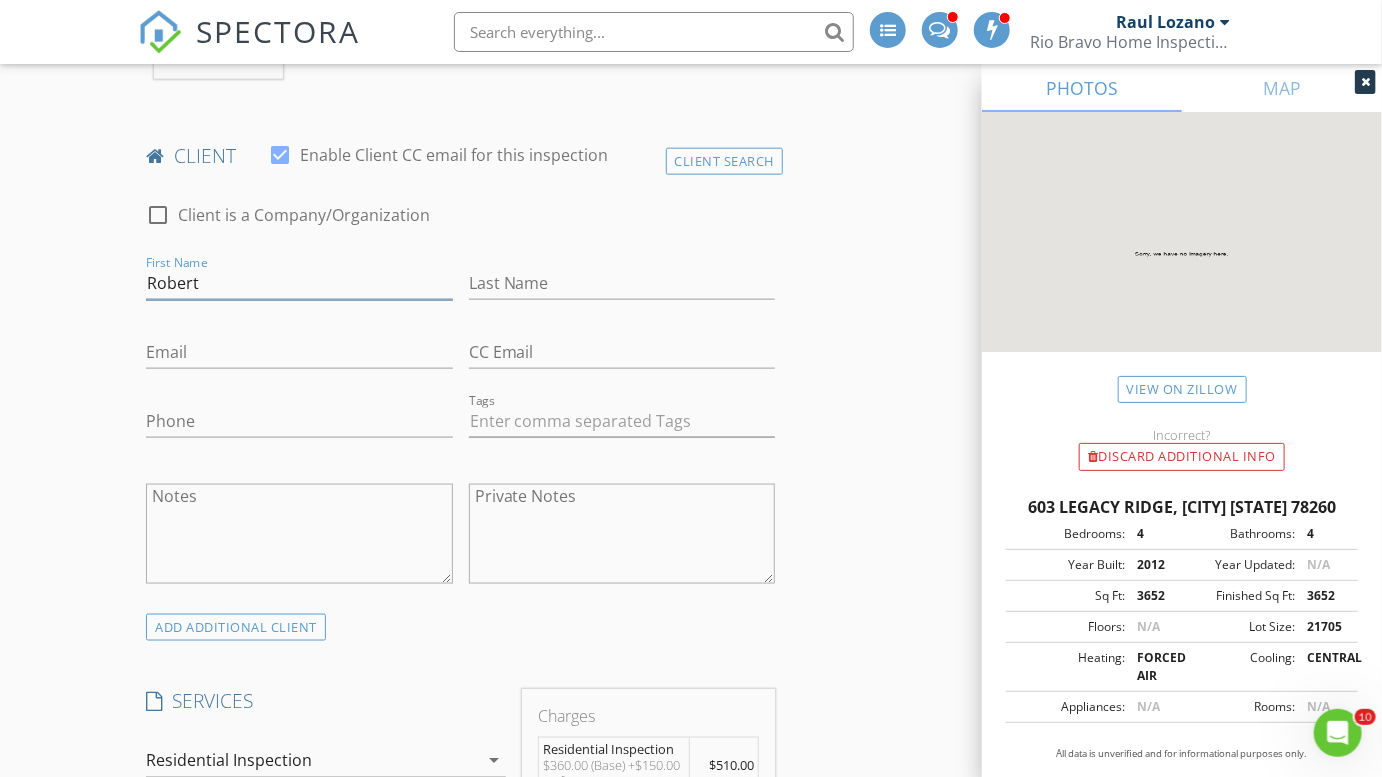 type on "Robert" 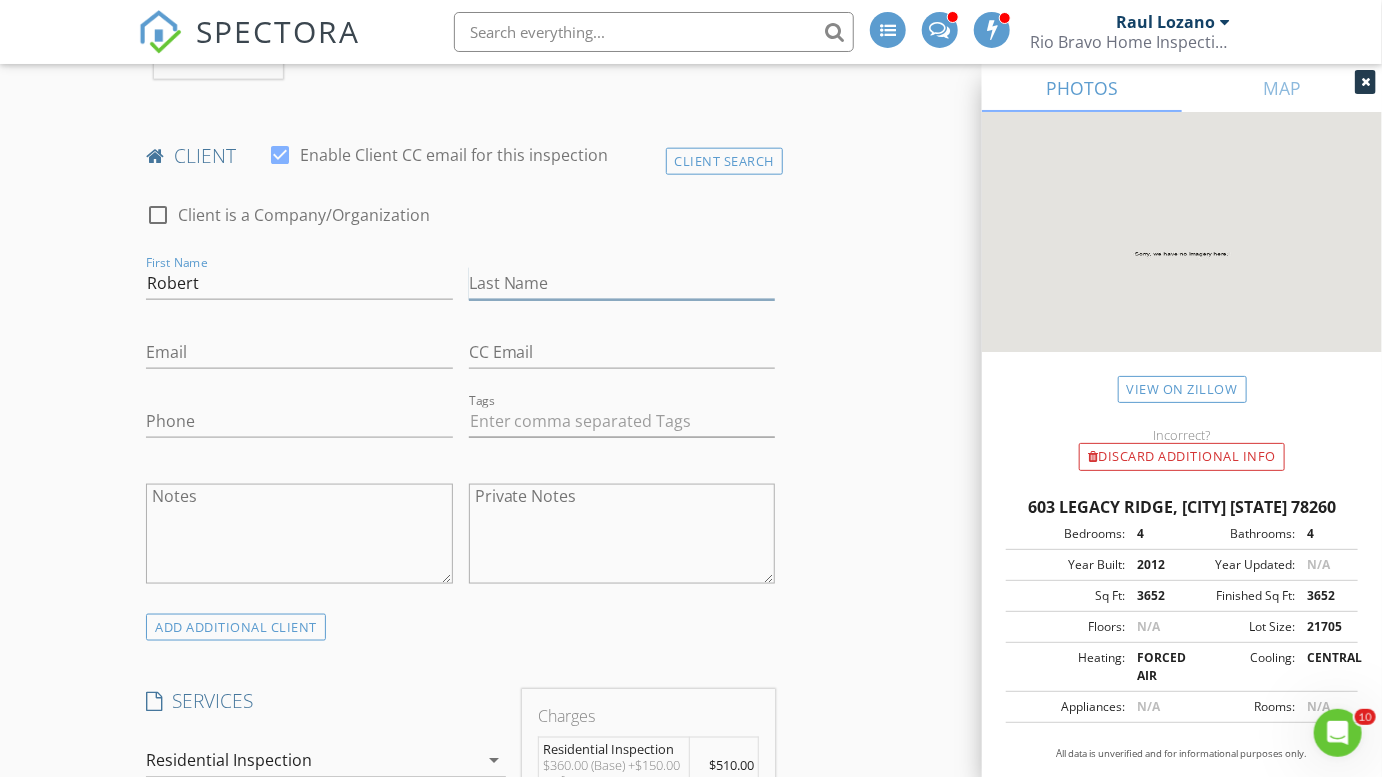 click on "Last Name" at bounding box center (622, 283) 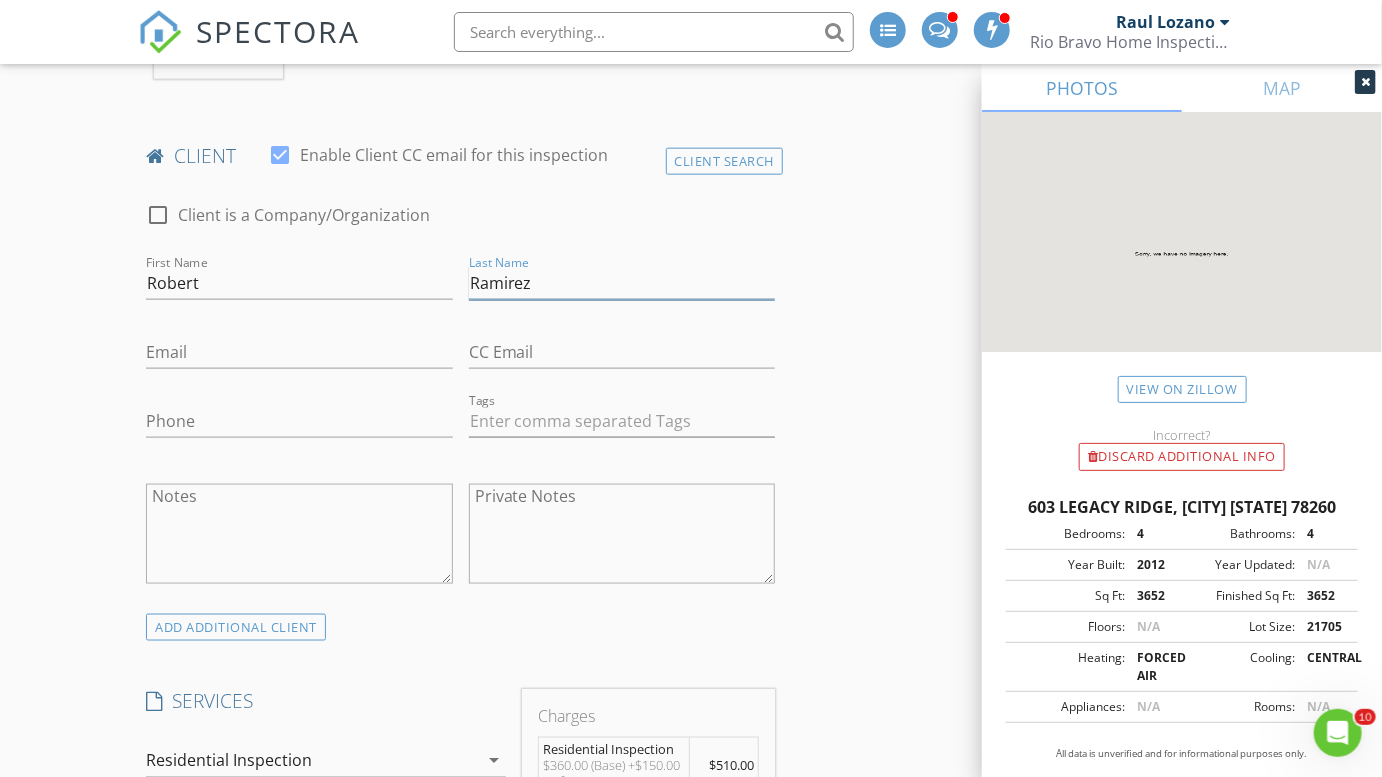 type on "Ramirez" 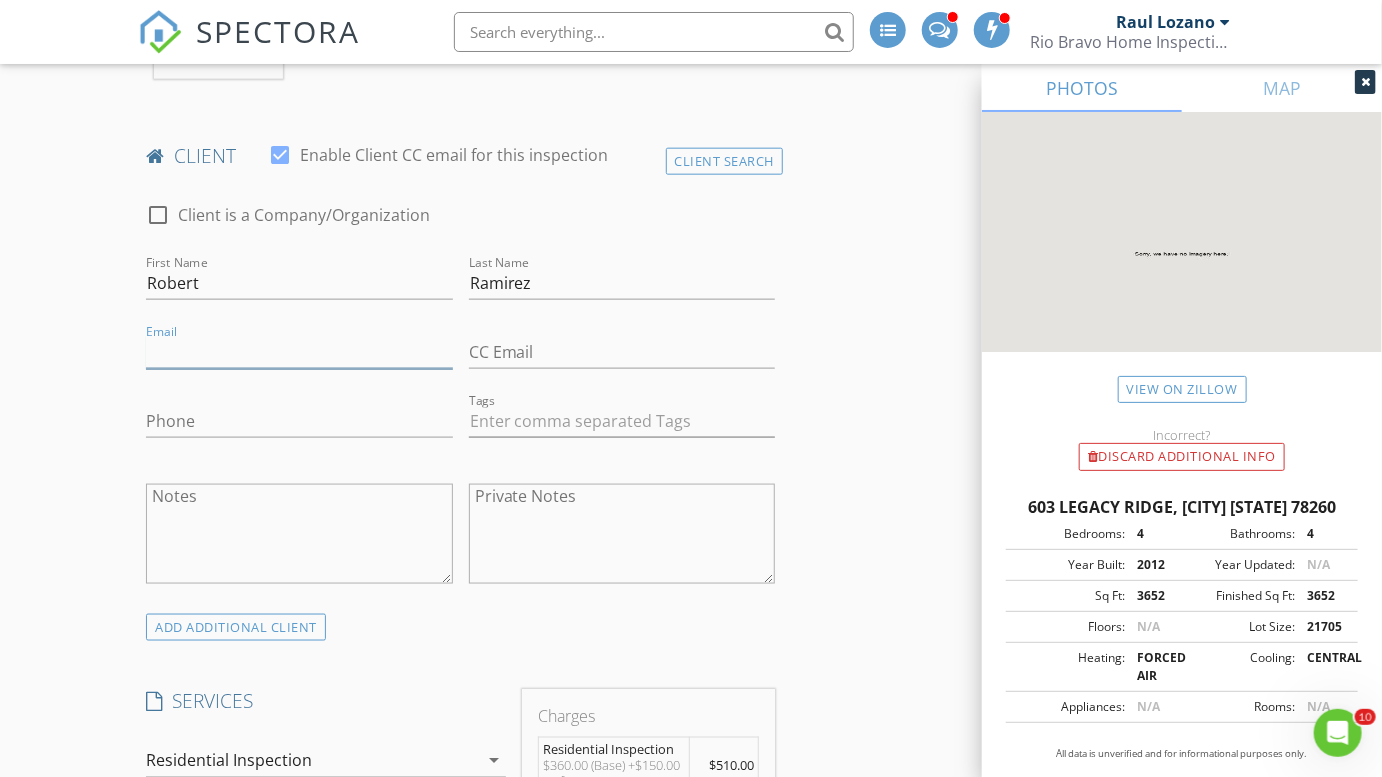 click on "Email" at bounding box center [299, 352] 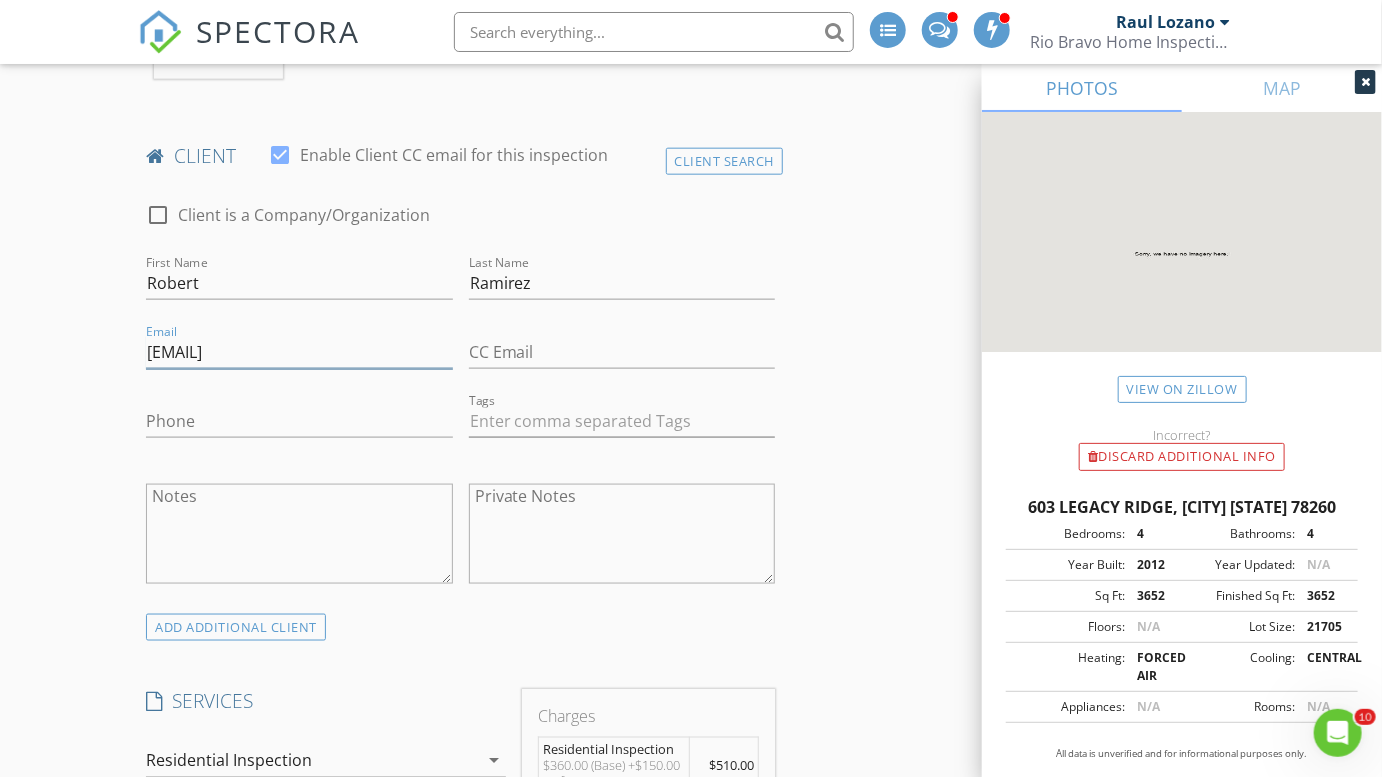 type on "[FIRST]_[LAST]@[DOMAIN]" 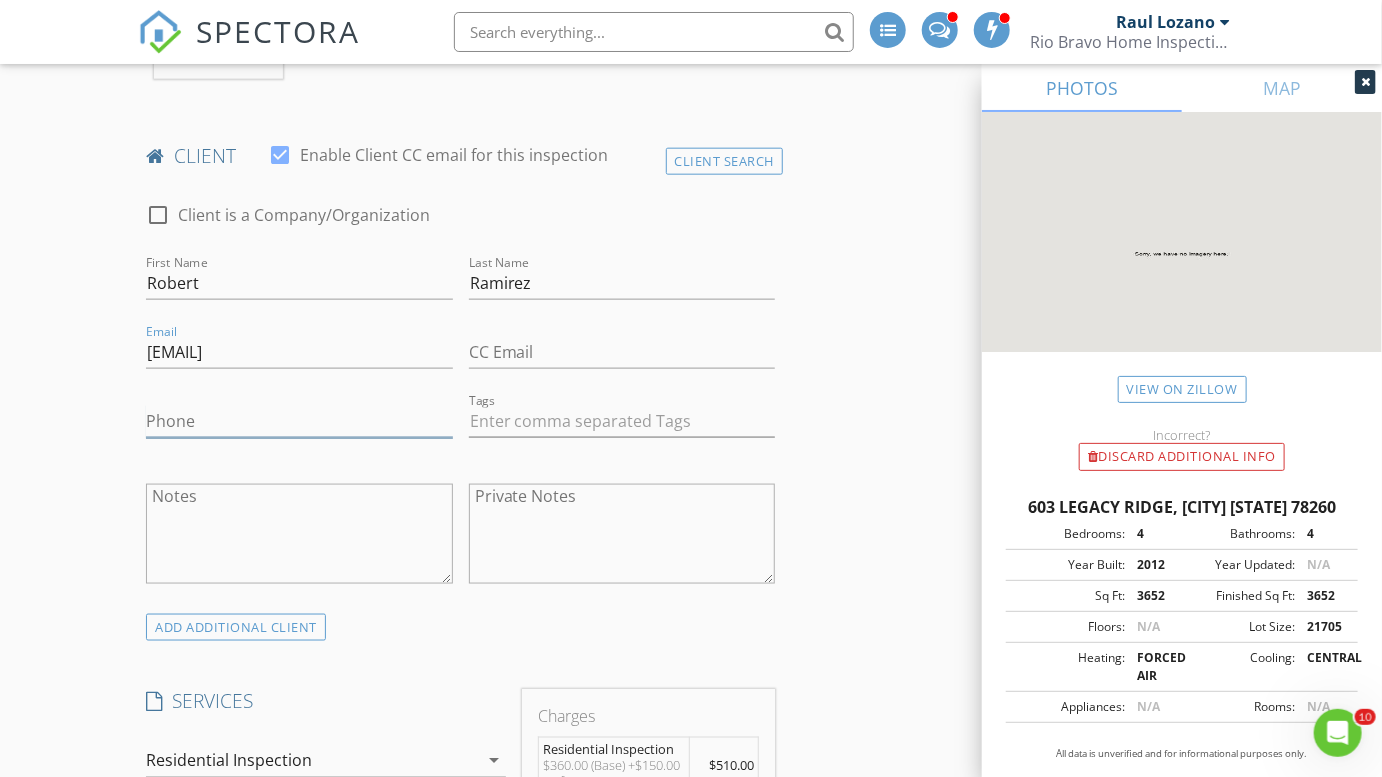 click on "Phone" at bounding box center (299, 421) 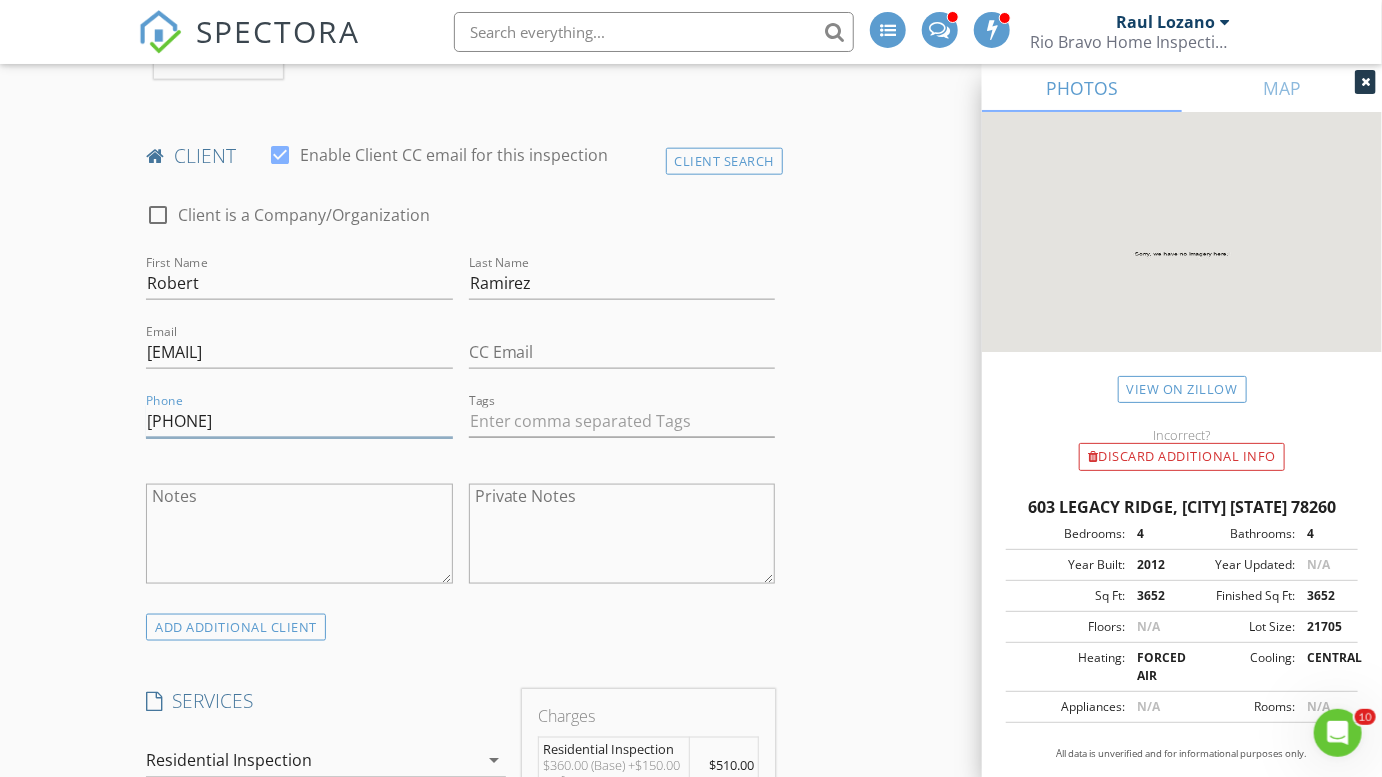 type on "[PHONE]" 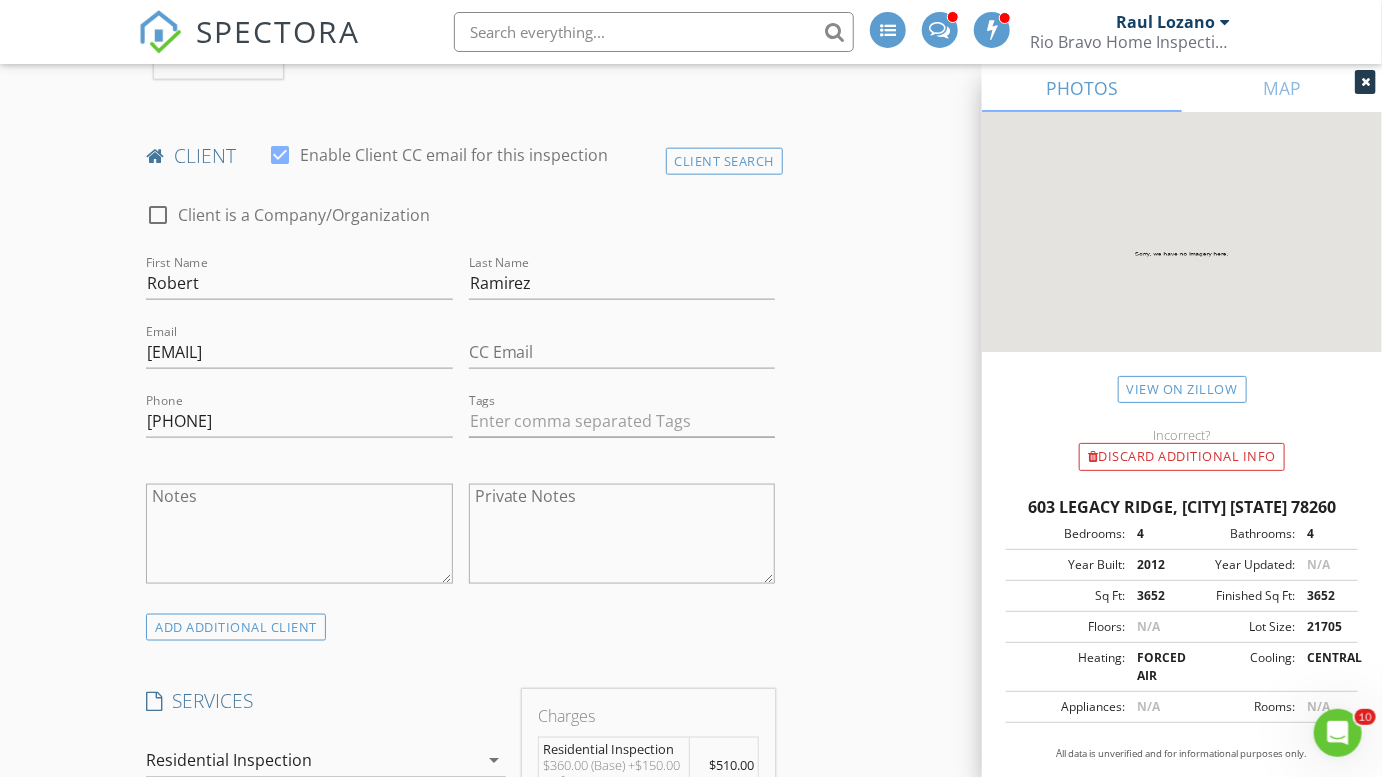 click on "check_box_outline_blank Client is a Company/Organization" at bounding box center (460, 225) 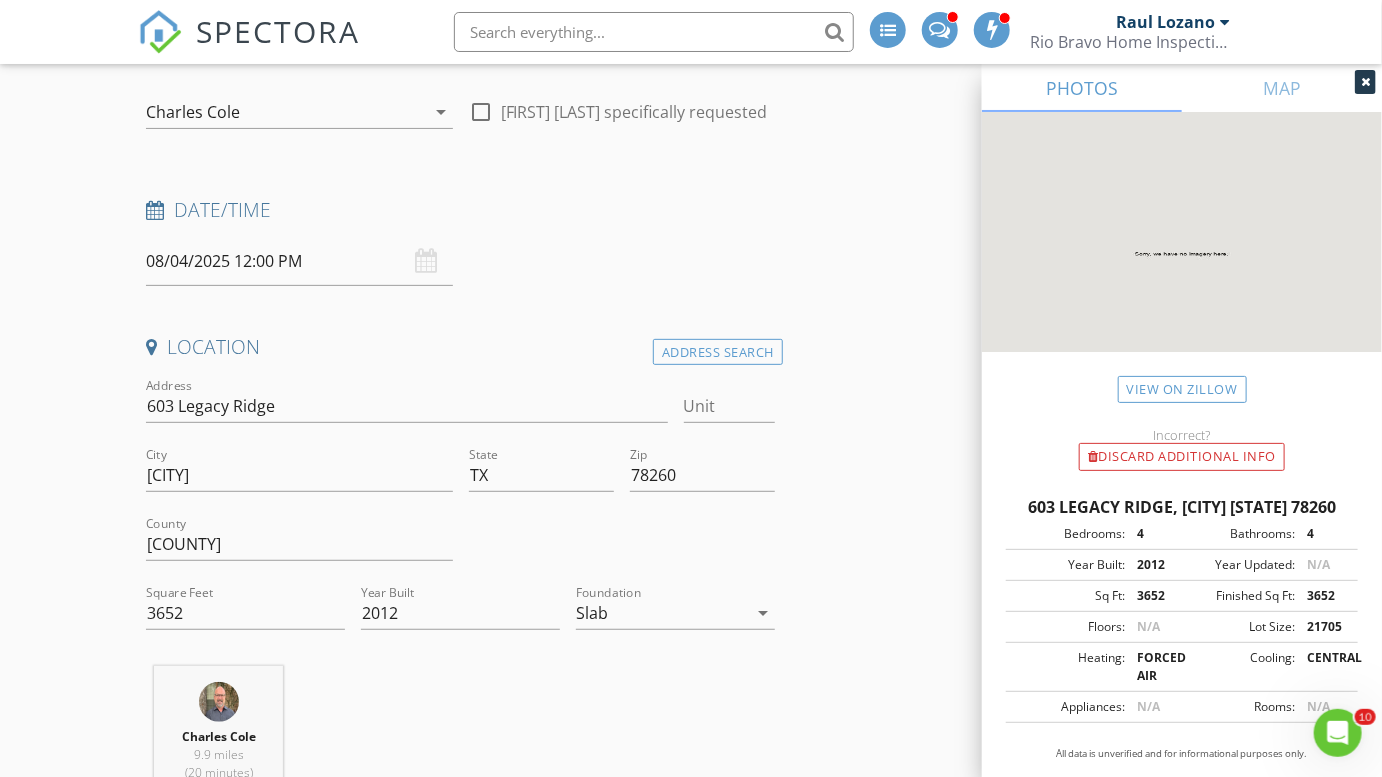 scroll, scrollTop: 64, scrollLeft: 0, axis: vertical 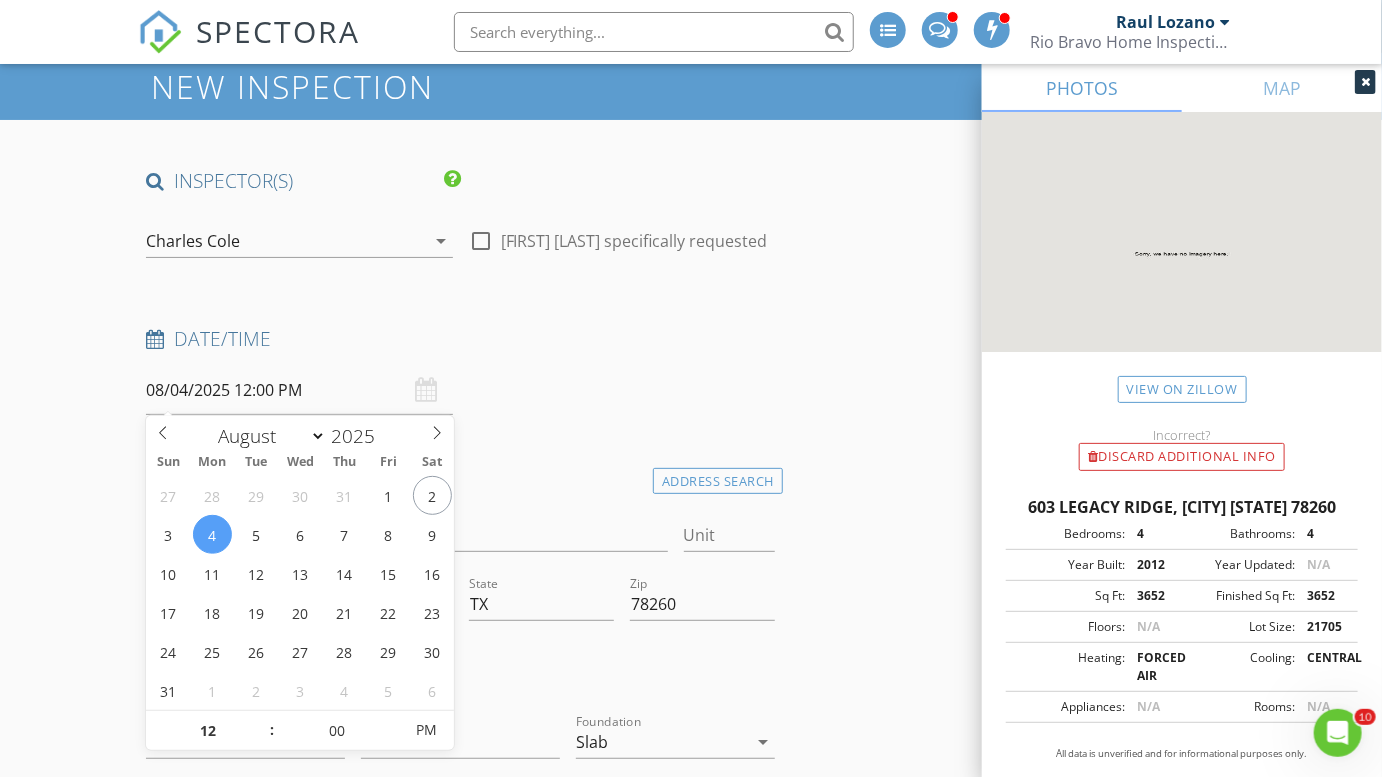 click on "08/04/2025 12:00 PM" at bounding box center (299, 390) 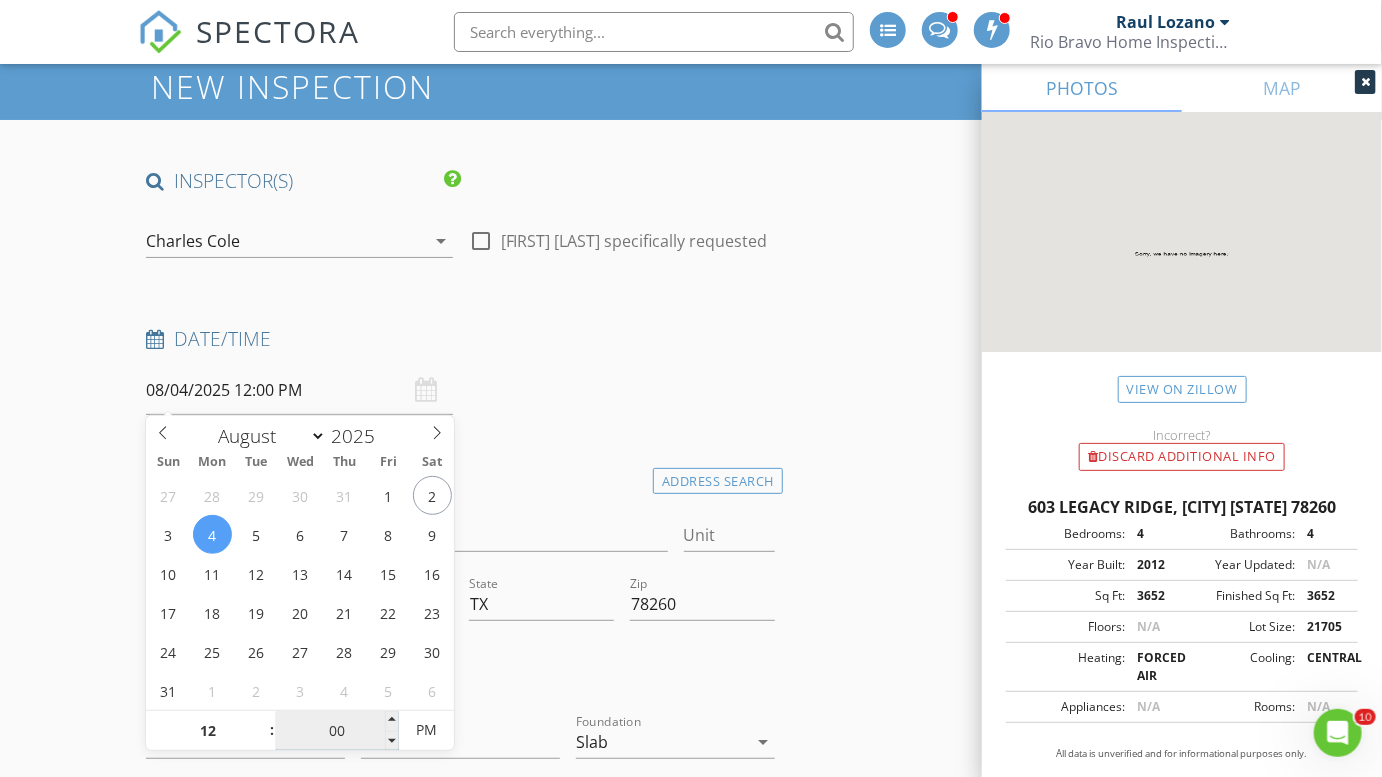 click on "00" at bounding box center [337, 731] 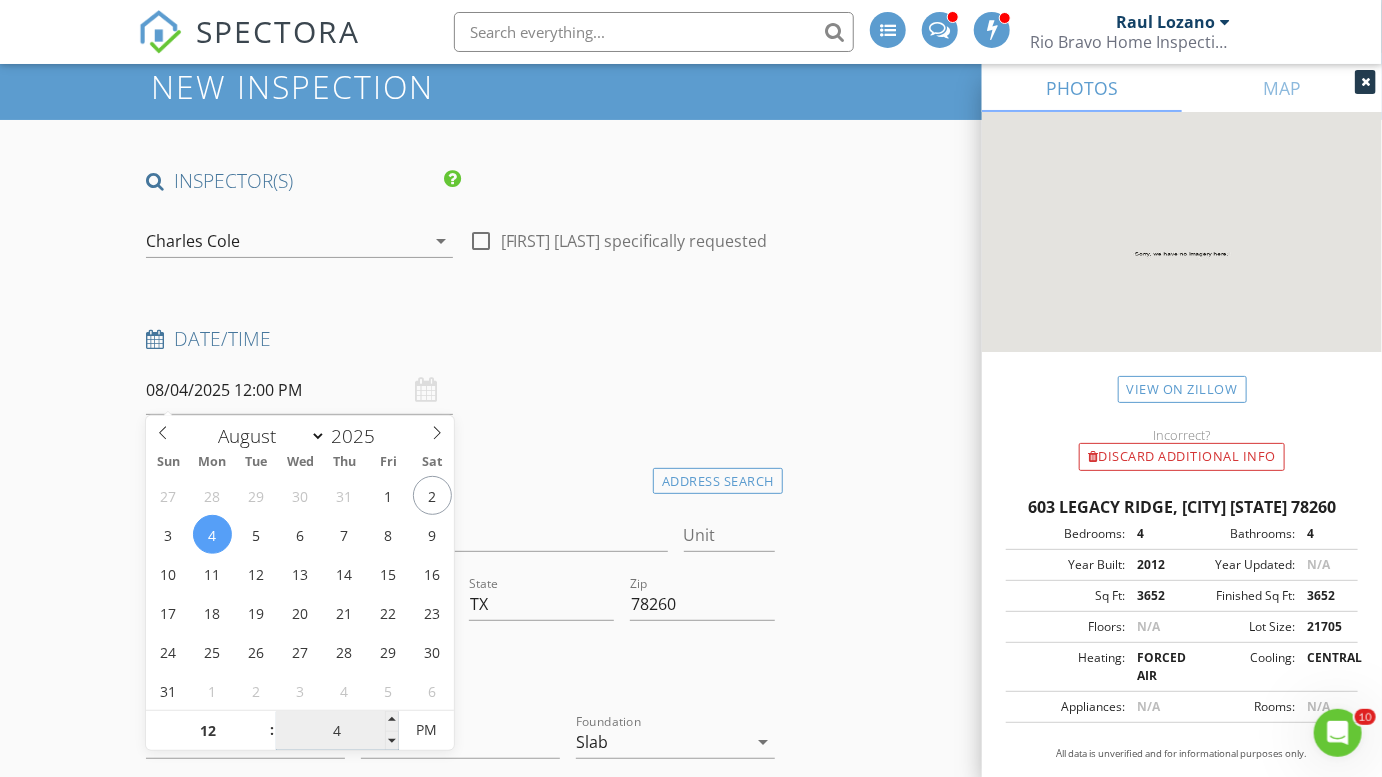 type on "45" 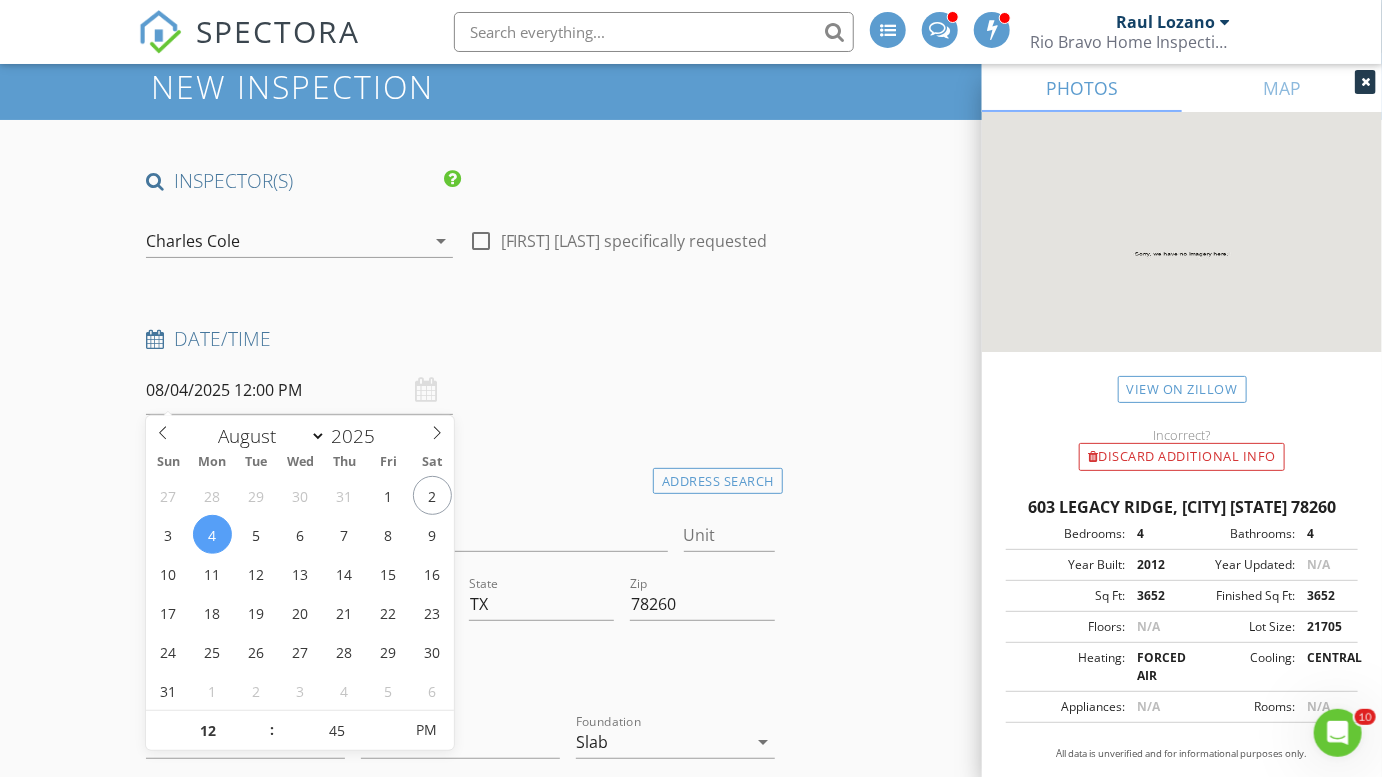 type on "08/04/2025 12:45 PM" 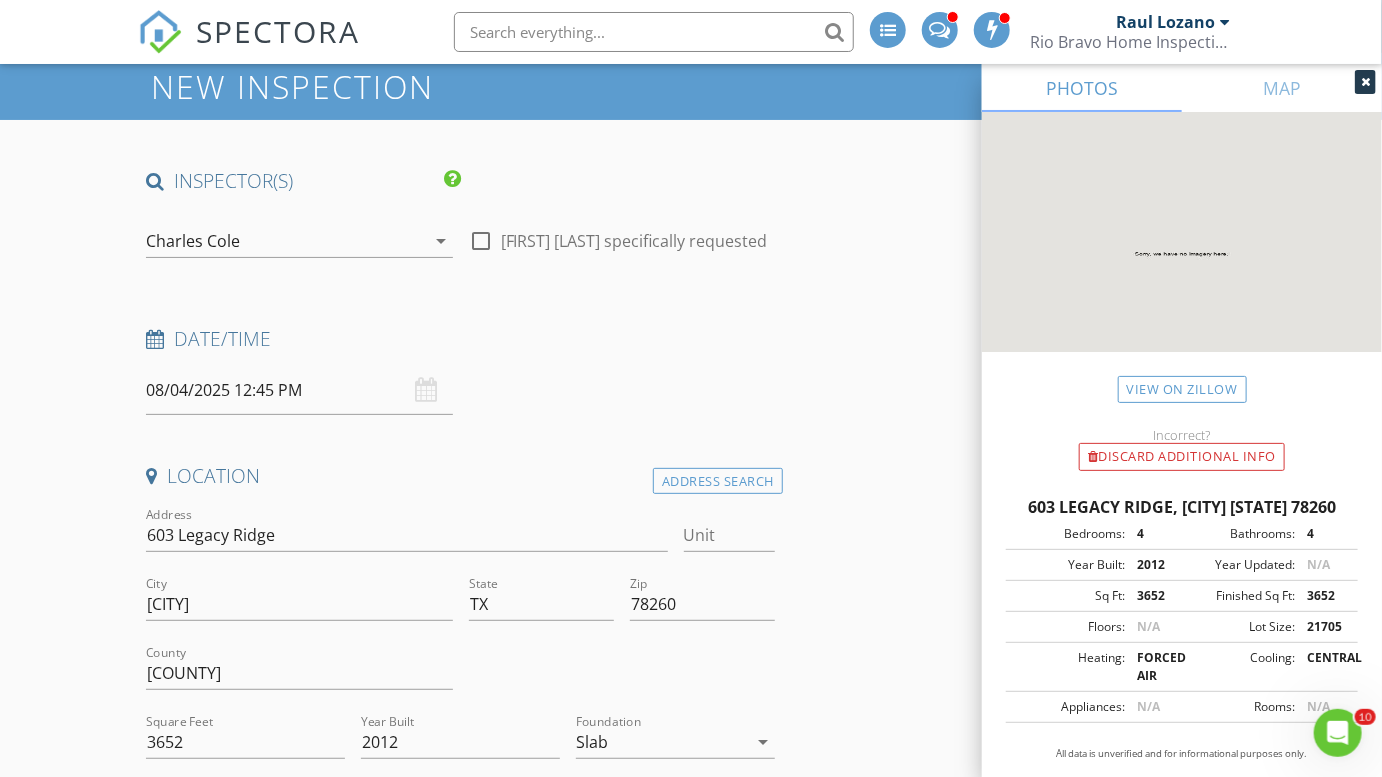 click on "Date/Time
08/04/2025 12:45 PM" at bounding box center [460, 370] 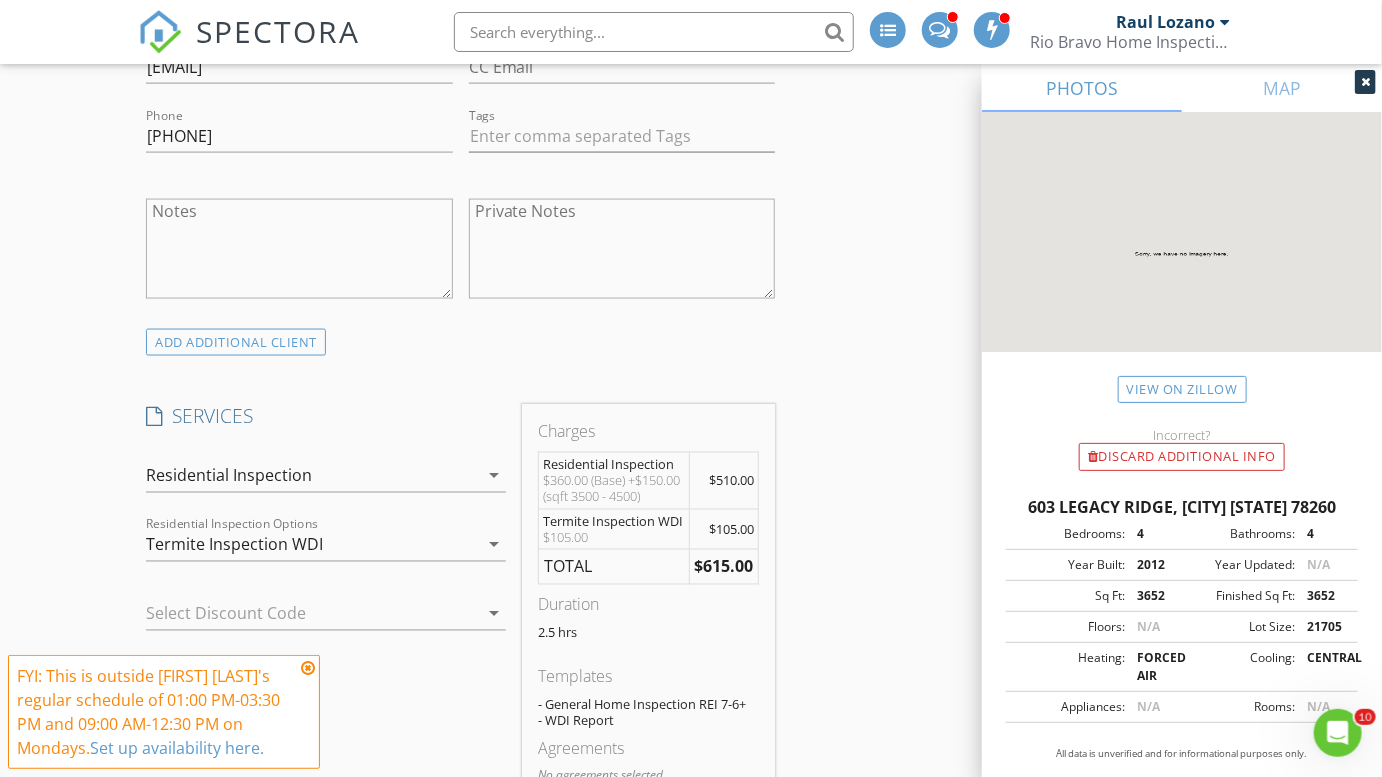 scroll, scrollTop: 1214, scrollLeft: 0, axis: vertical 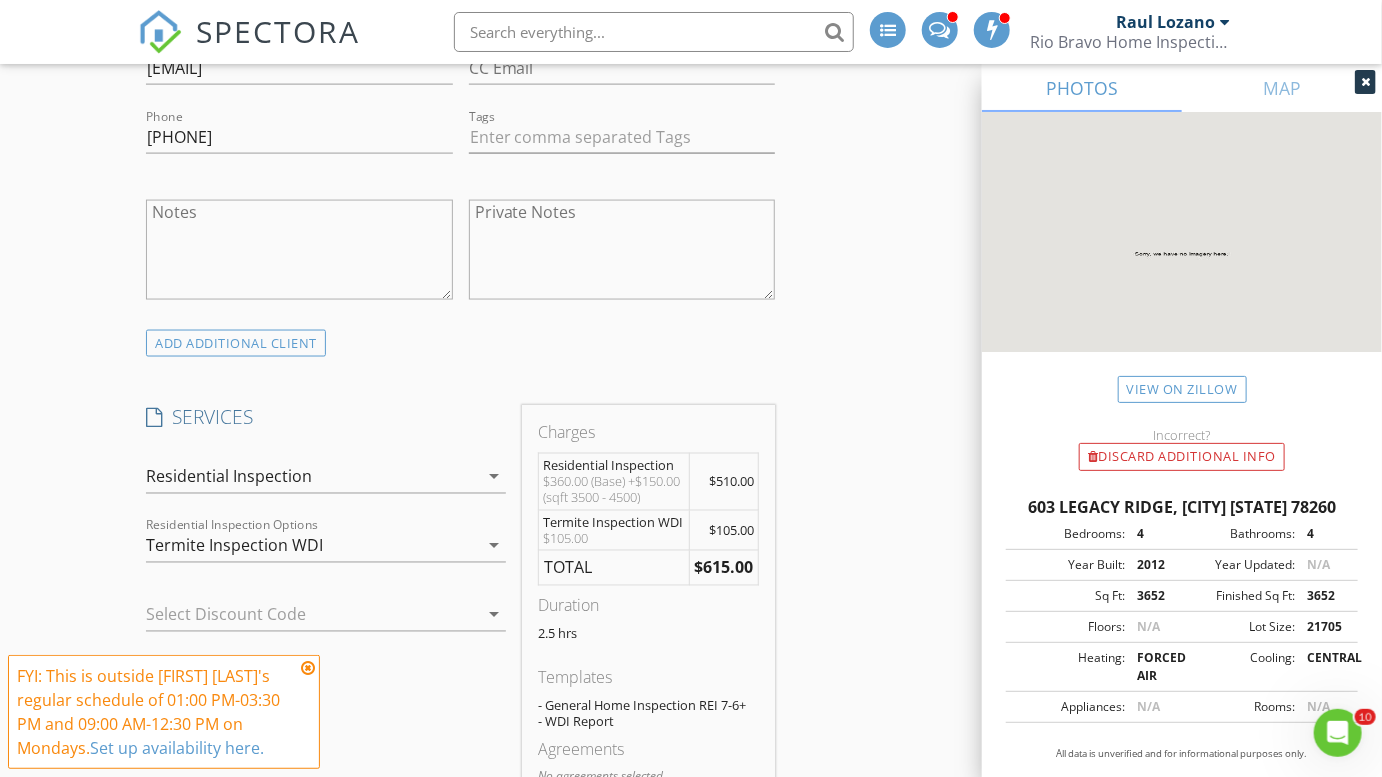 click at bounding box center [308, 668] 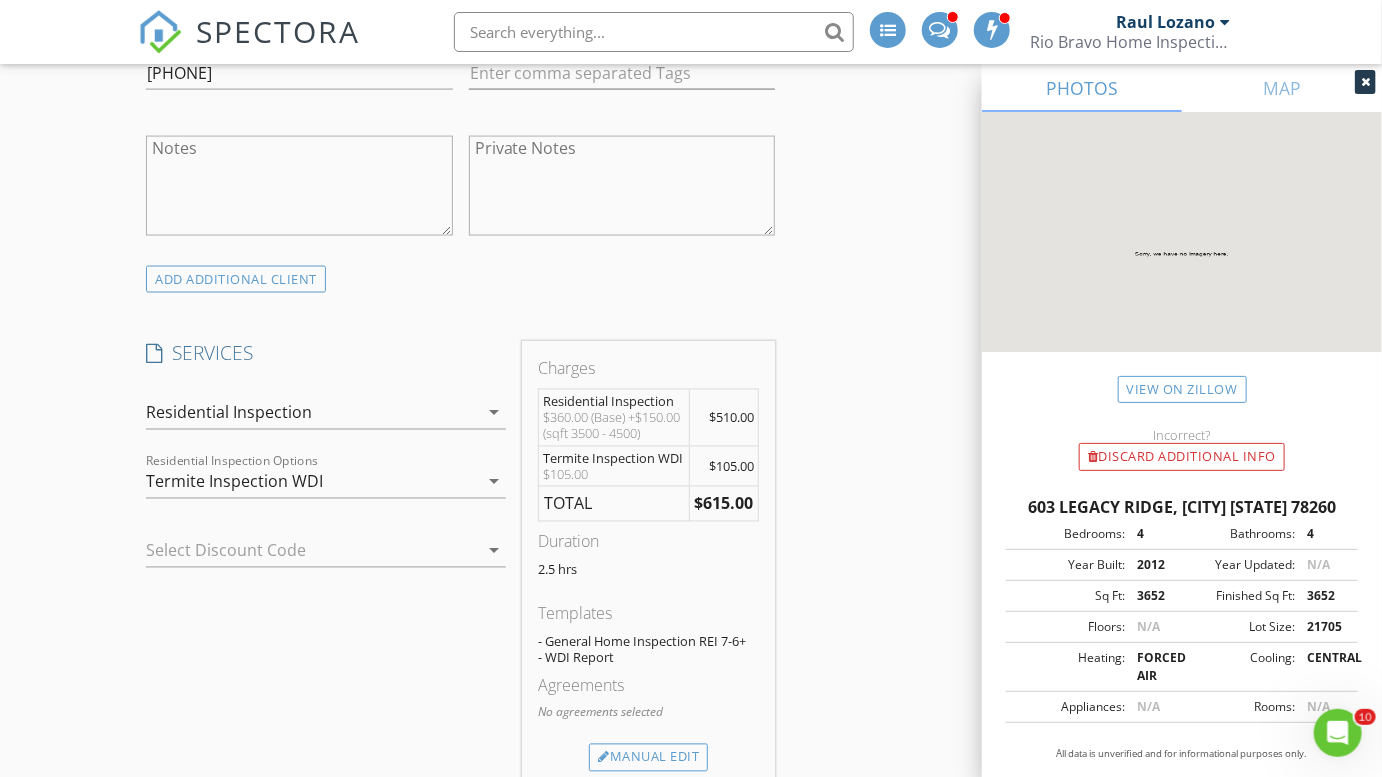 scroll, scrollTop: 1279, scrollLeft: 0, axis: vertical 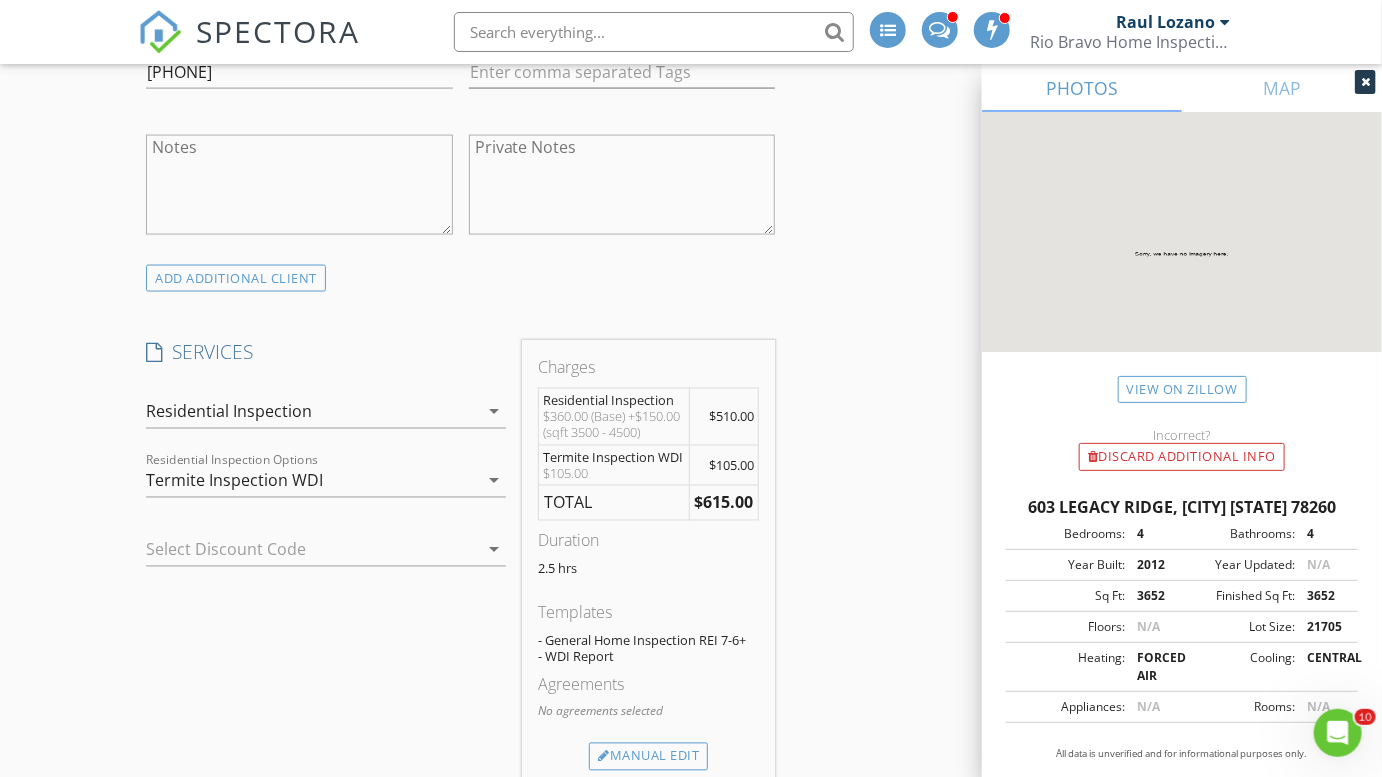 click on "SERVICES
check_box   Residential Inspection   Rio Bravo's full top to bottom general home inspection covers all the major components that can be visually inspected by one of our professionally licensed inspectors.  check_box_outline_blank   Residential Inspection - New Build   Rio Bravo's full top to bottom general home inspection covers all the major components that can be visually inspected by one of our professionally licensed inspectors.  check_box_outline_blank   Sewer Scope Inspection   A trained, professional inspector will run a specialized, flexible borescope camera, which feeds images and video to a monitor. Once the video or photos have been gathered, a report will be generated showing the client the outcome and any needed repairs if needed. Sewer pipe replacement or repairs can be very costly. check_box_outline_blank   Phase 1: Pre-Pour Foundation Inspection   Pre Pour Foundation Inspection check_box_outline_blank   Phase 2: Pre-Drywall Inspections" at bounding box center [326, 563] 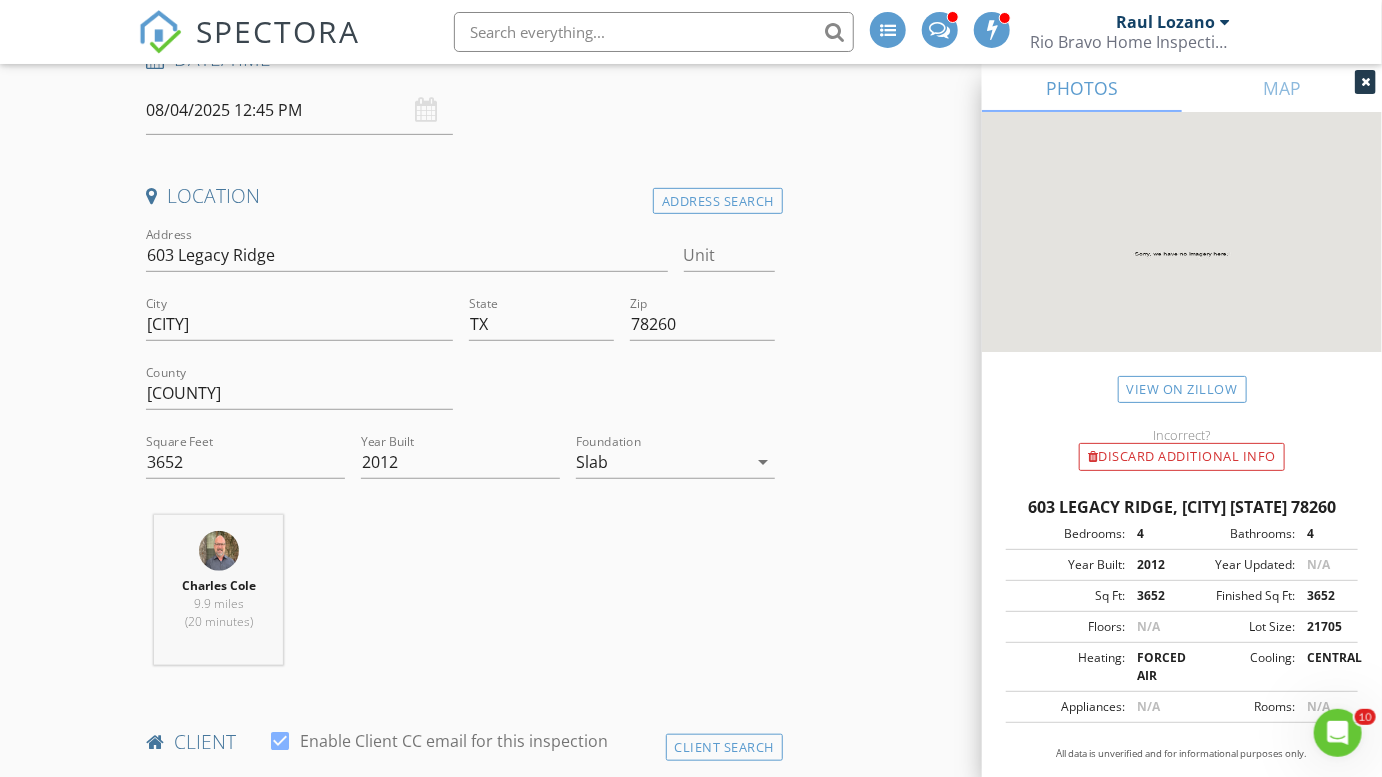 scroll, scrollTop: 281, scrollLeft: 0, axis: vertical 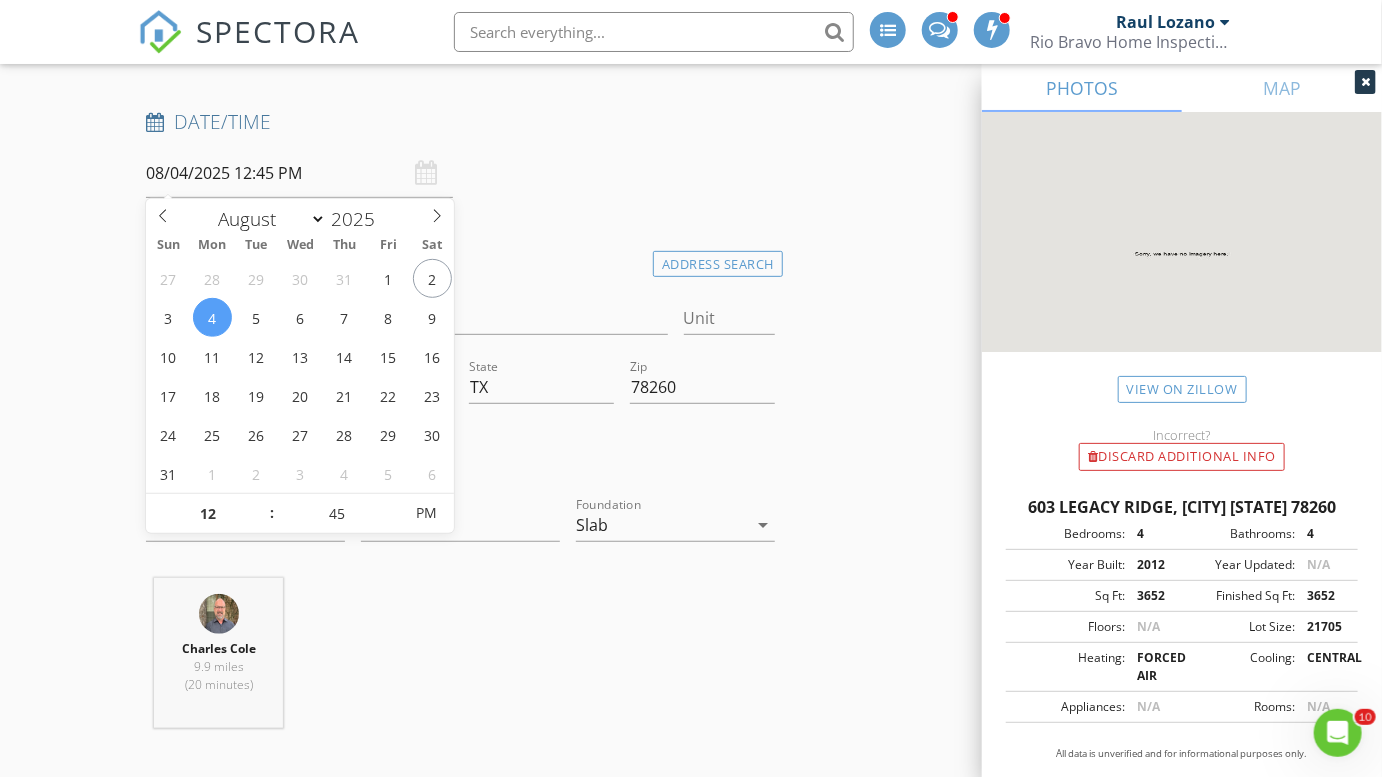 click on "08/04/2025 12:45 PM" at bounding box center (299, 173) 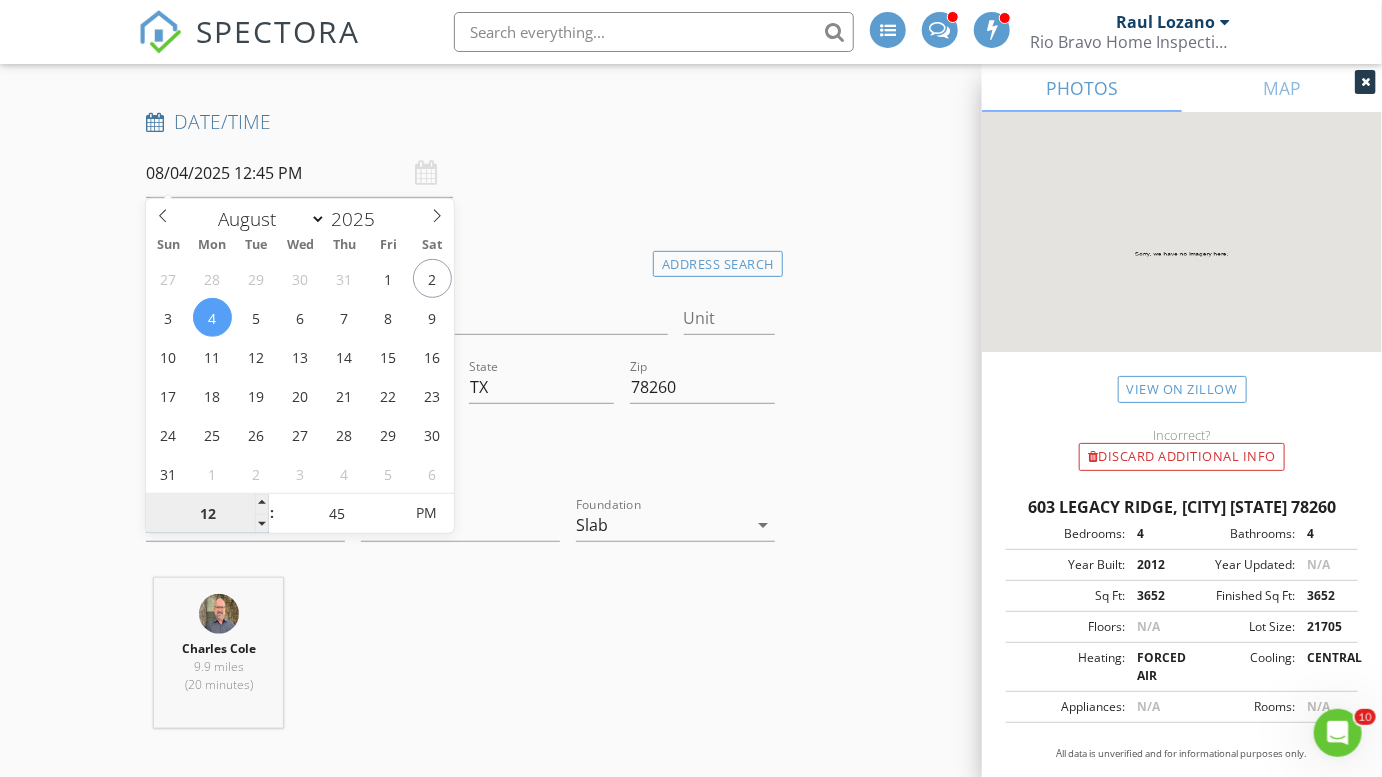 click on "12" at bounding box center (207, 514) 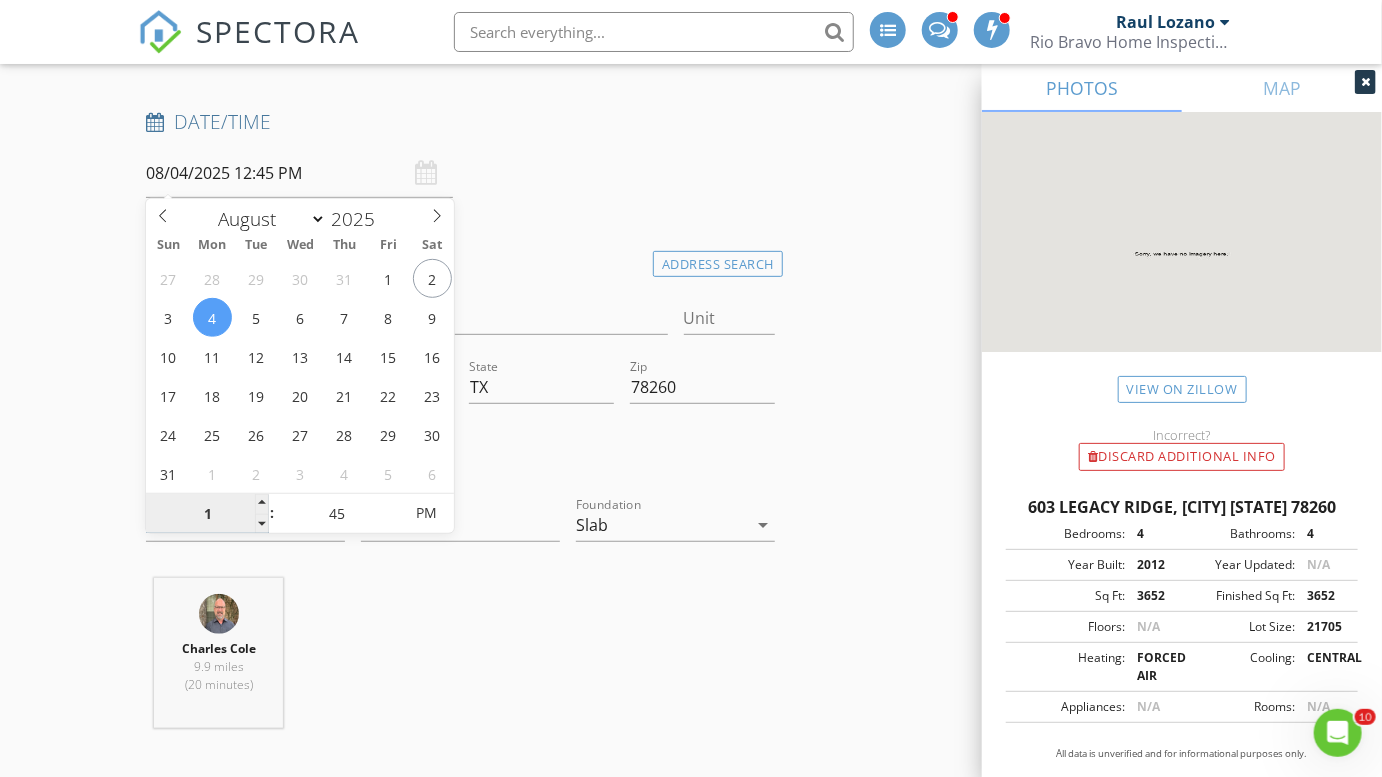 type on "11" 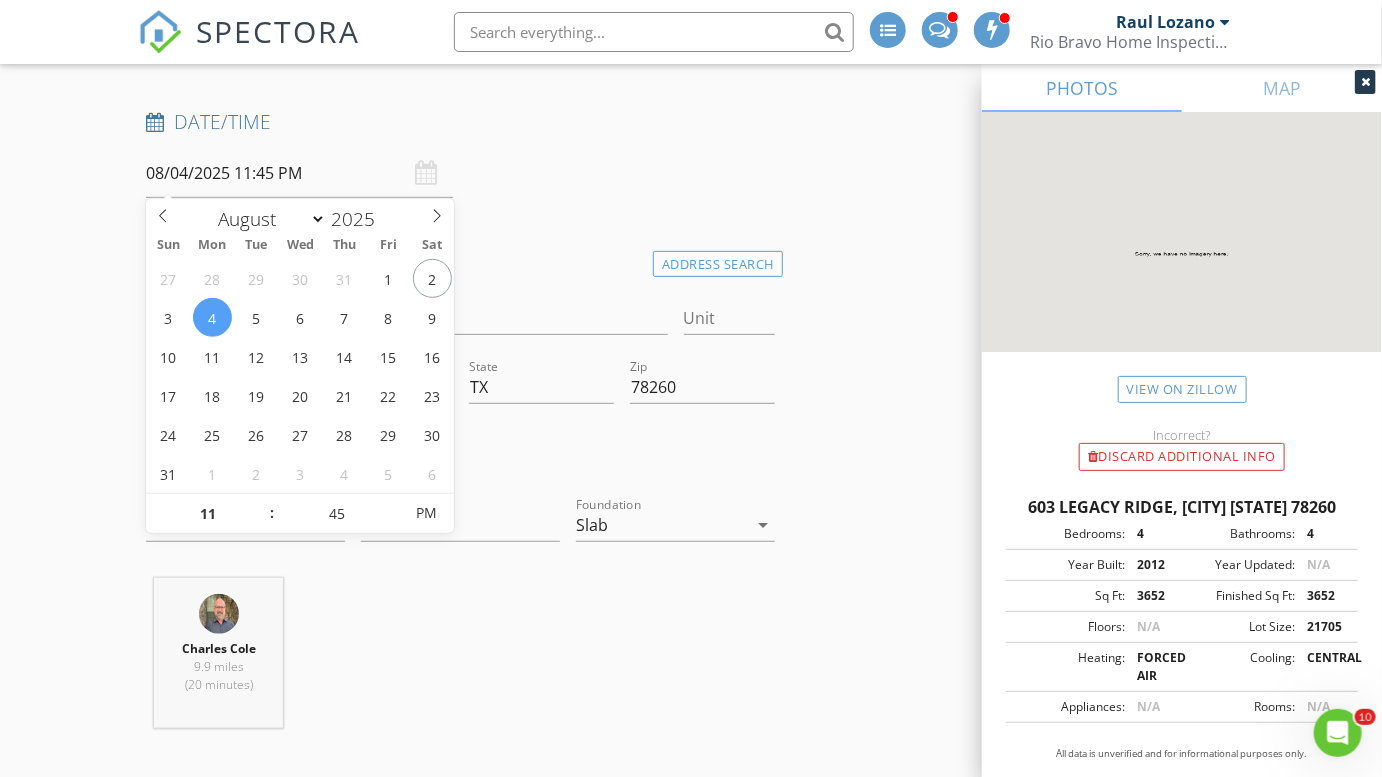 click on "Charles Cole     9.9 miles     (20 minutes)" at bounding box center (460, 661) 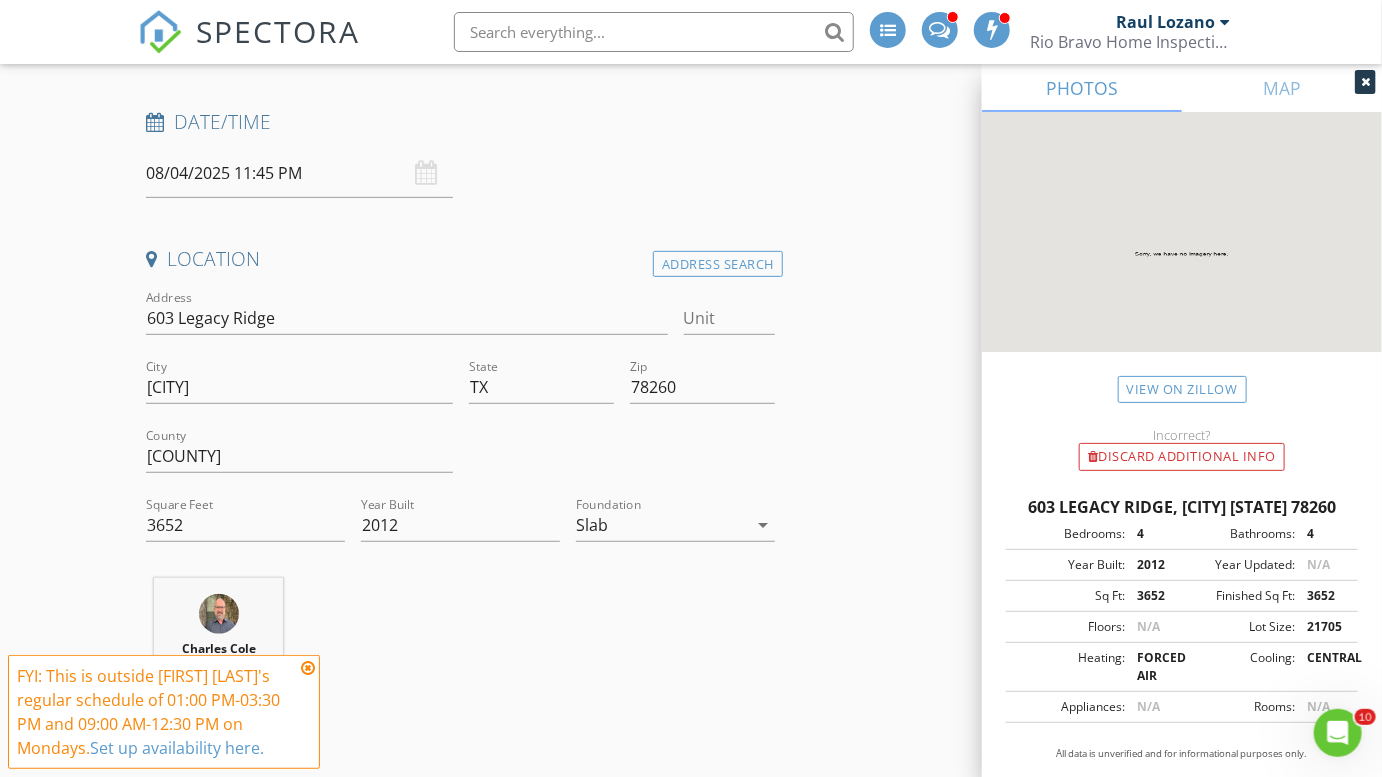 click on "08/04/2025 11:45 PM" at bounding box center (299, 173) 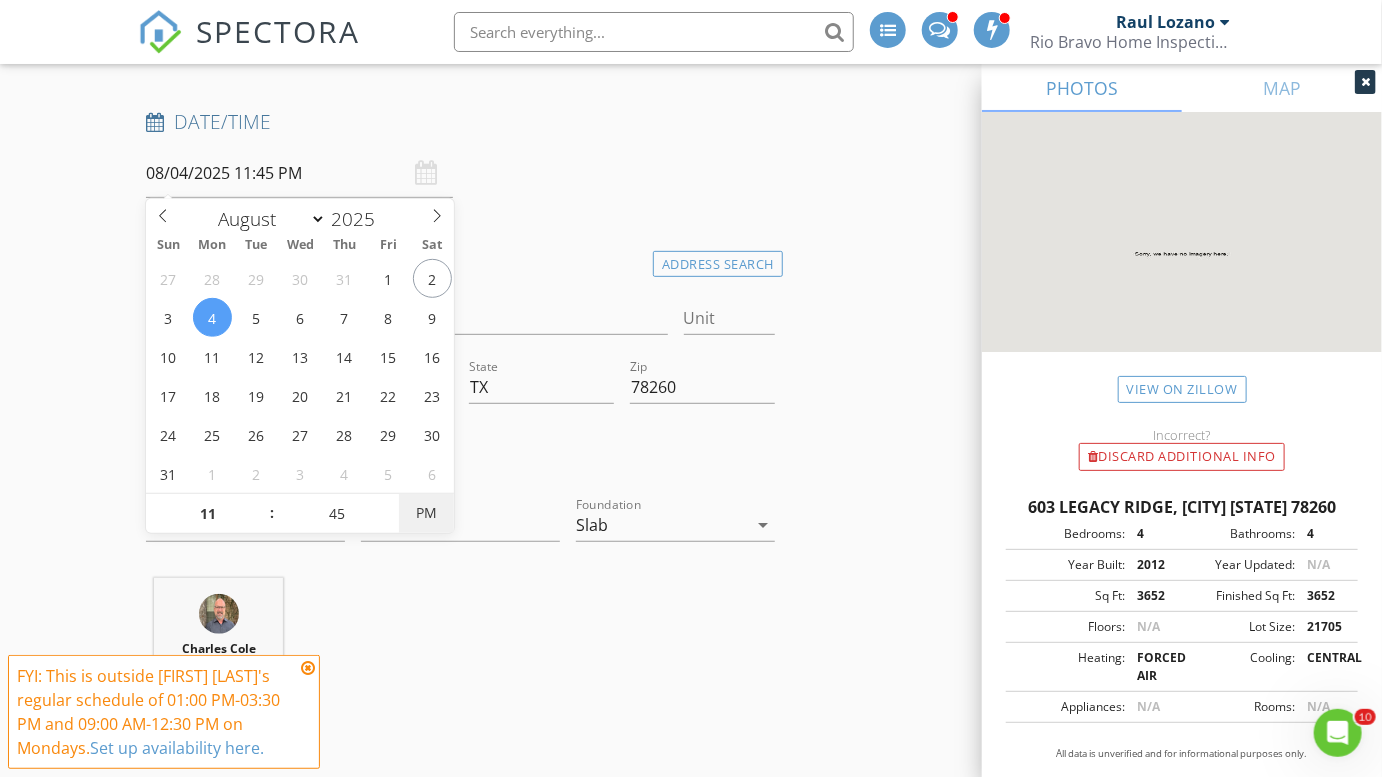 type on "08/04/2025 11:45 AM" 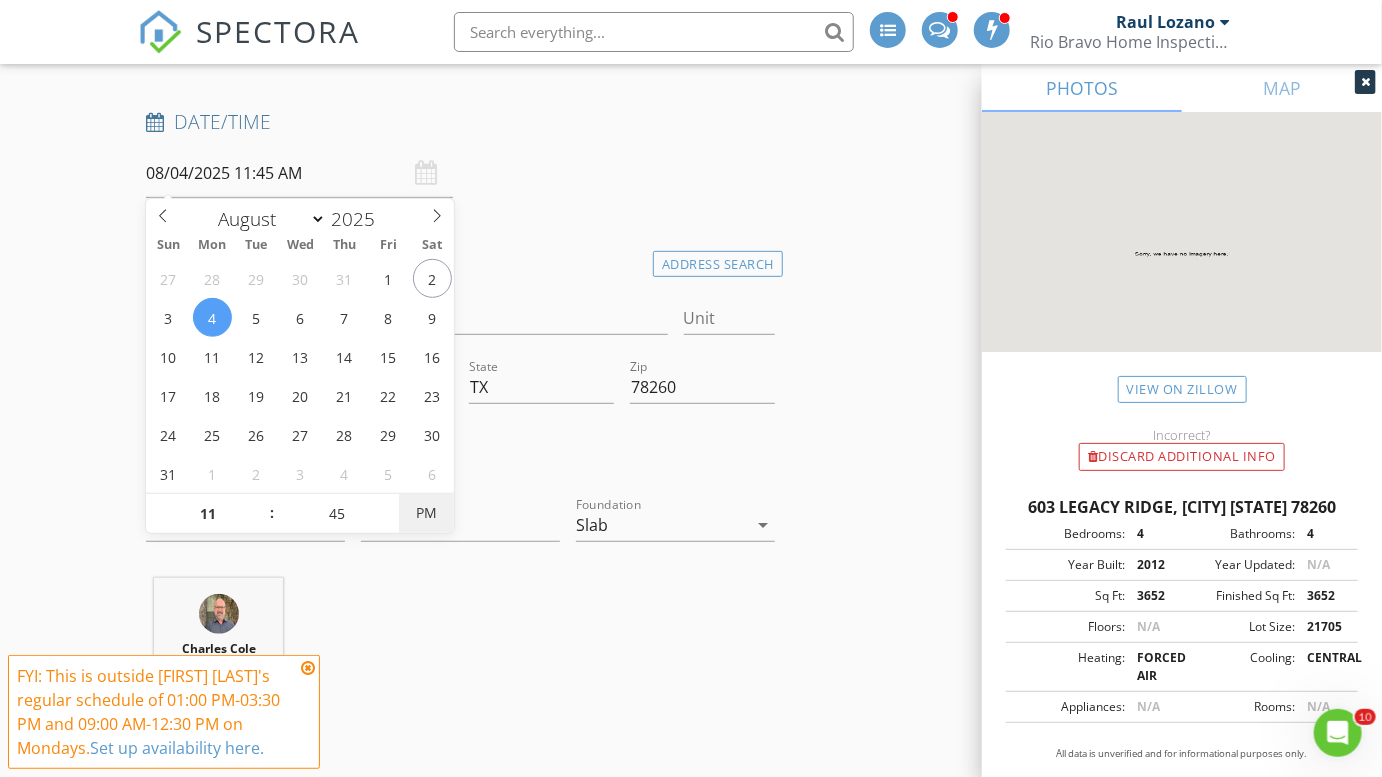 click on "PM" at bounding box center [426, 513] 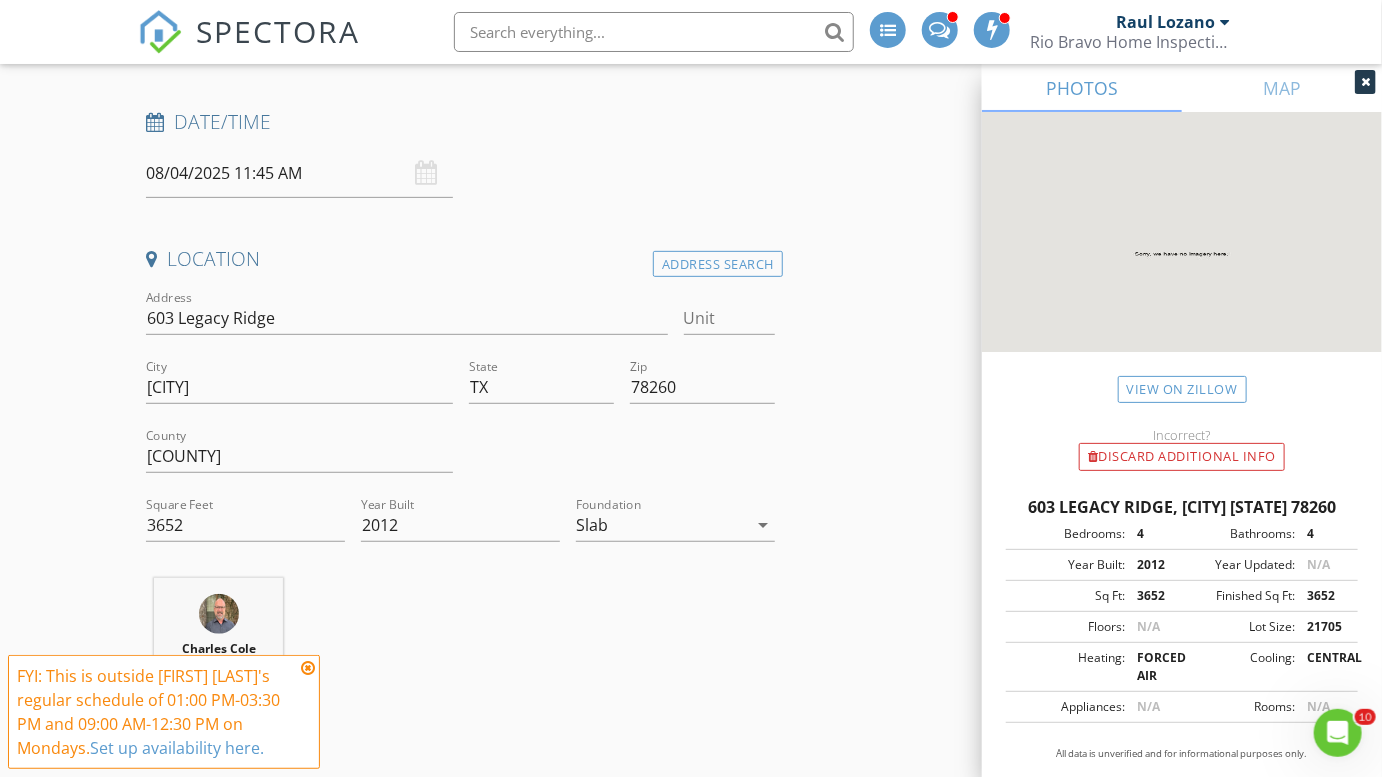 click on "Charles Cole     9.9 miles     (20 minutes)" at bounding box center [460, 661] 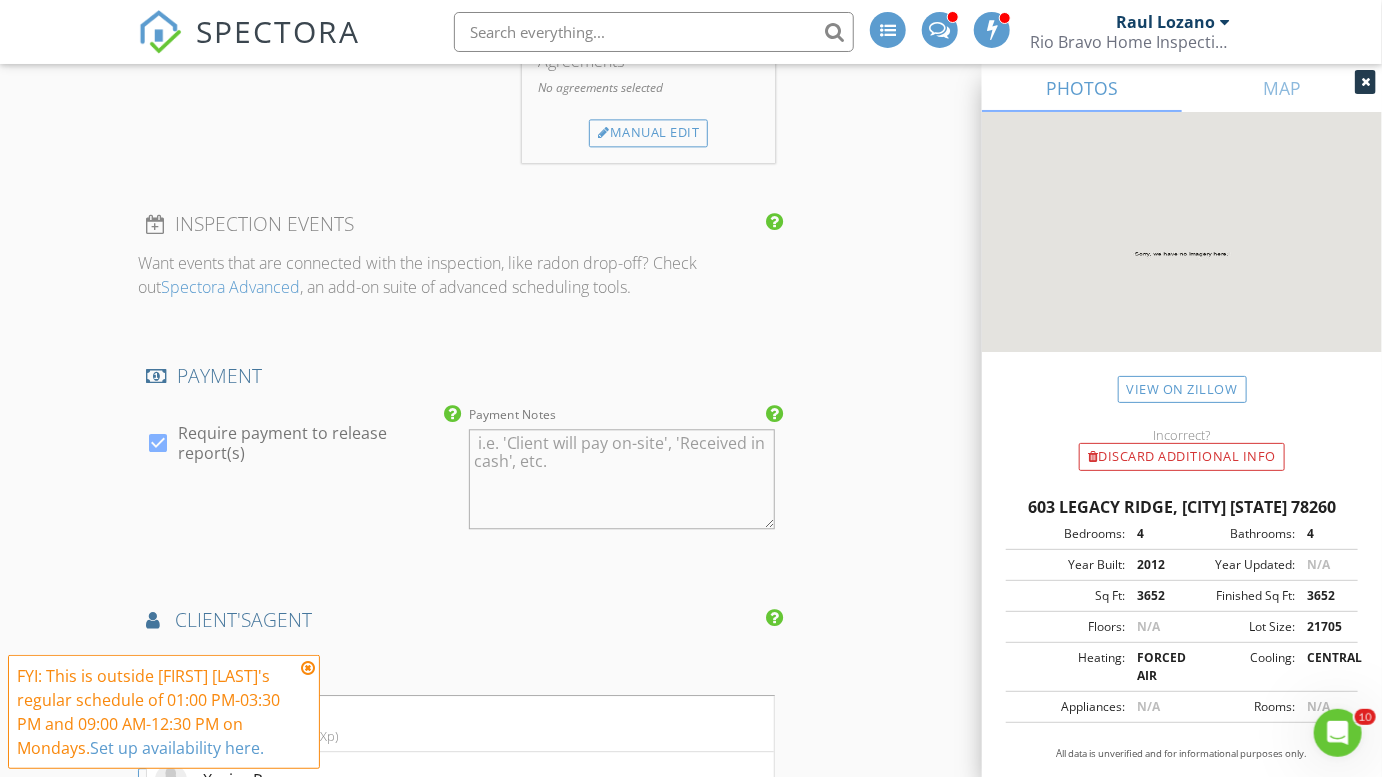 scroll, scrollTop: 2210, scrollLeft: 0, axis: vertical 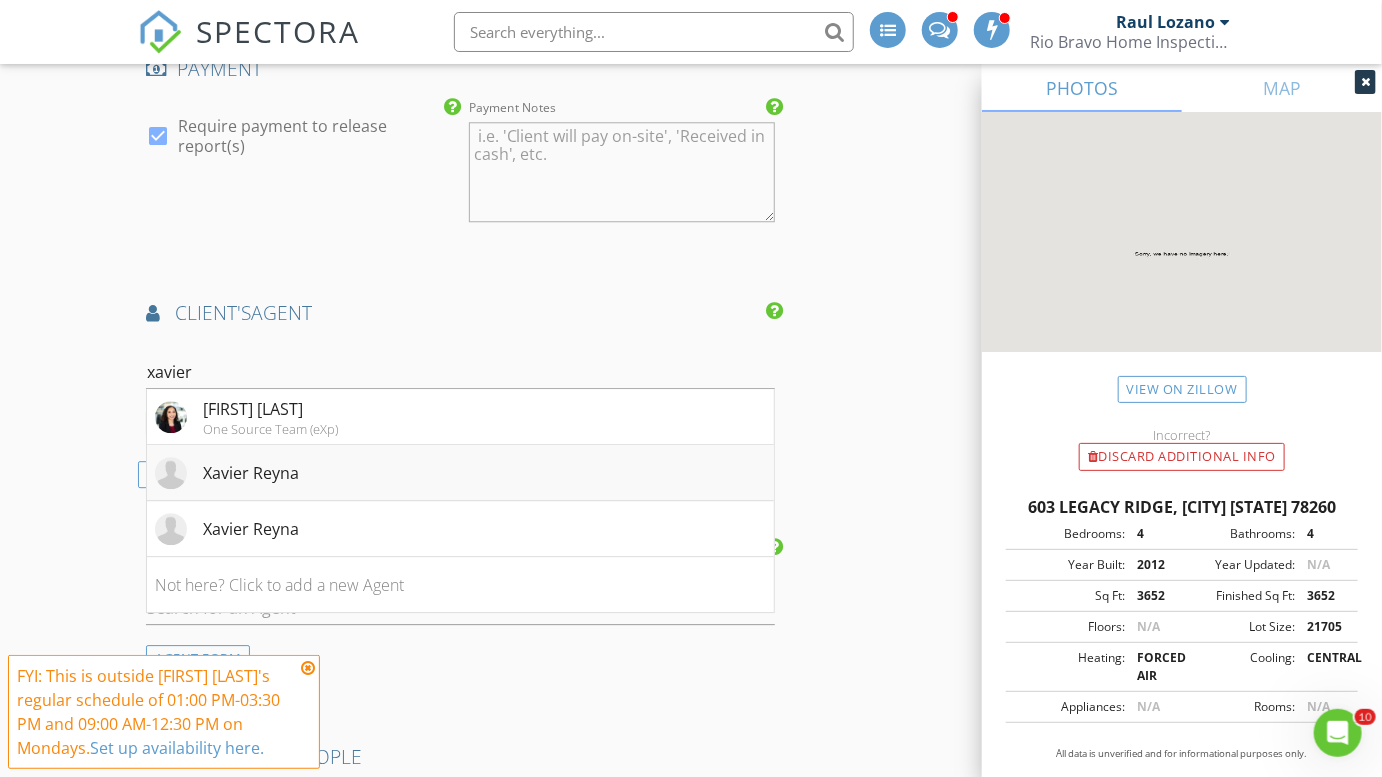 click on "Xavier Reyna" at bounding box center [460, 473] 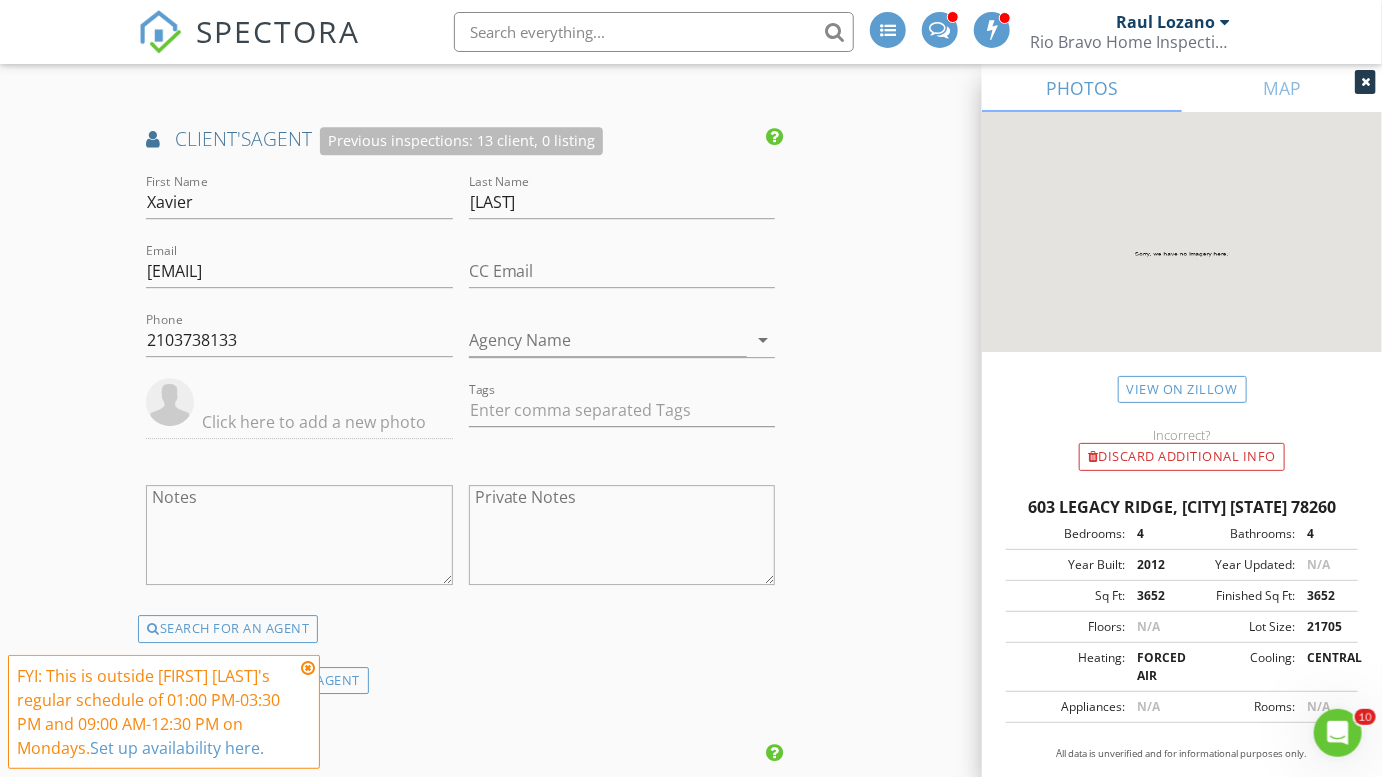 scroll, scrollTop: 2387, scrollLeft: 0, axis: vertical 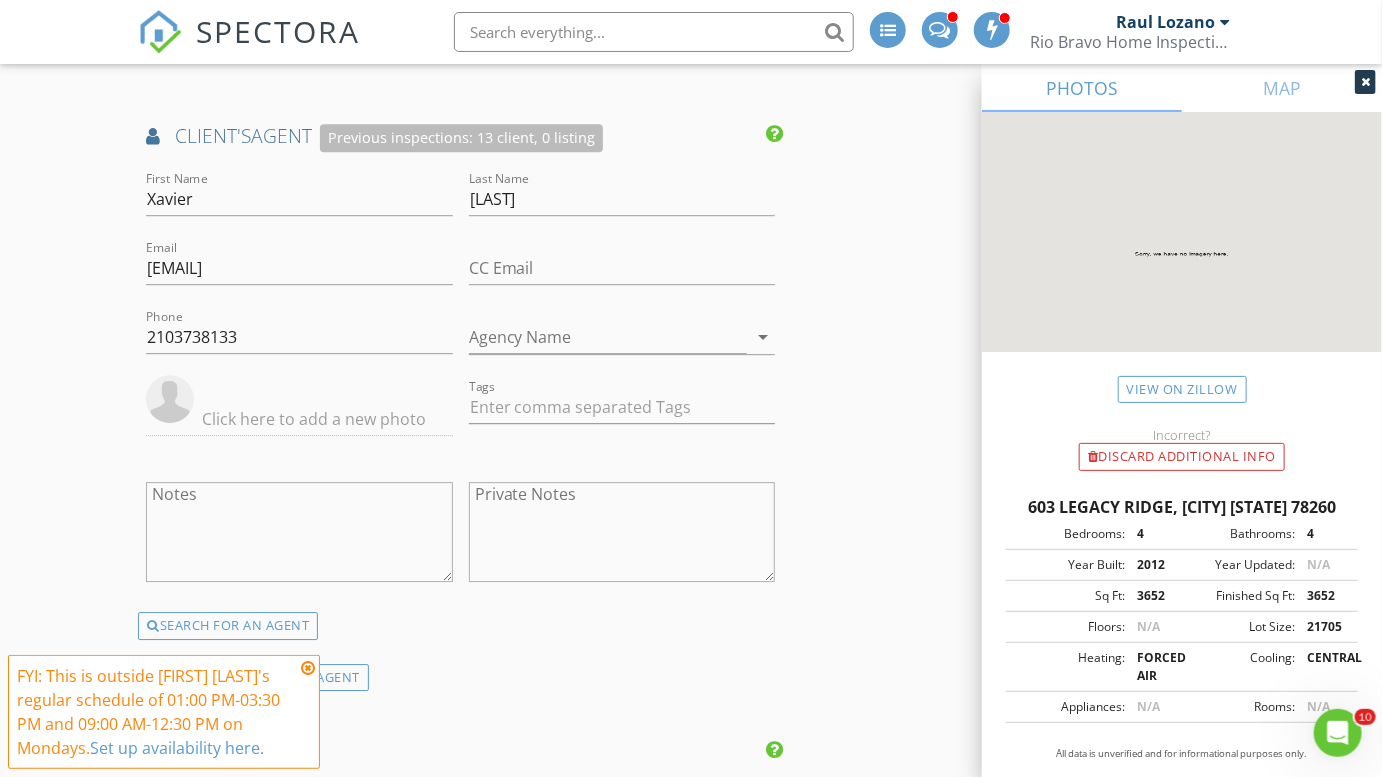 click on "INSPECTOR(S)
check_box   Charles Cole   PRIMARY   check_box_outline_blank   Brad Test     check_box_outline_blank   Clint Nelson     check_box_outline_blank   Eddie Gonzalez     Charles Cole arrow_drop_down   check_box_outline_blank Charles Cole specifically requested
Date/Time
08/04/2025 11:45 AM
Location
Address Search       Address 603 Legacy Ridge   Unit   City San Antonio   State TX   Zip 78260   County Bexar     Square Feet 3652   Year Built 2012   Foundation Slab arrow_drop_down     Charles Cole     9.9 miles     (20 minutes)
client
check_box Enable Client CC email for this inspection   Client Search     check_box_outline_blank Client is a Company/Organization     First Name Robert   Last Name Ramirez   Email robert_ramirez_md@sbcglobal.net   CC Email   Phone 210-540-7899         Tags         Notes   Private Notes          check_box" at bounding box center [460, -156] 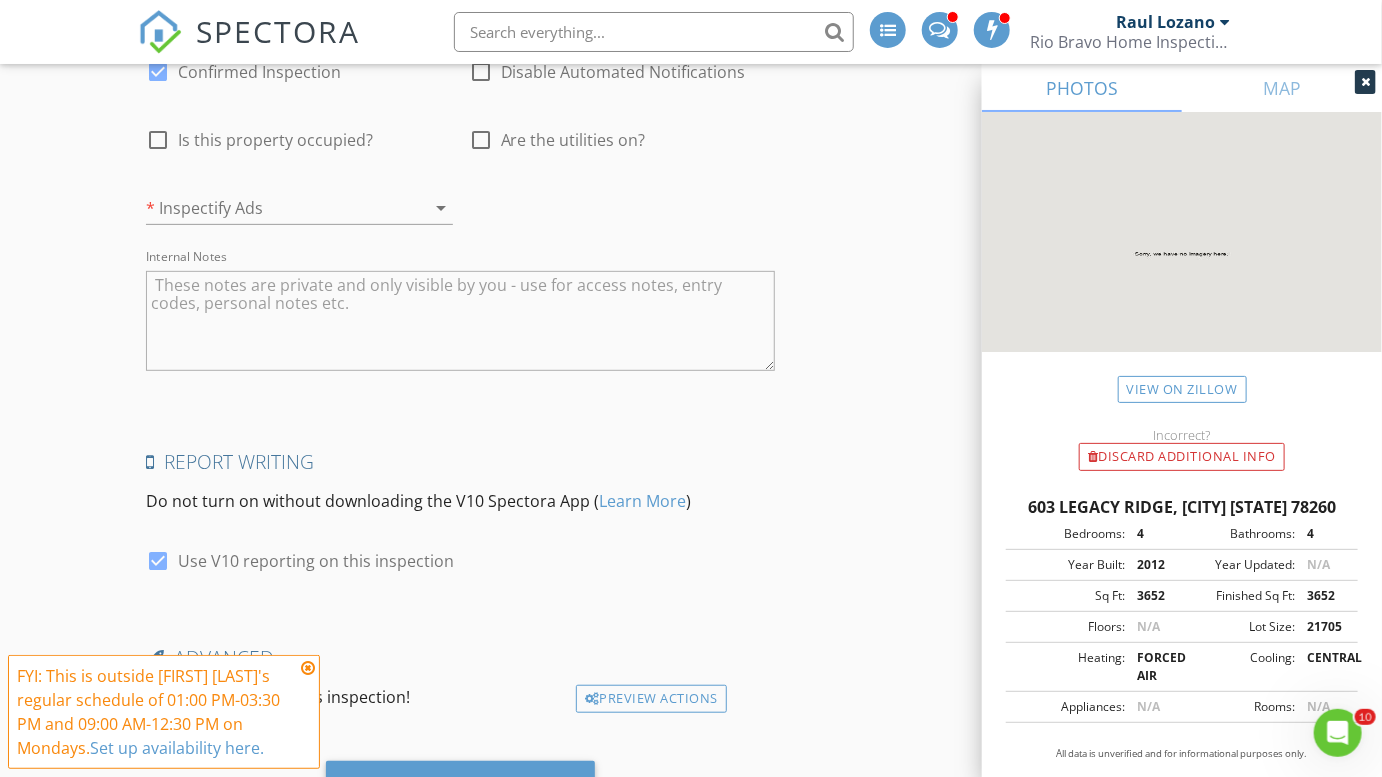 scroll, scrollTop: 3619, scrollLeft: 0, axis: vertical 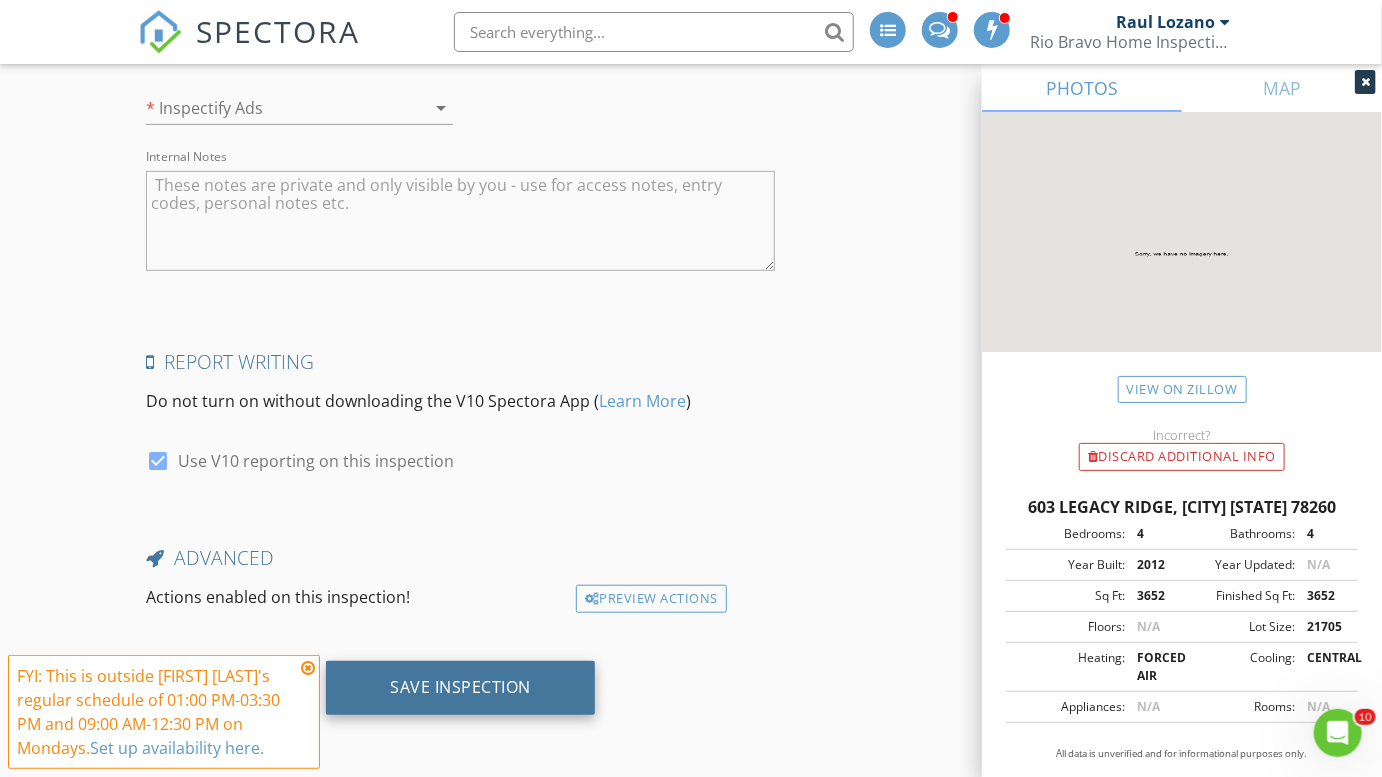 click on "Save Inspection" at bounding box center [460, 687] 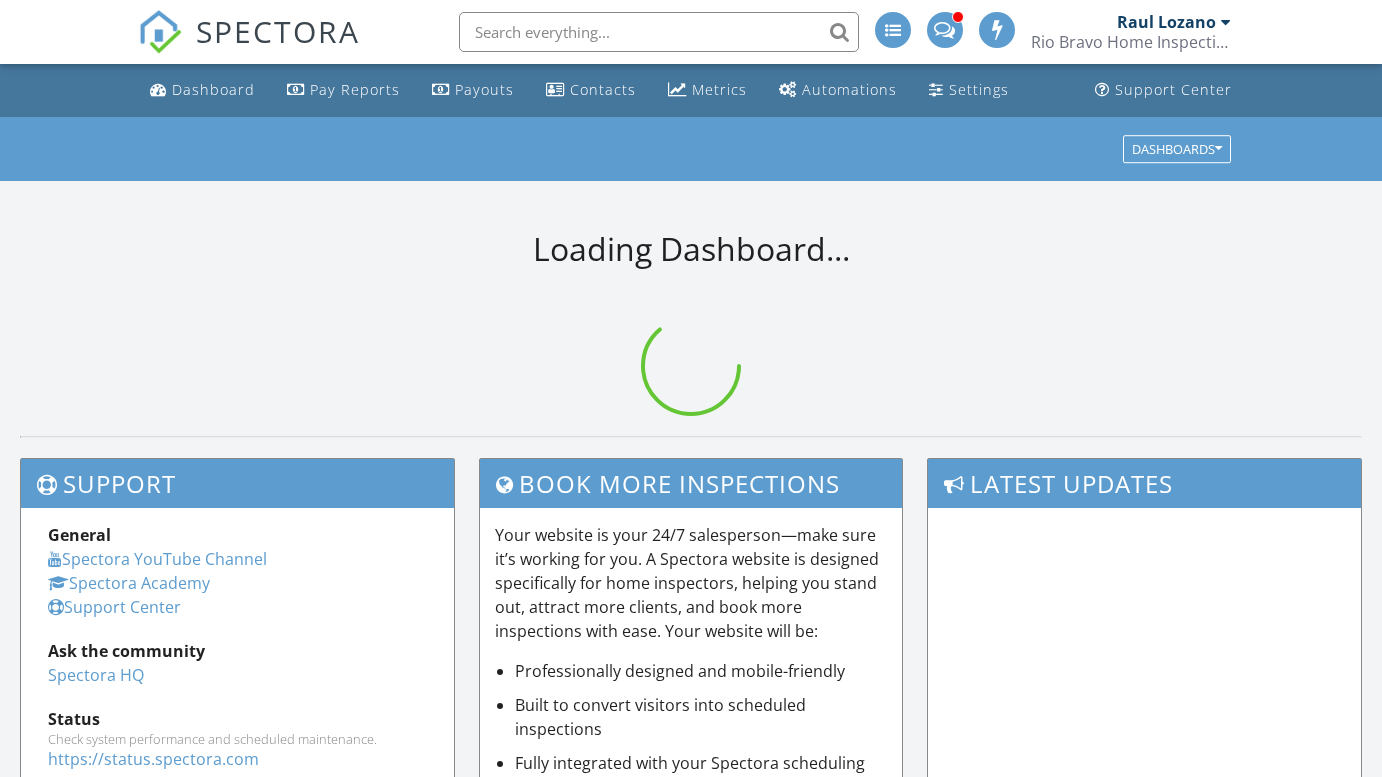 scroll, scrollTop: 0, scrollLeft: 0, axis: both 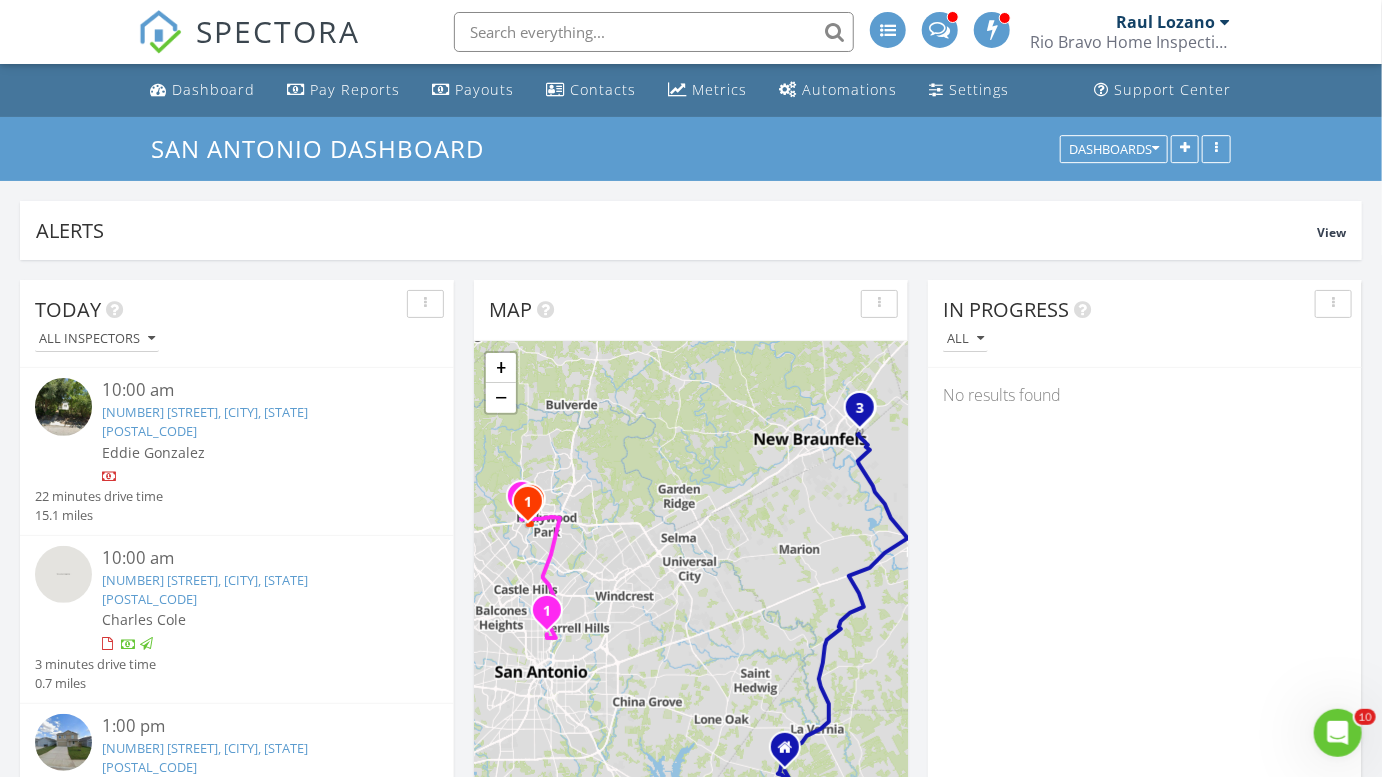 click on "Rio Bravo Home Inspections" at bounding box center (1131, 42) 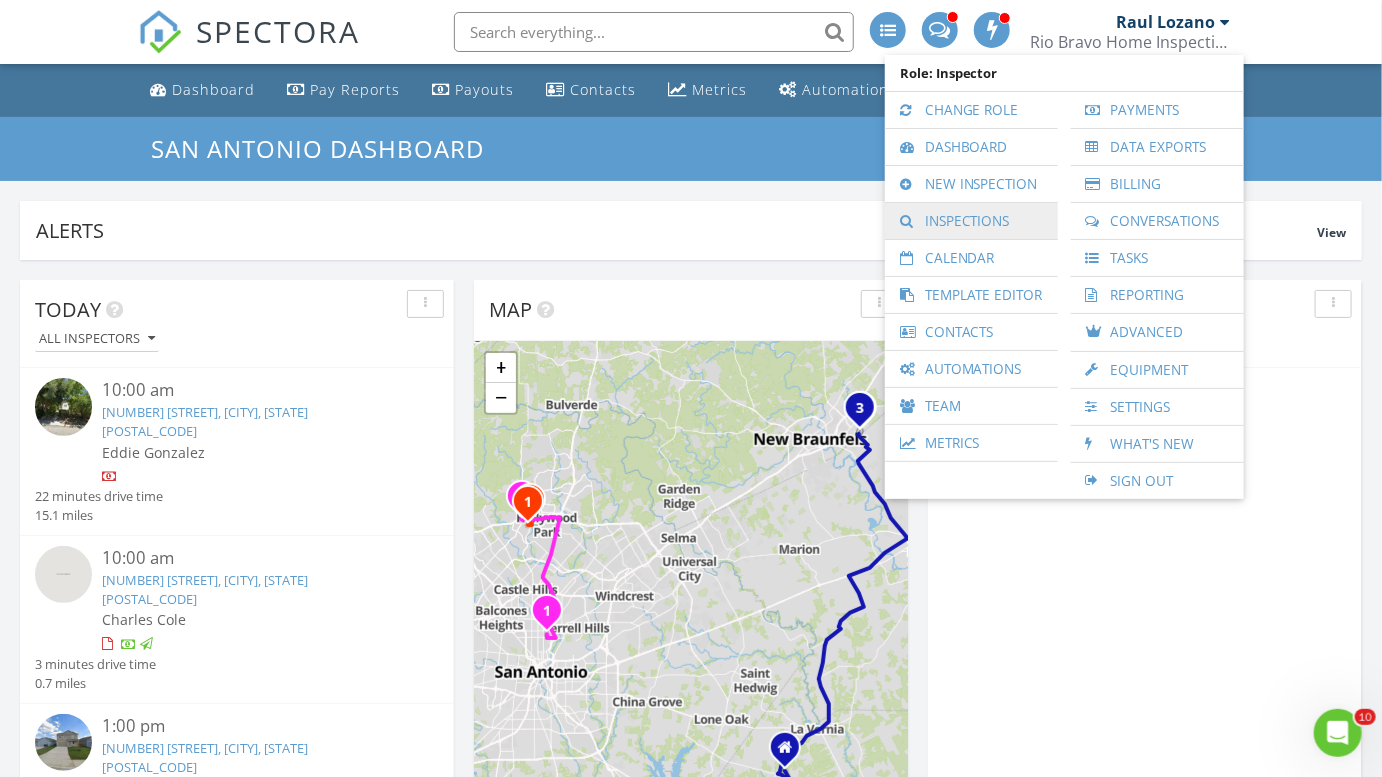 click on "Inspections" at bounding box center (971, 221) 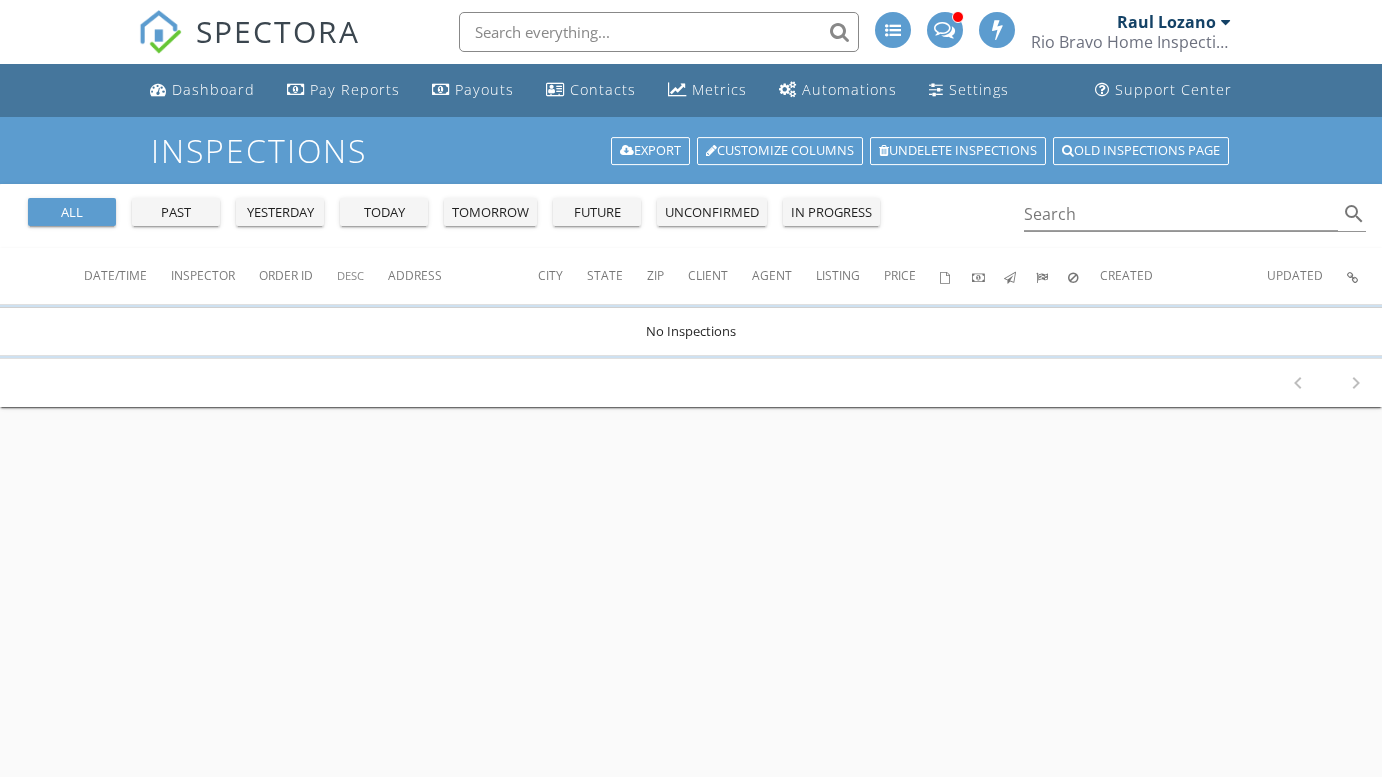 scroll, scrollTop: 0, scrollLeft: 0, axis: both 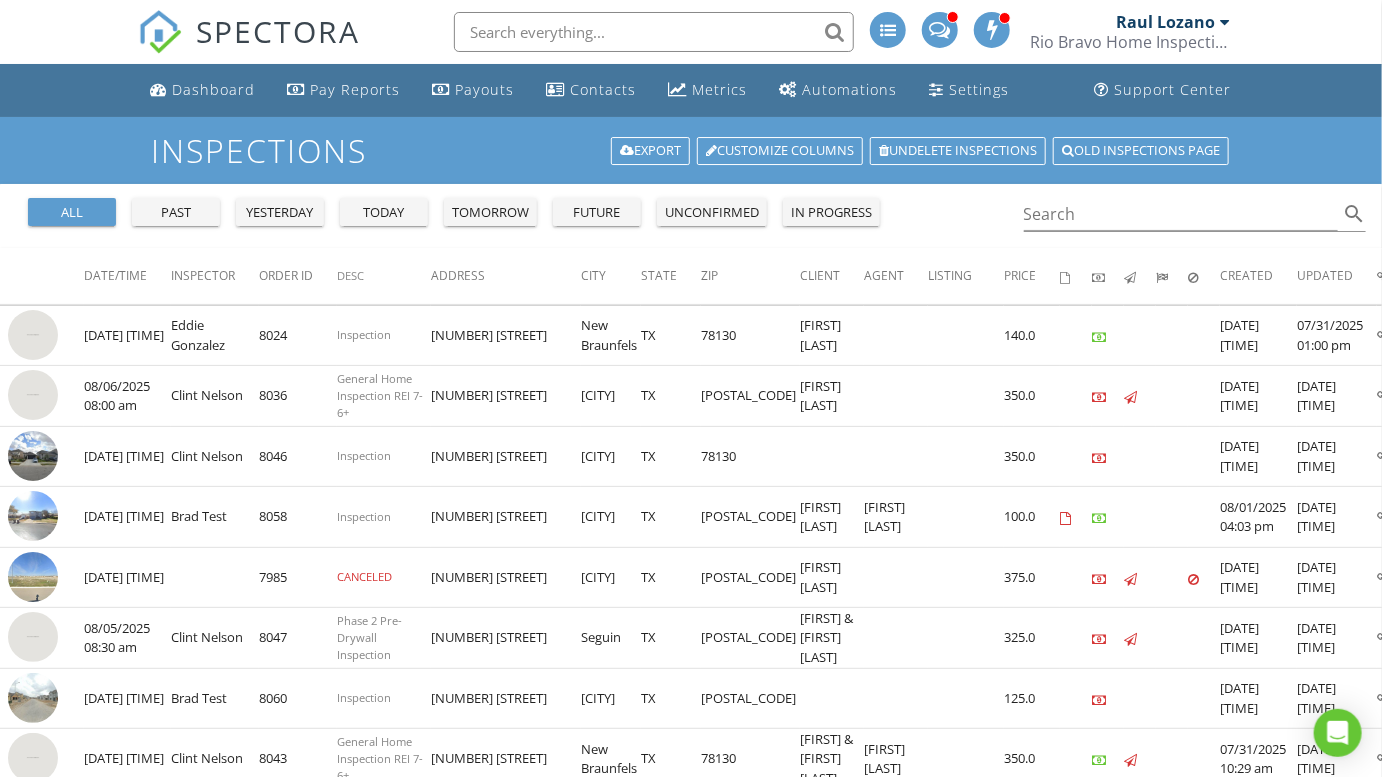click on "all
past
yesterday
today
tomorrow
future
unconfirmed
in progress
Search search" at bounding box center (691, 216) 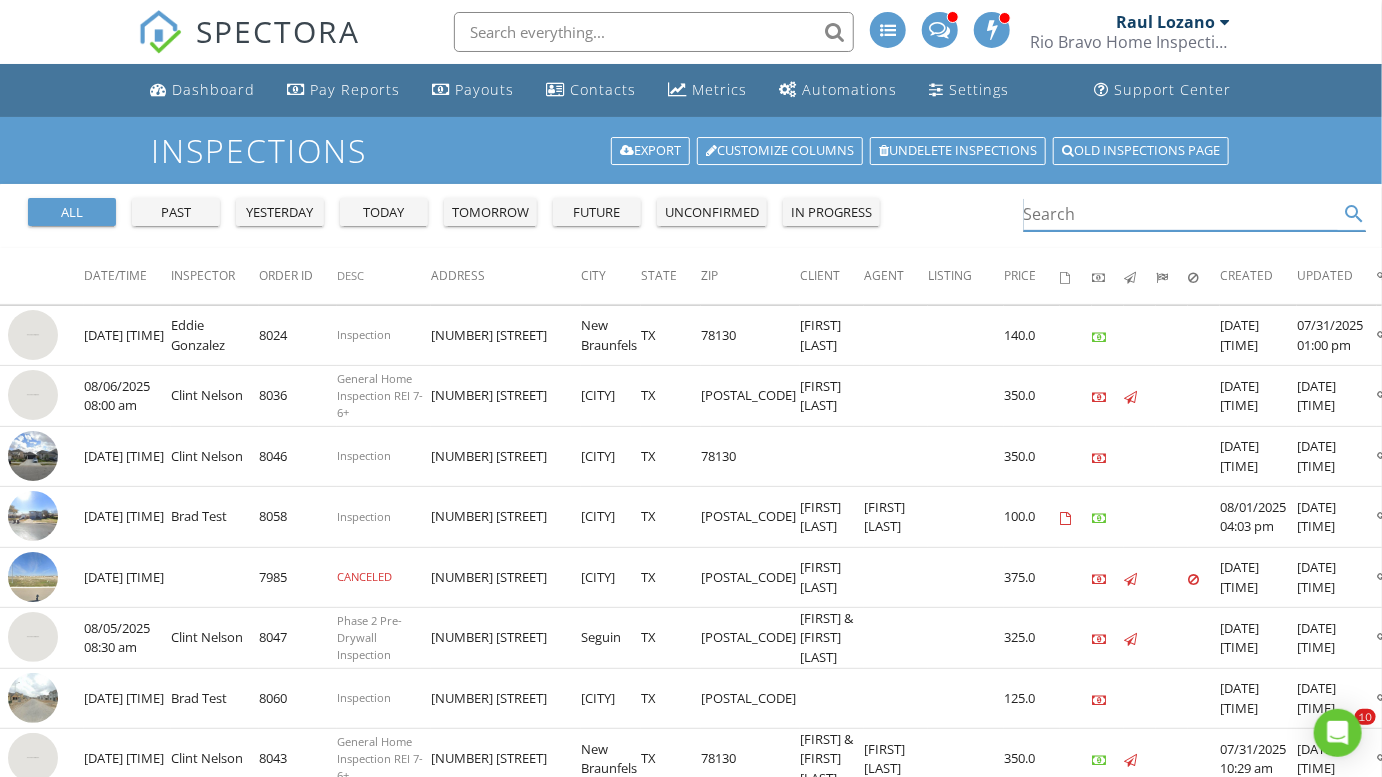 click at bounding box center (1181, 214) 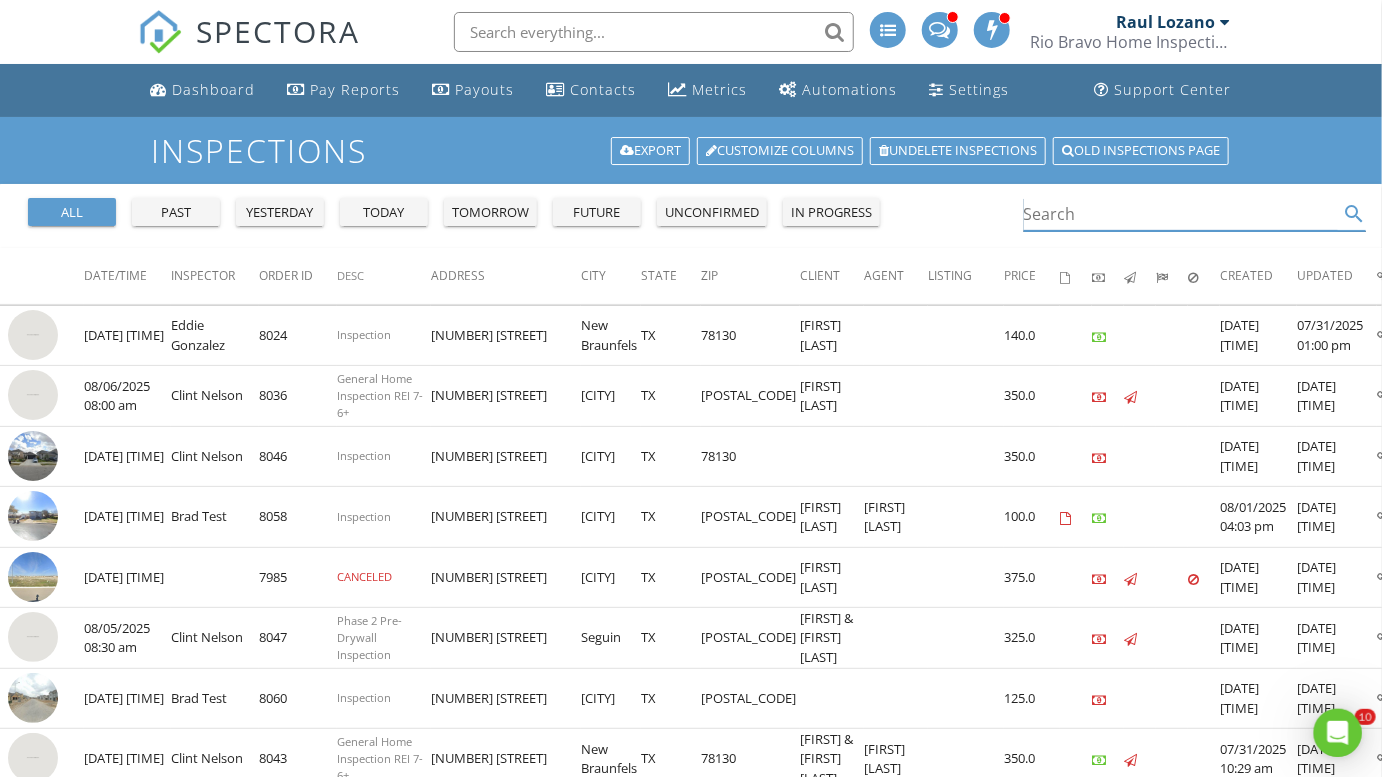 scroll, scrollTop: 0, scrollLeft: 0, axis: both 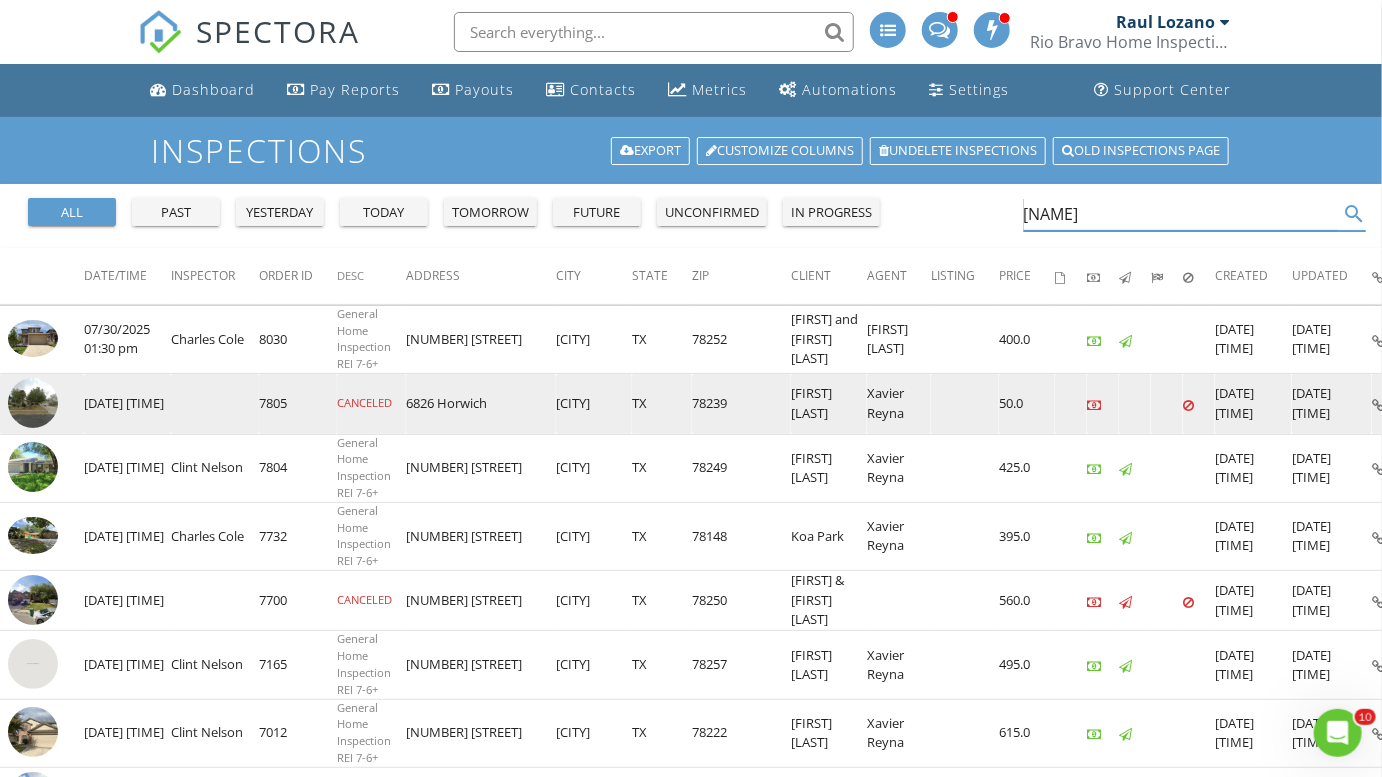 type on "xavier" 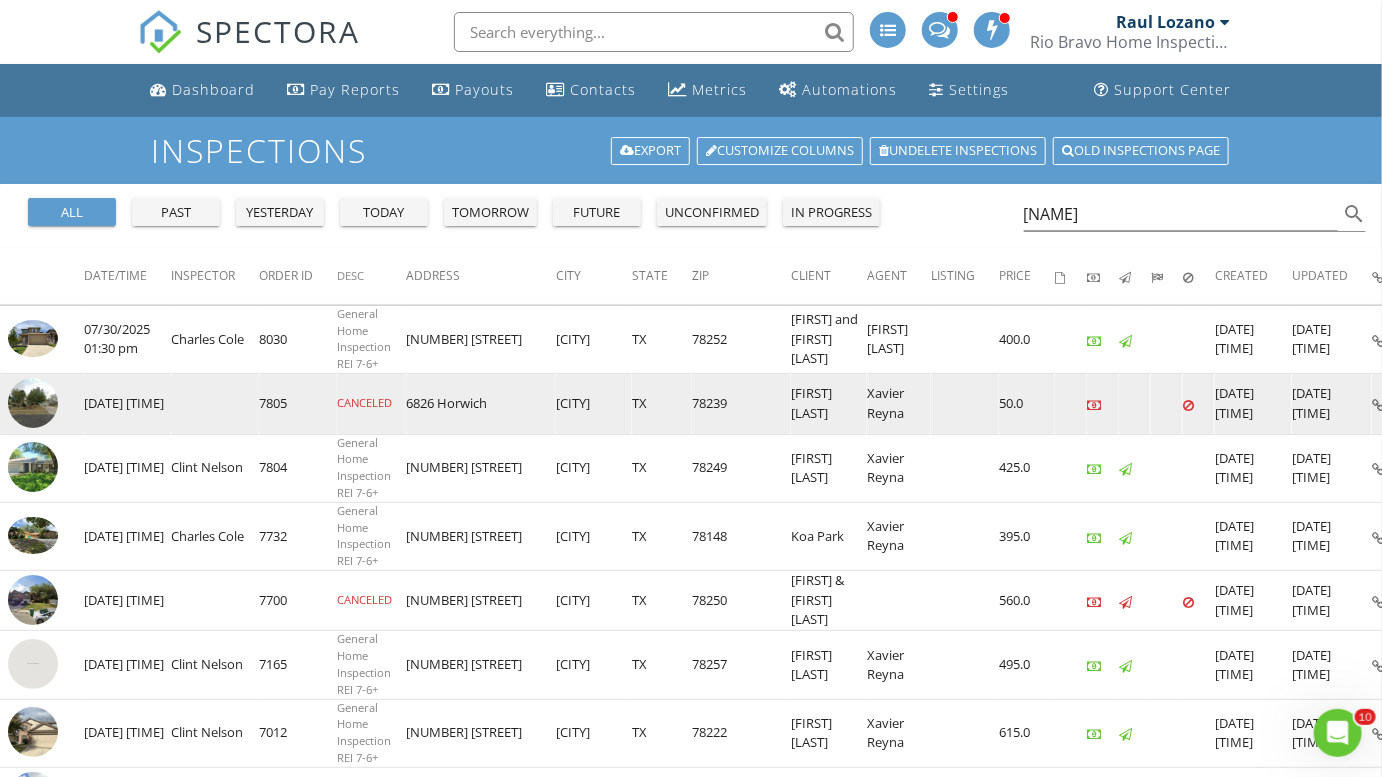 click at bounding box center [33, 403] 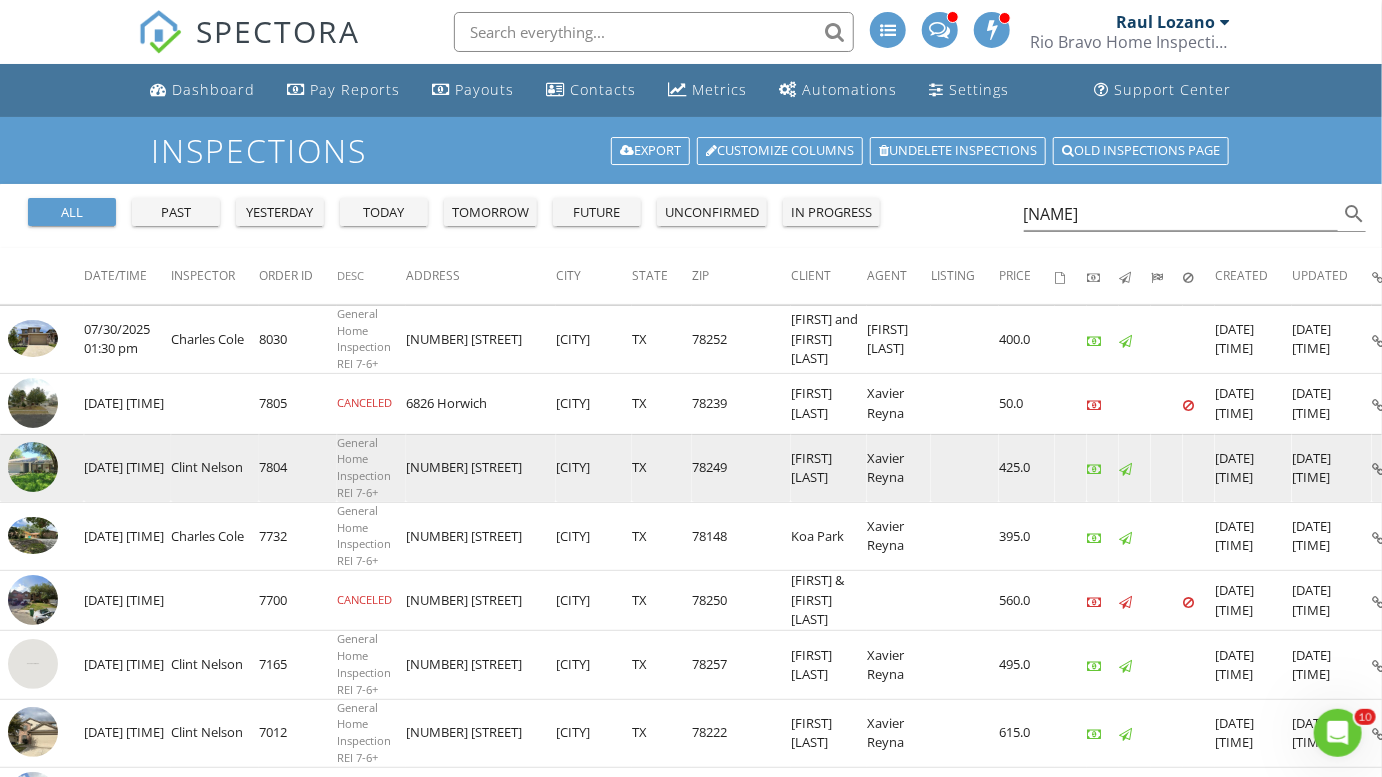 click at bounding box center [33, 467] 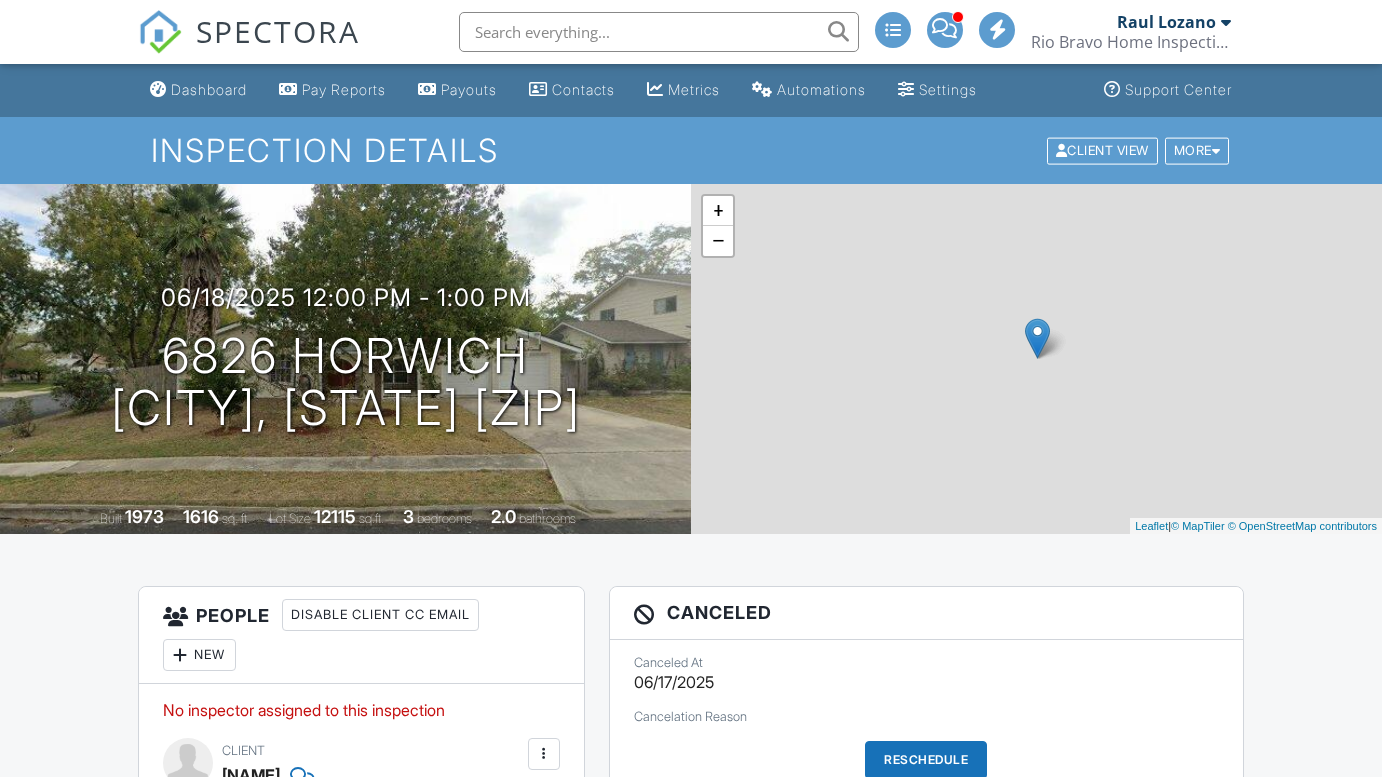 scroll, scrollTop: 619, scrollLeft: 0, axis: vertical 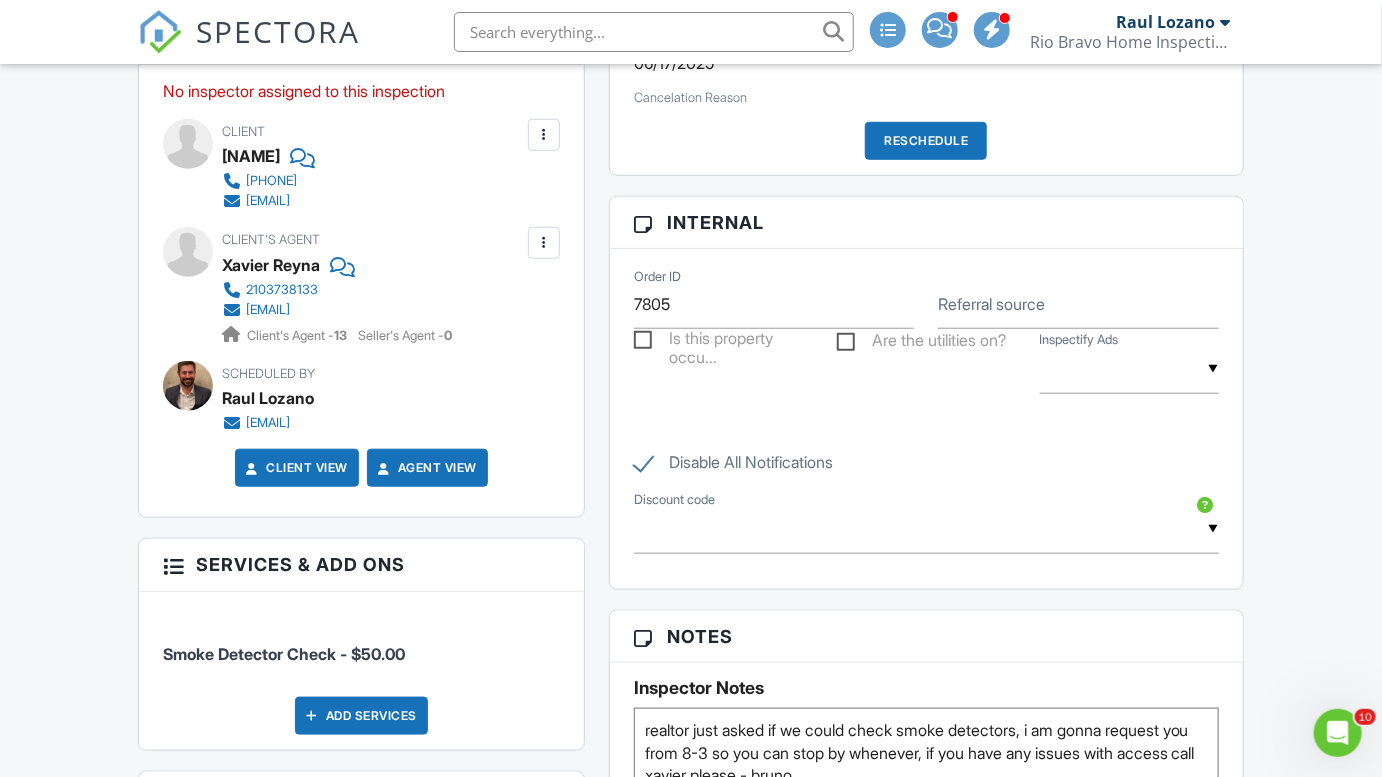 click on "Raul Lozano" at bounding box center (1166, 22) 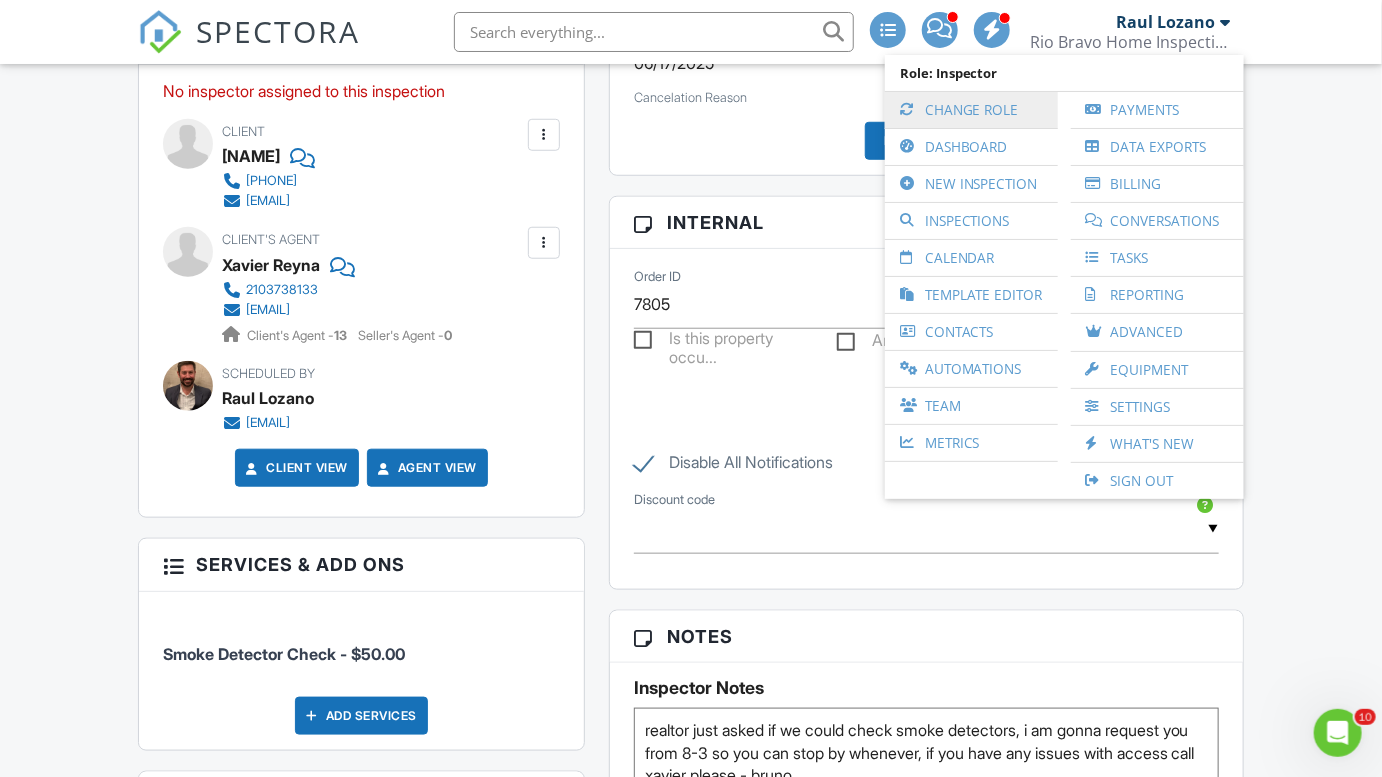 click on "Change Role" at bounding box center (971, 110) 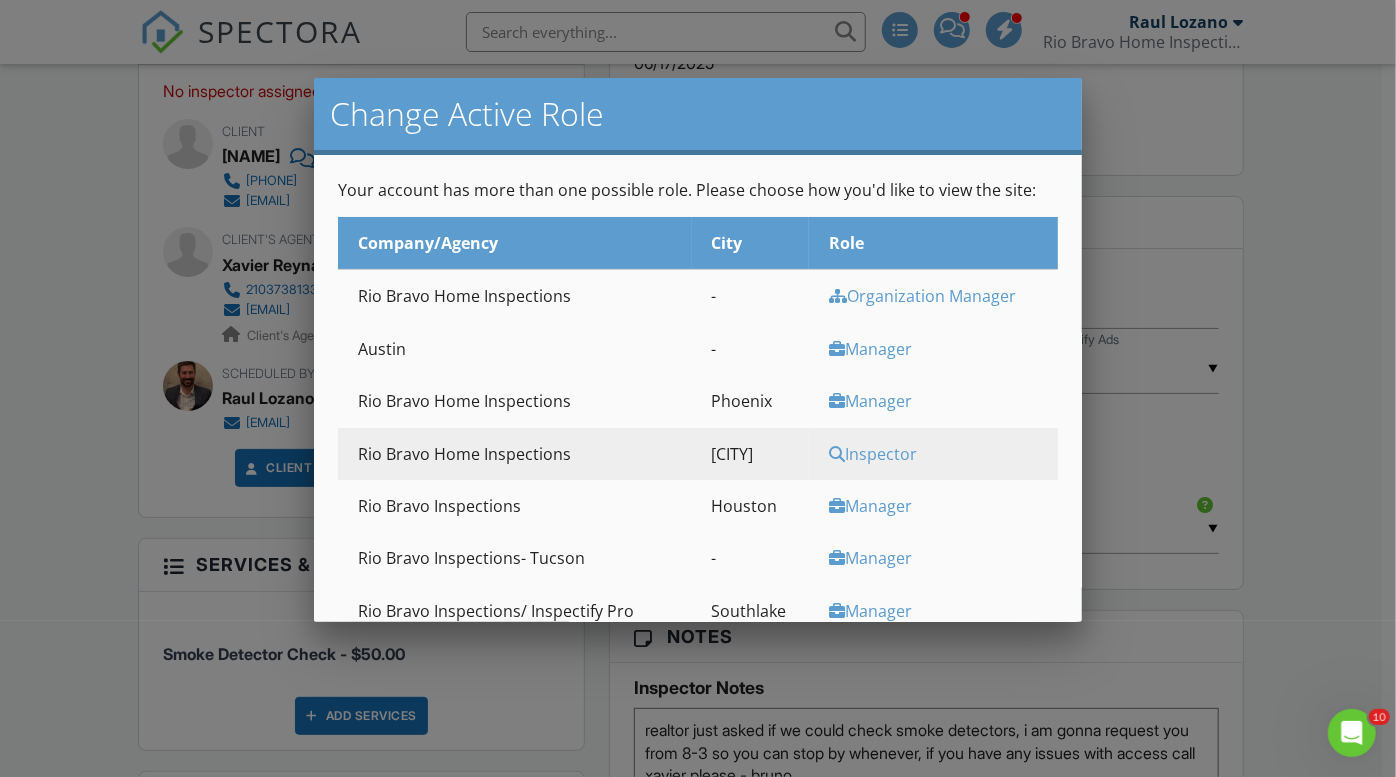 click on "Manager" at bounding box center [941, 401] 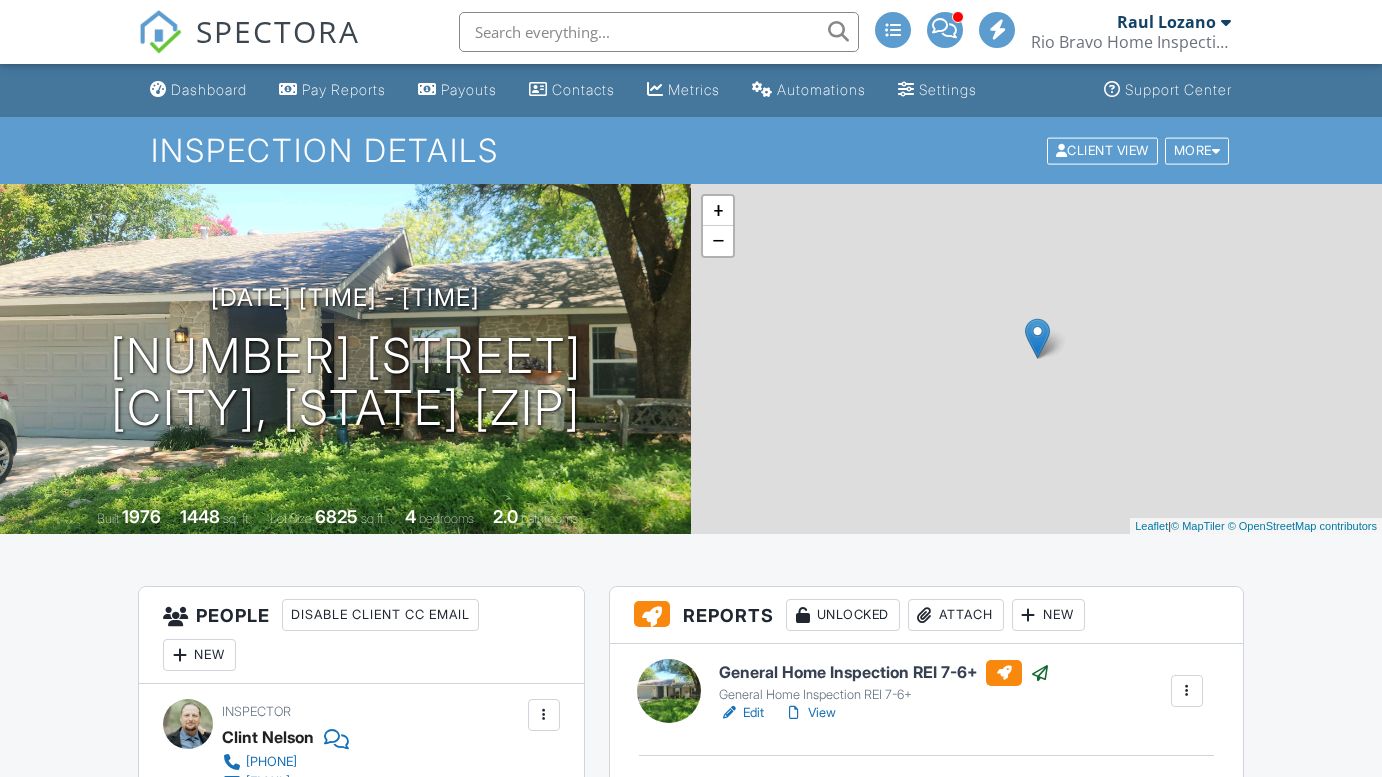 scroll, scrollTop: 1166, scrollLeft: 0, axis: vertical 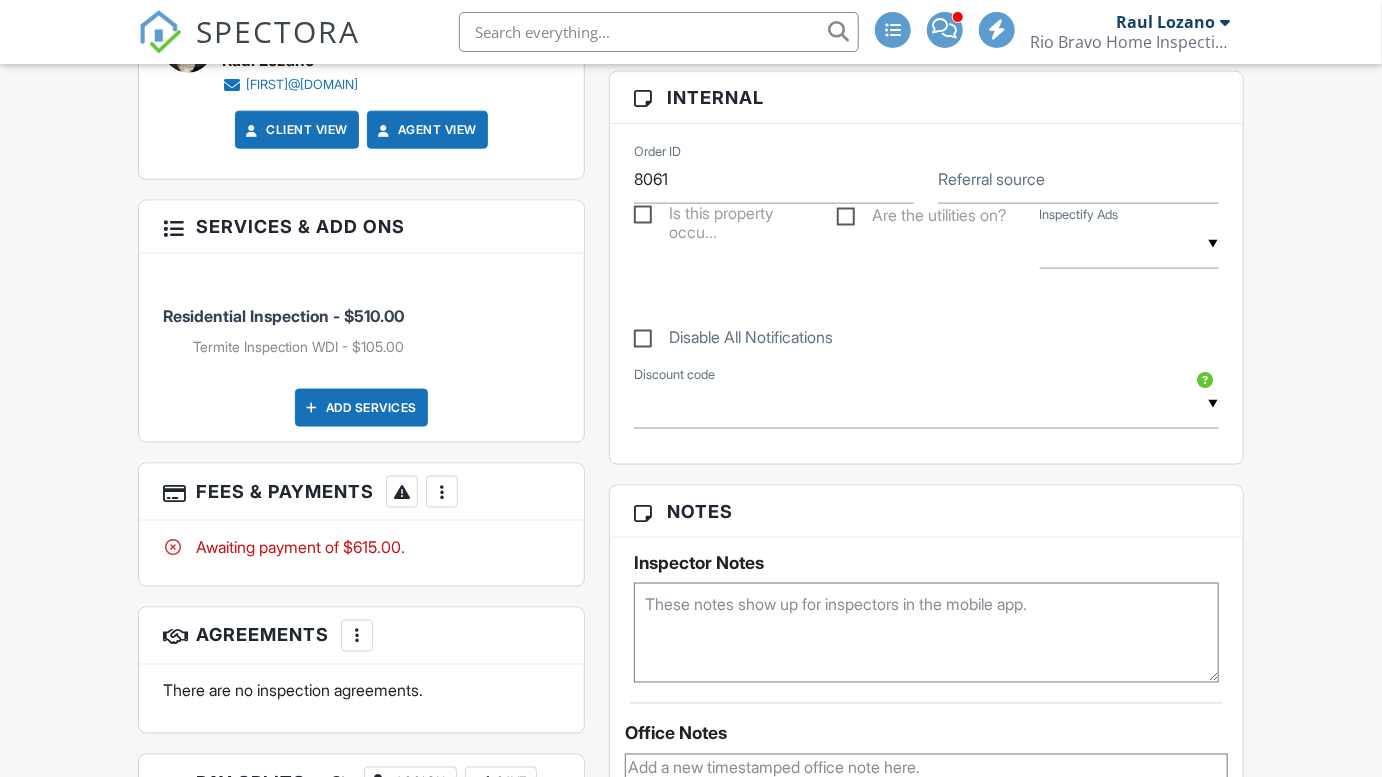 click at bounding box center (926, 633) 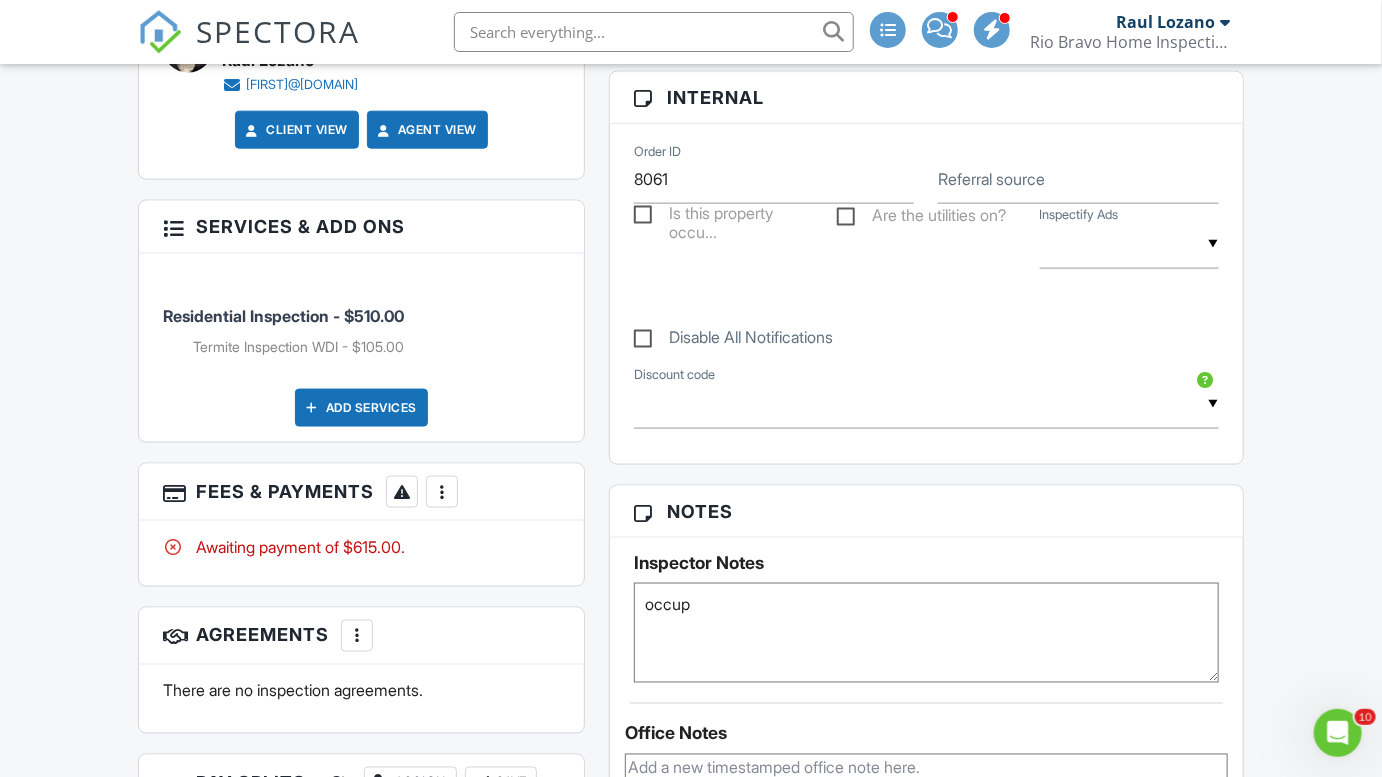 scroll, scrollTop: 0, scrollLeft: 0, axis: both 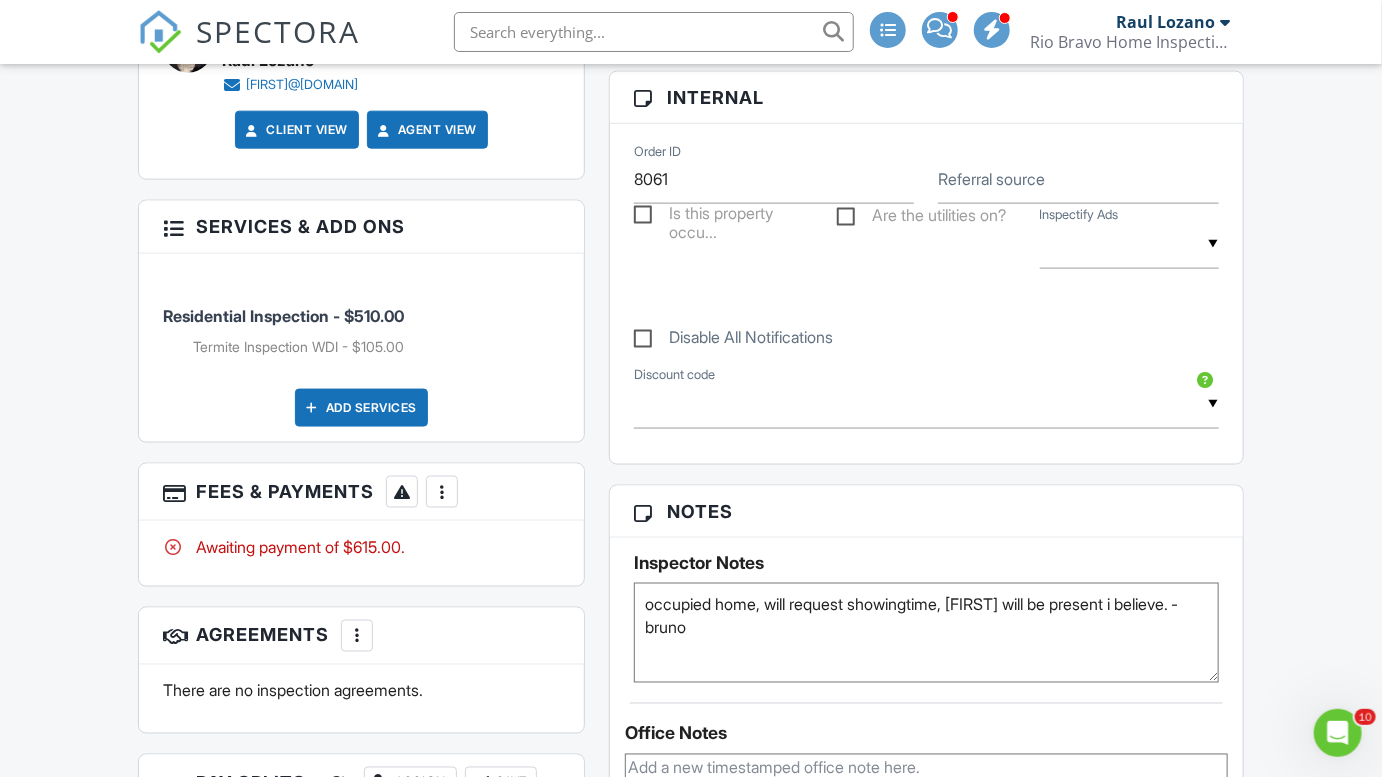 type on "occupied home, will request showingtime, [FIRST] will be present i believe. - bruno" 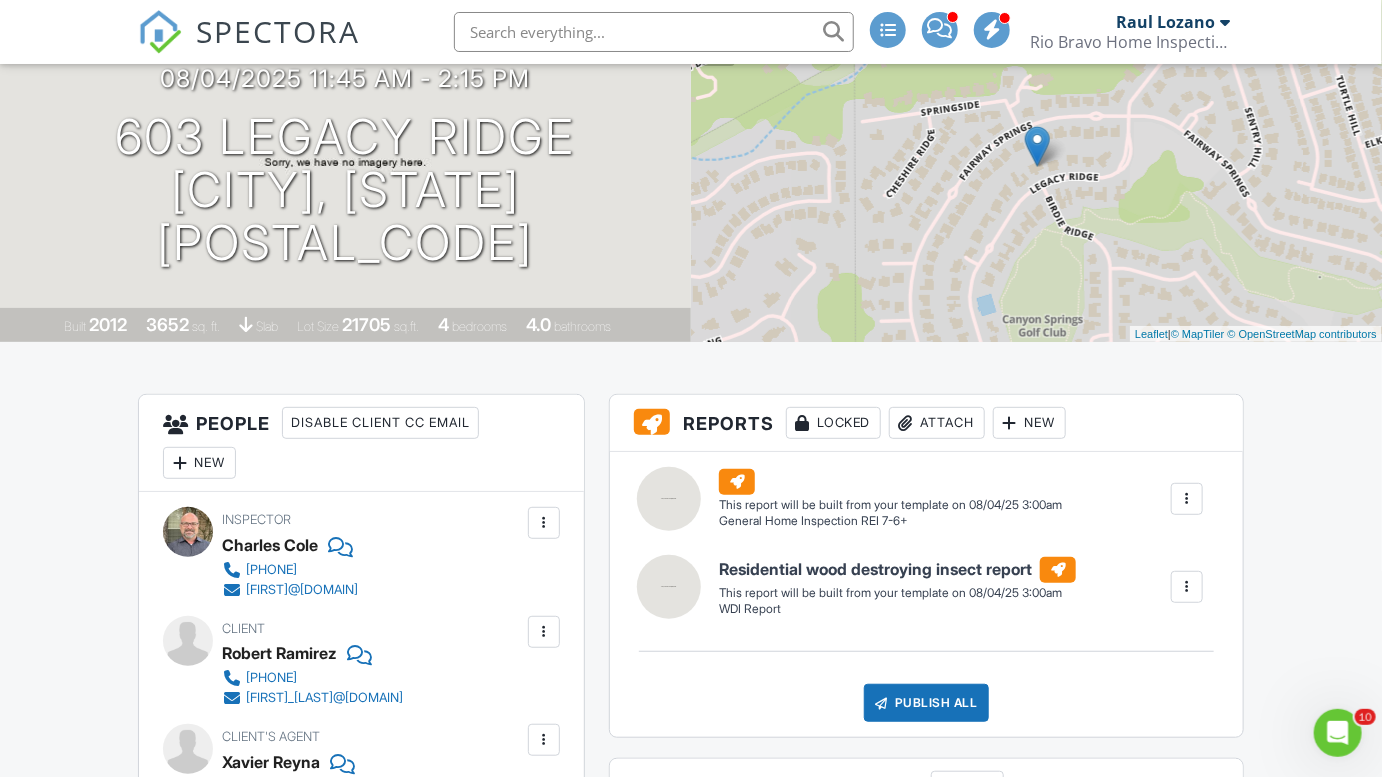 scroll, scrollTop: 192, scrollLeft: 0, axis: vertical 